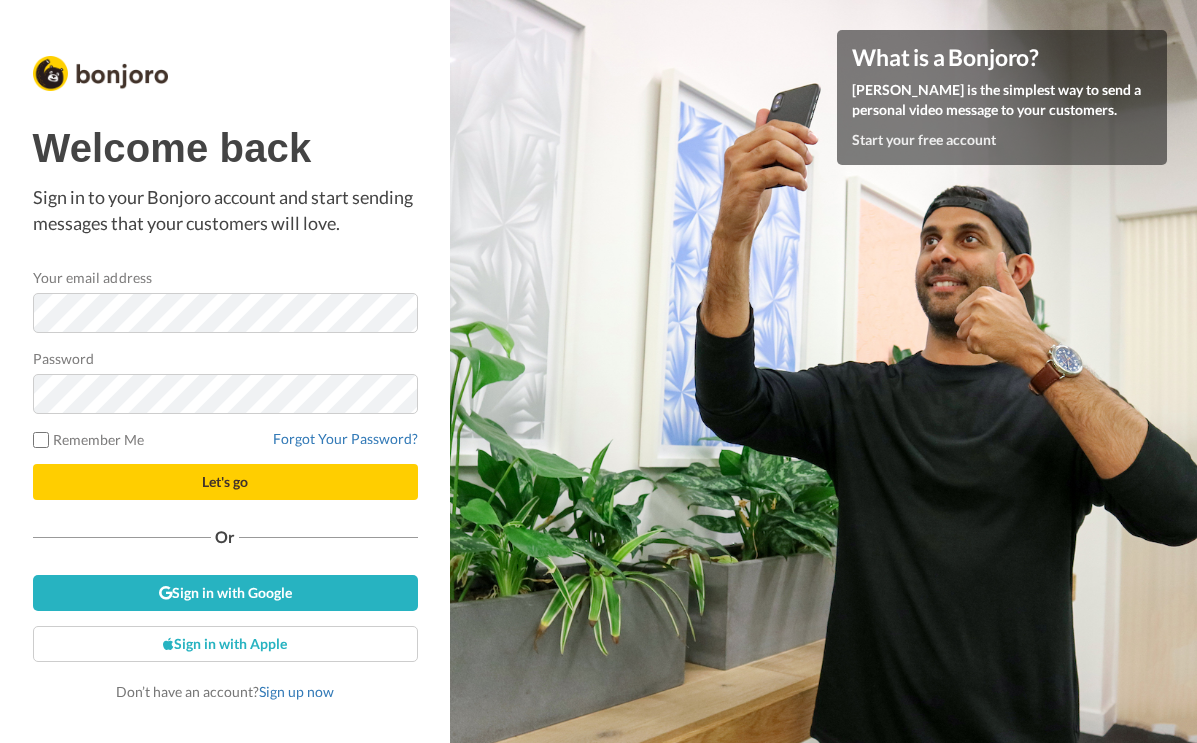 scroll, scrollTop: 0, scrollLeft: 0, axis: both 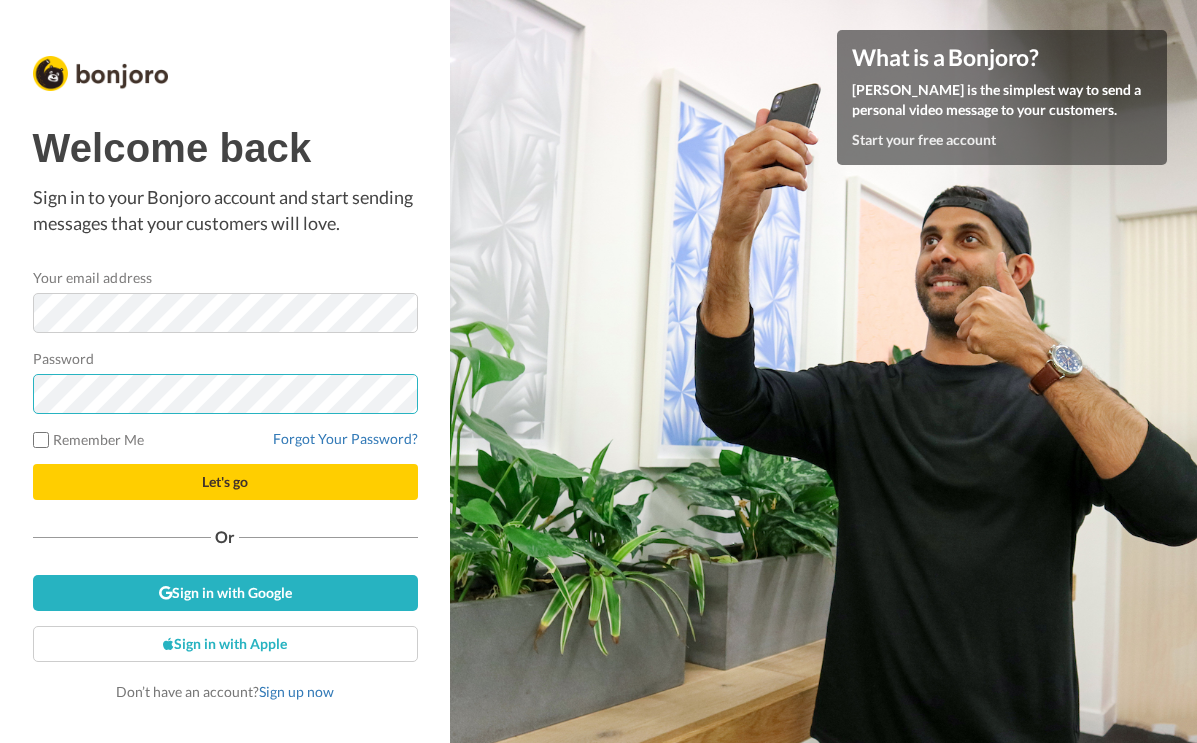 click on "Let's go" at bounding box center [225, 482] 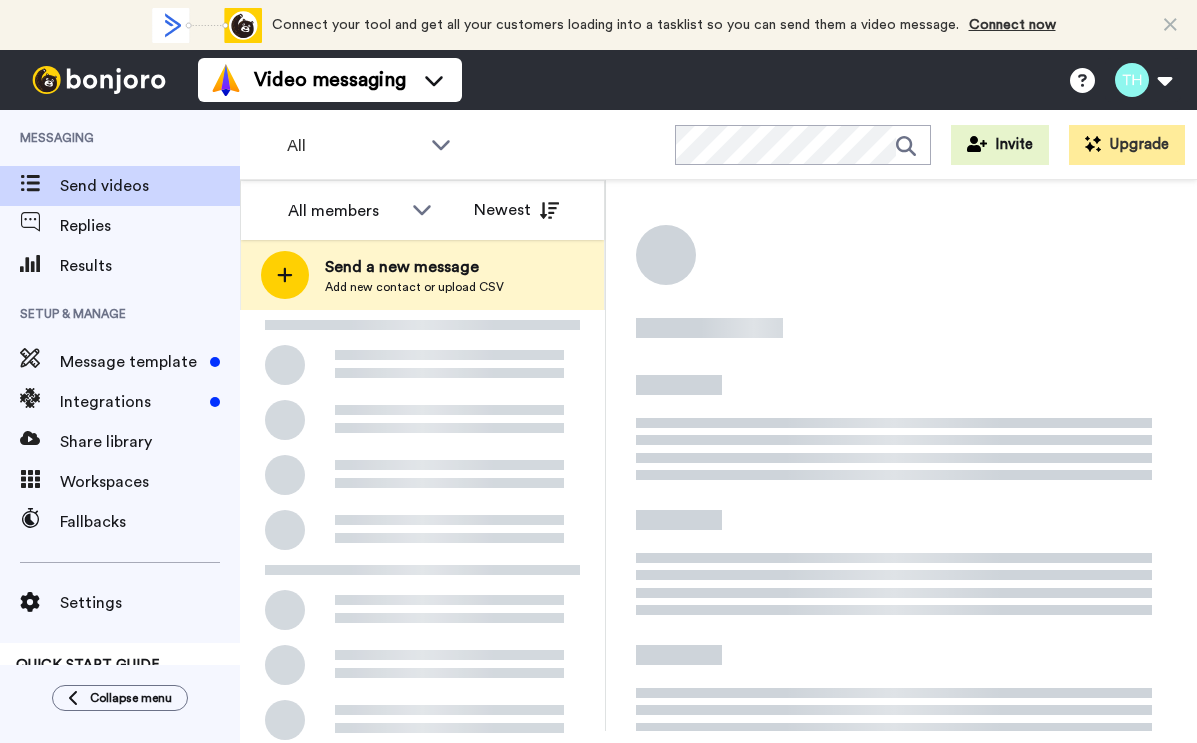 scroll, scrollTop: 0, scrollLeft: 0, axis: both 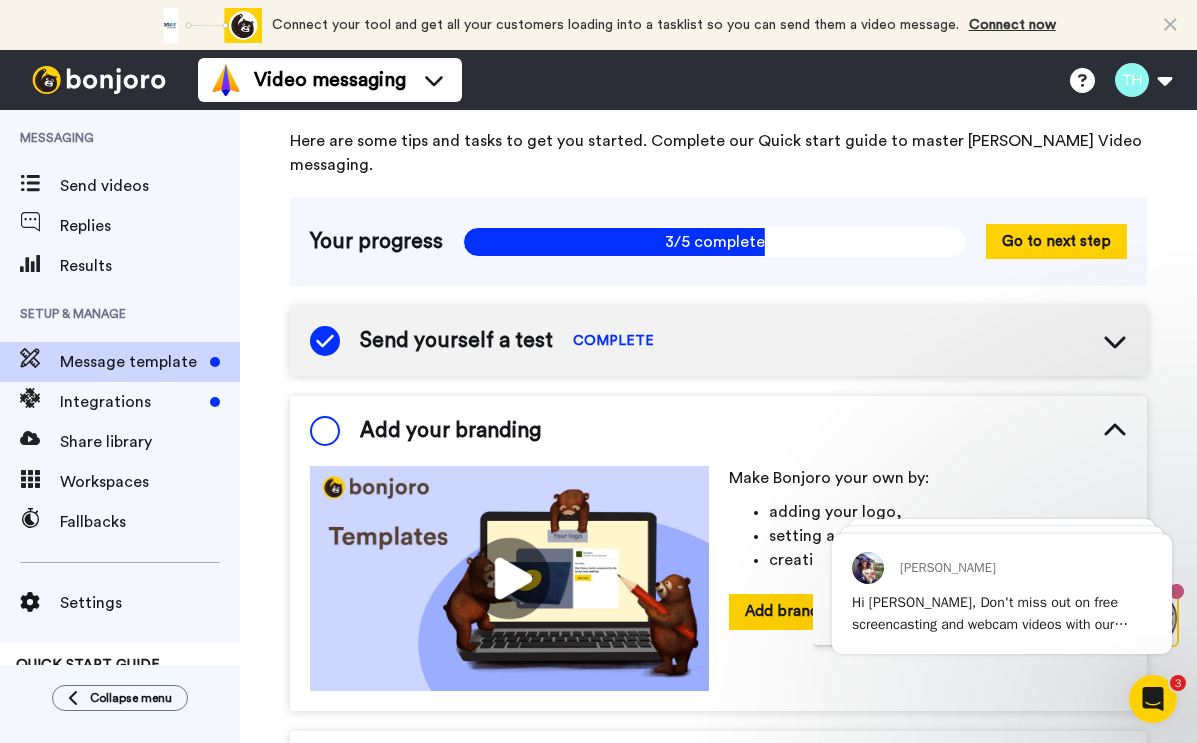 click on "Message template" at bounding box center (131, 362) 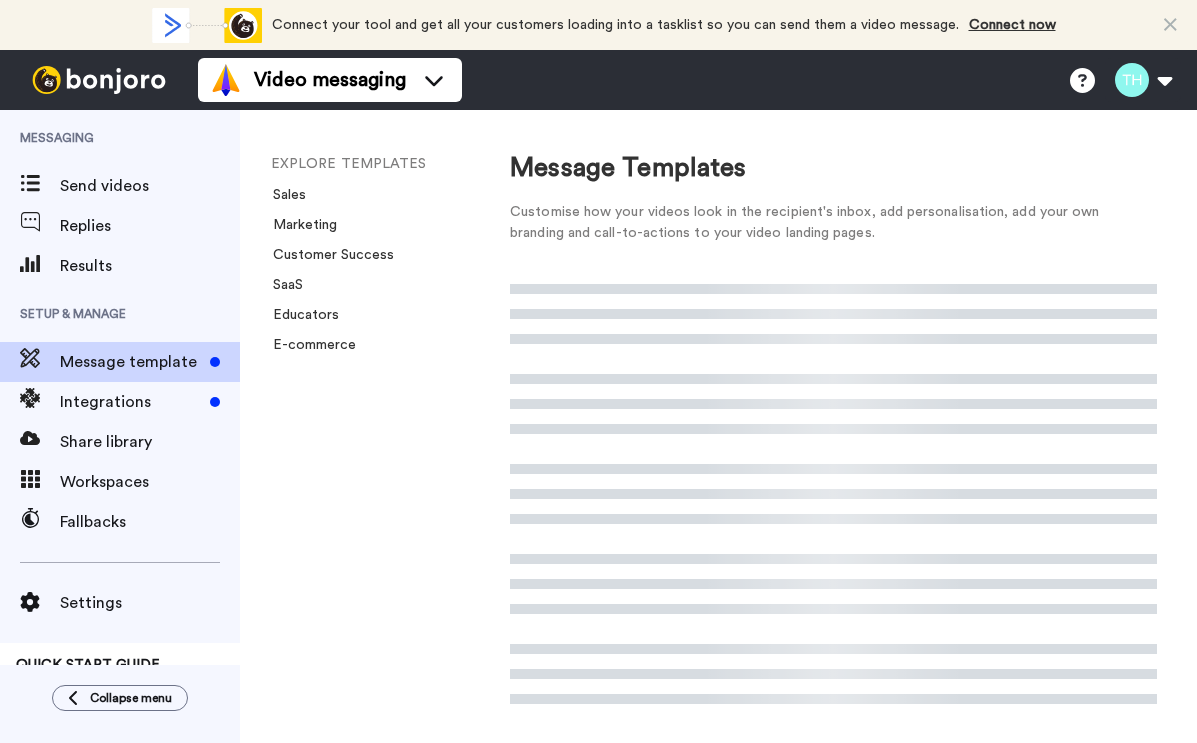 scroll, scrollTop: 0, scrollLeft: 0, axis: both 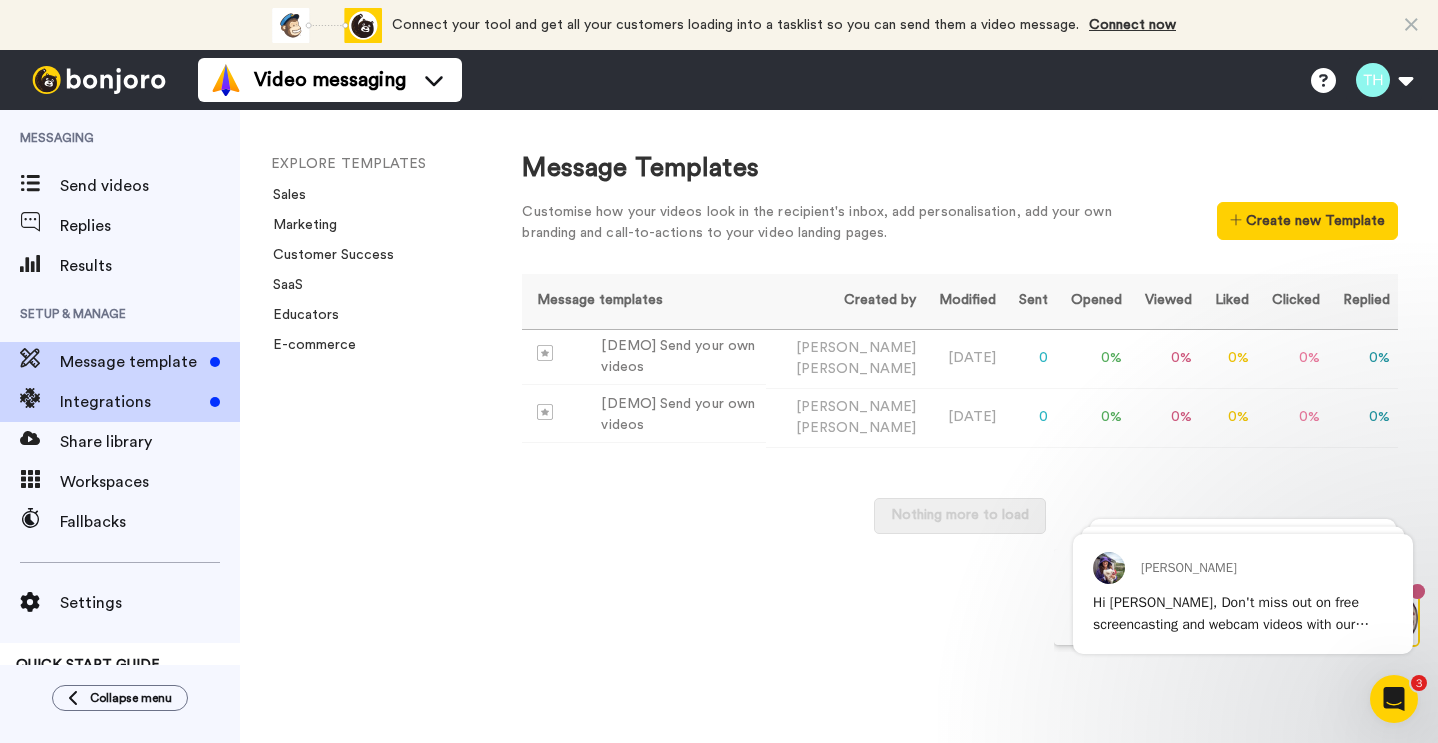 click on "Integrations" at bounding box center (131, 402) 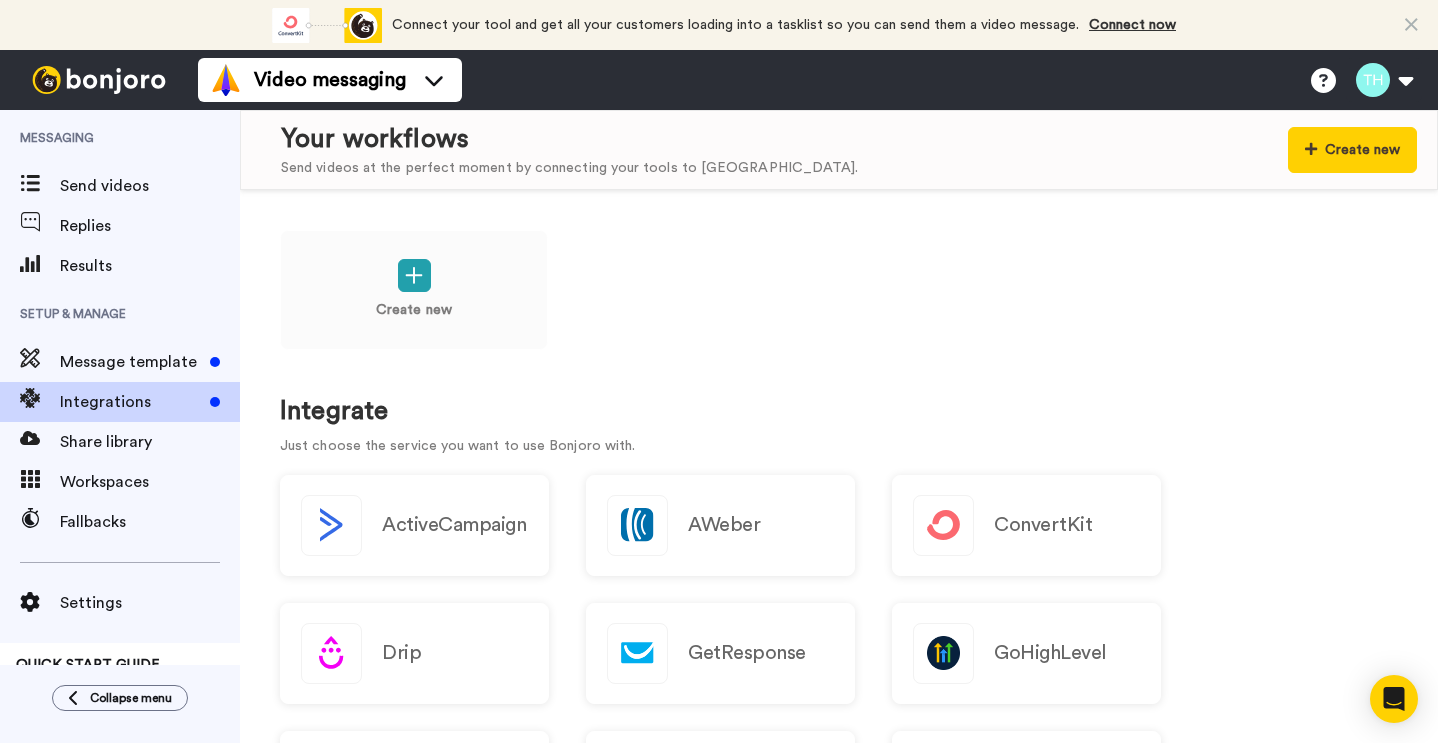 scroll, scrollTop: 0, scrollLeft: 0, axis: both 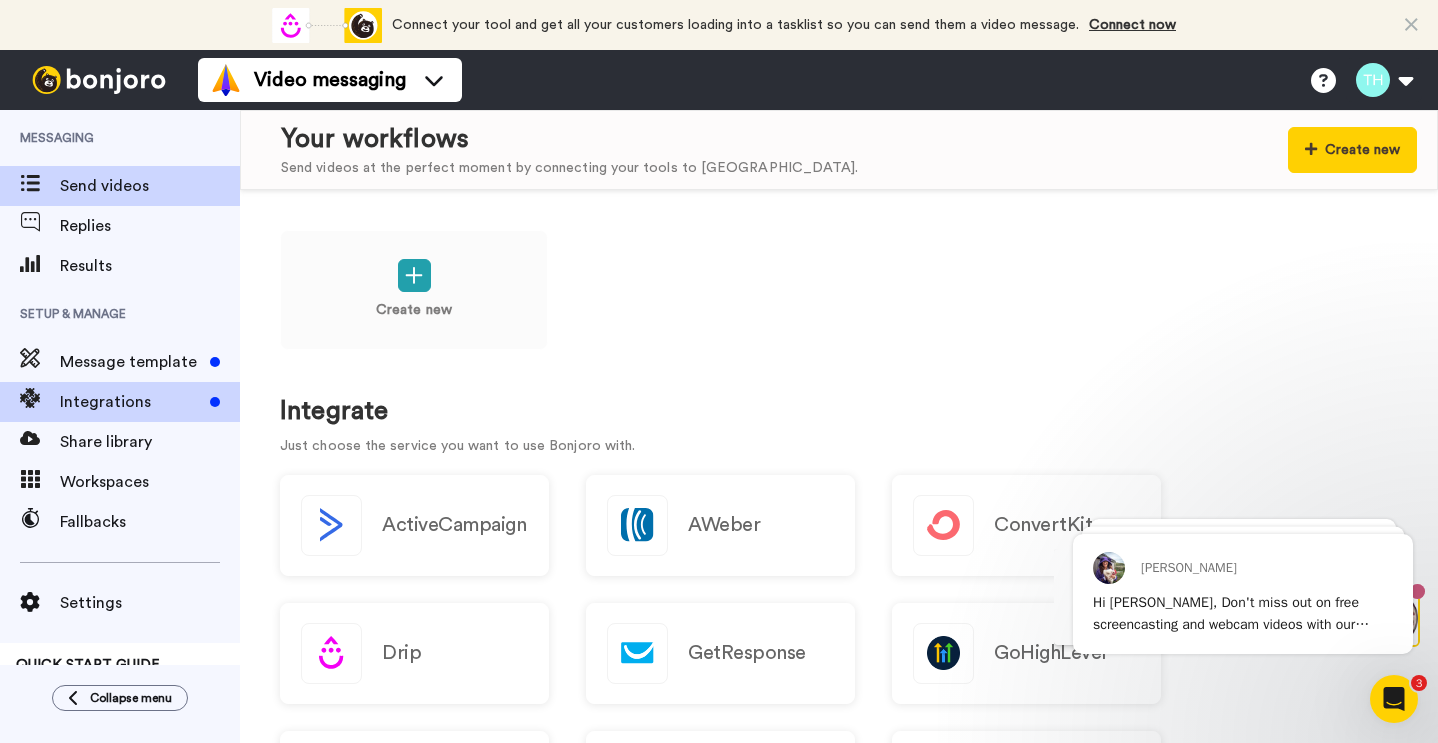 click on "Send videos" at bounding box center [150, 186] 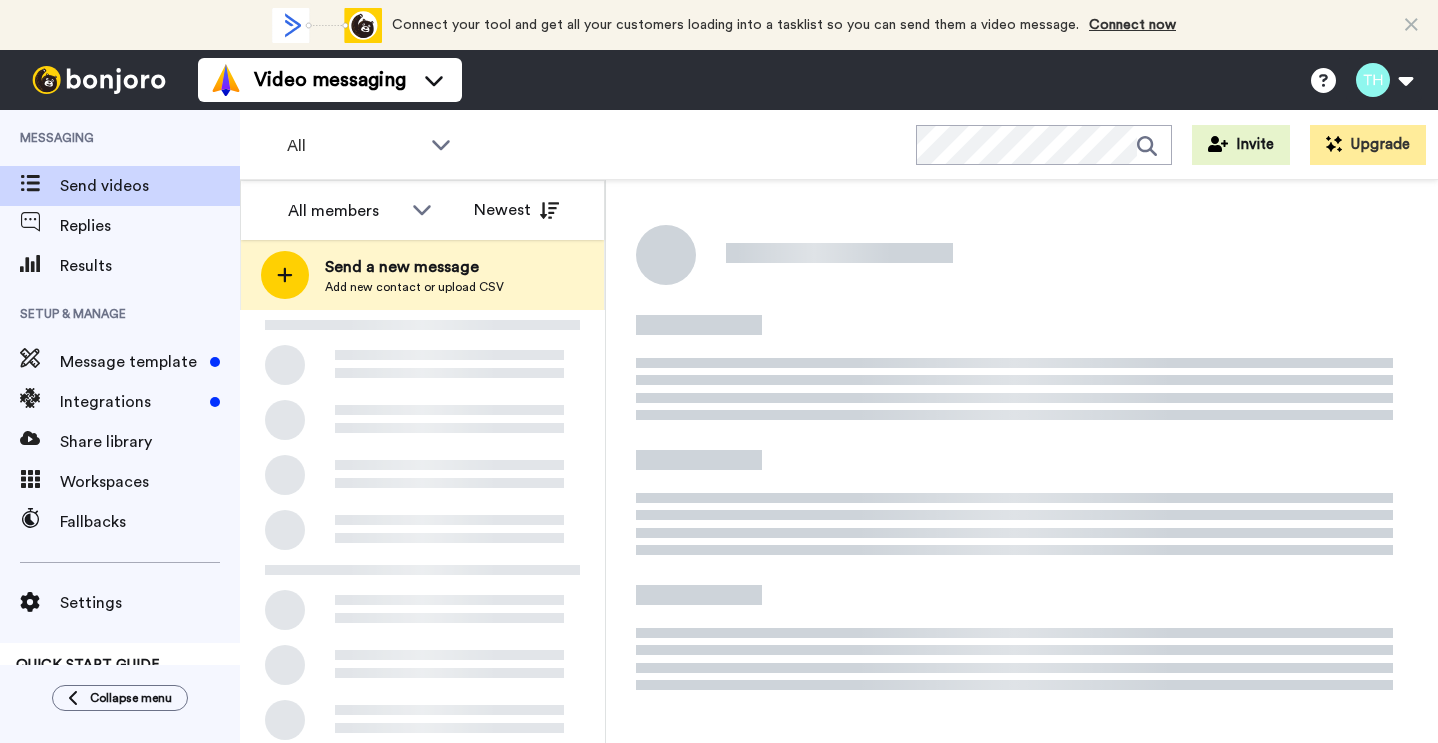 scroll, scrollTop: 0, scrollLeft: 0, axis: both 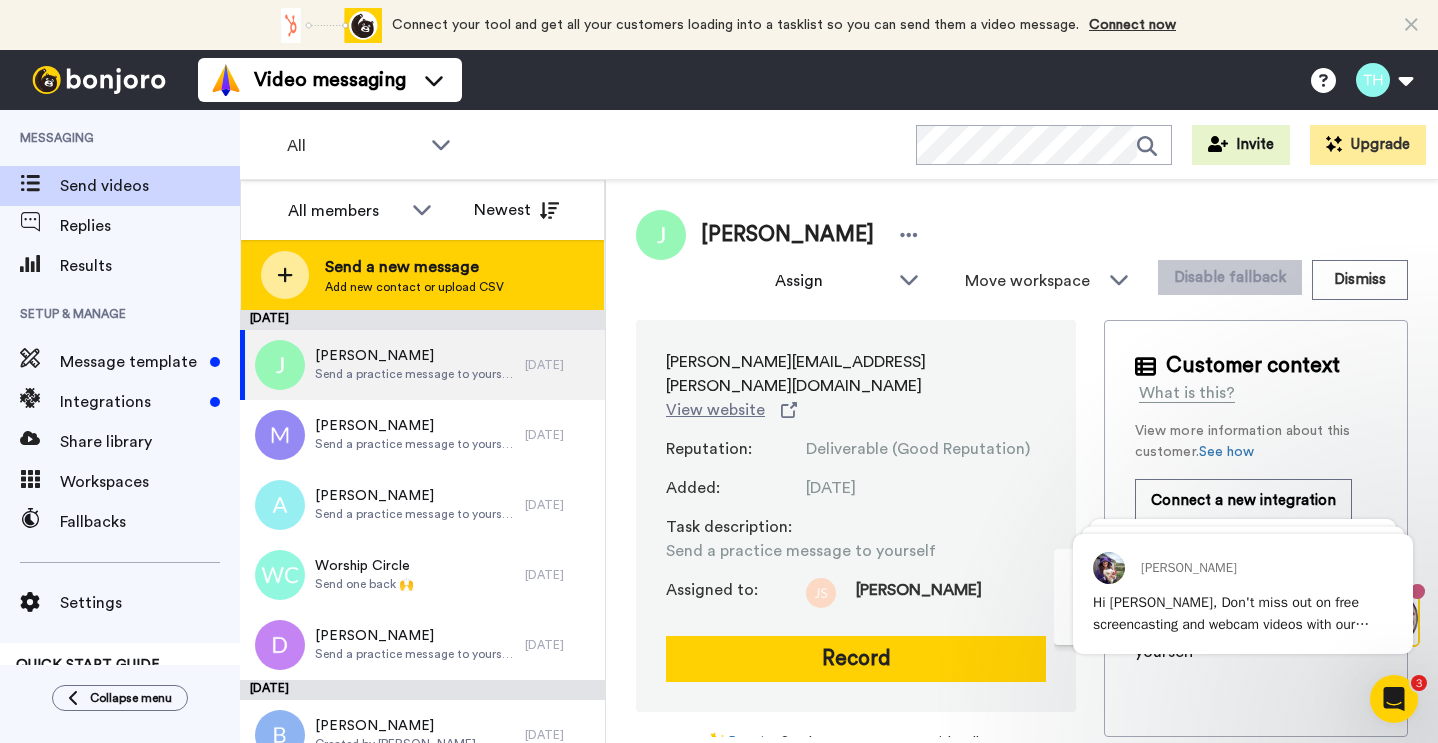 click on "Send a new message" at bounding box center [414, 267] 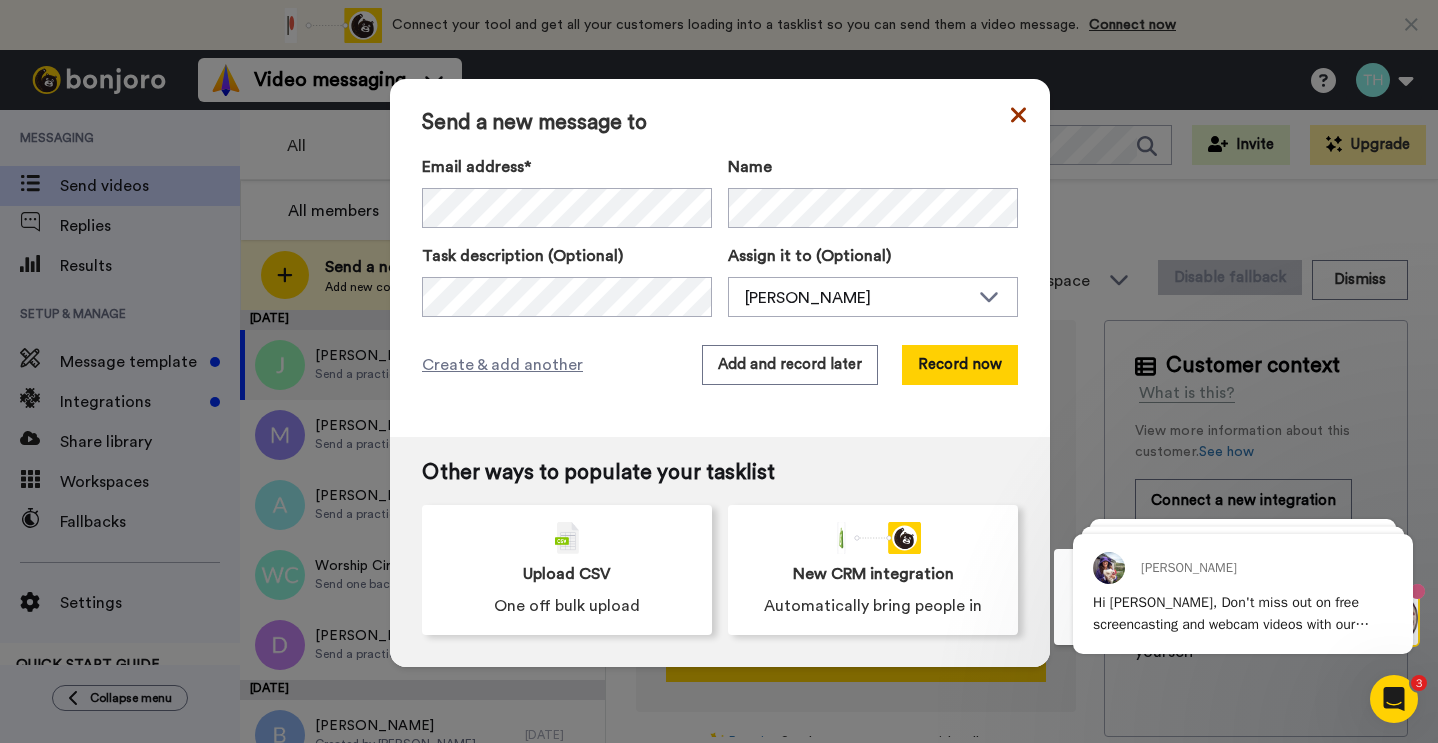 click 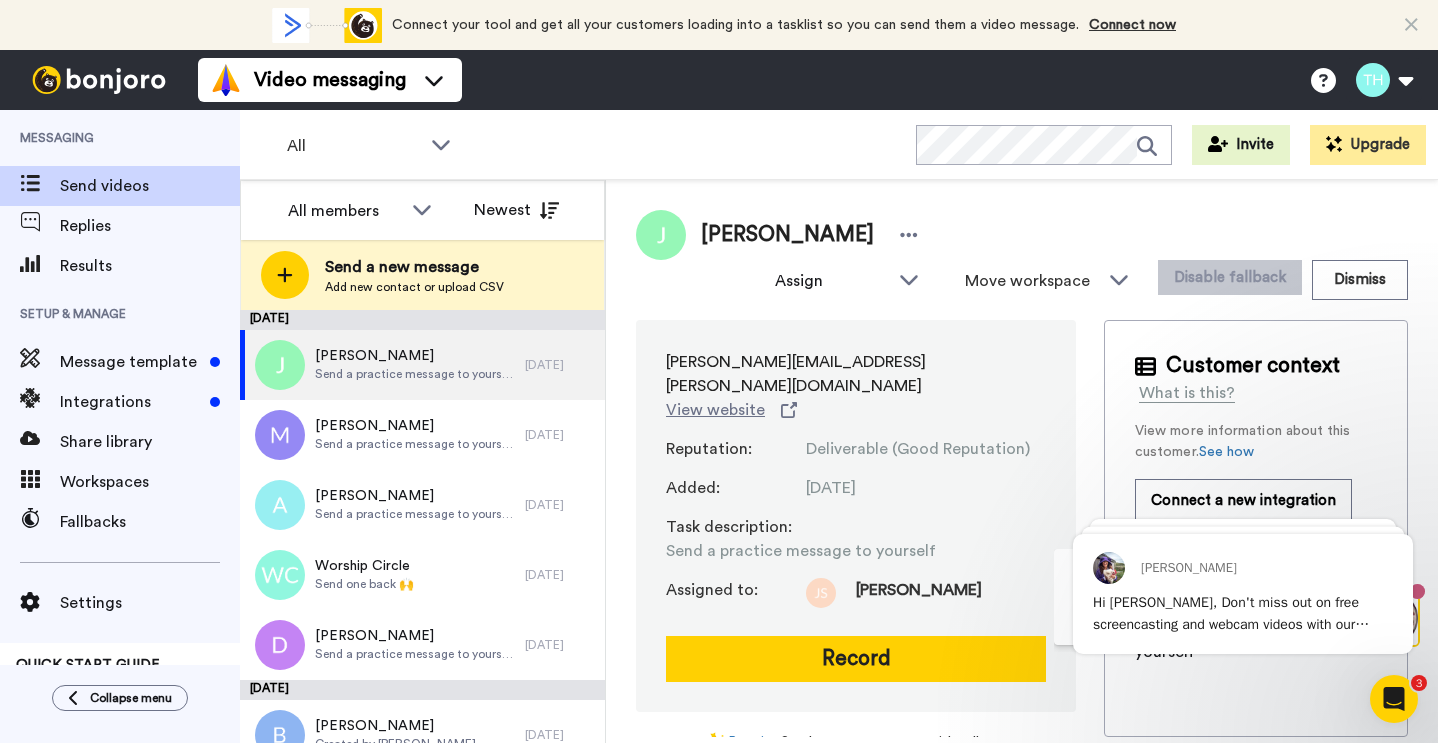 scroll, scrollTop: 0, scrollLeft: 0, axis: both 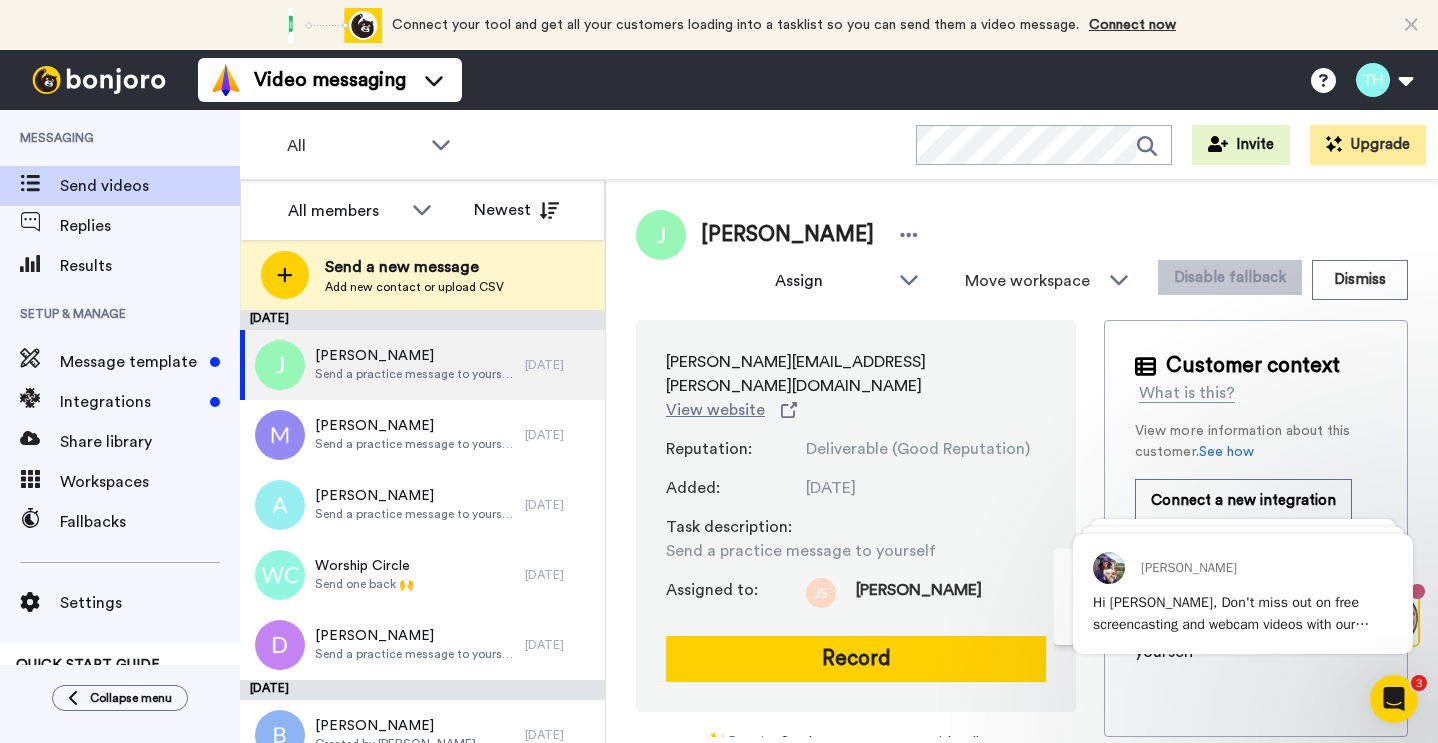 click on "Send videos" at bounding box center [150, 186] 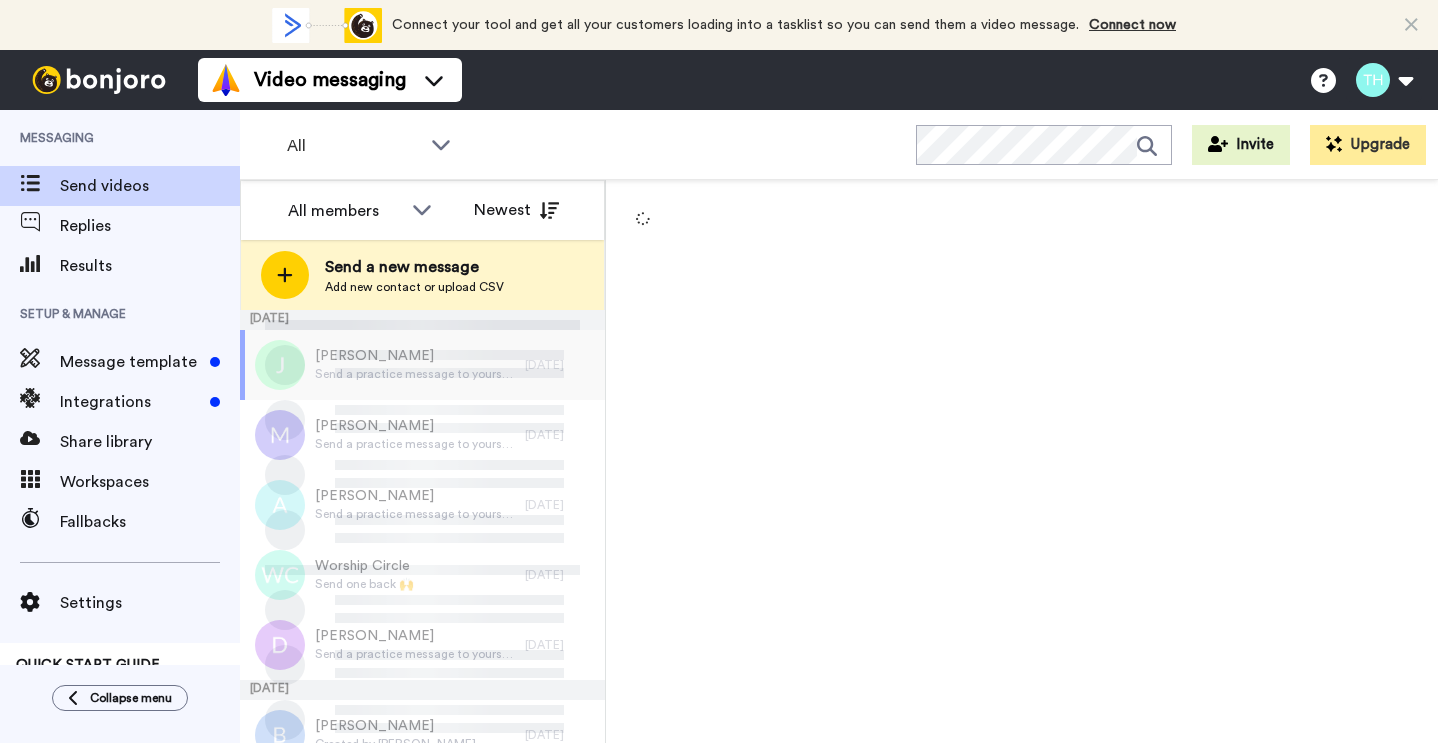 scroll, scrollTop: 0, scrollLeft: 0, axis: both 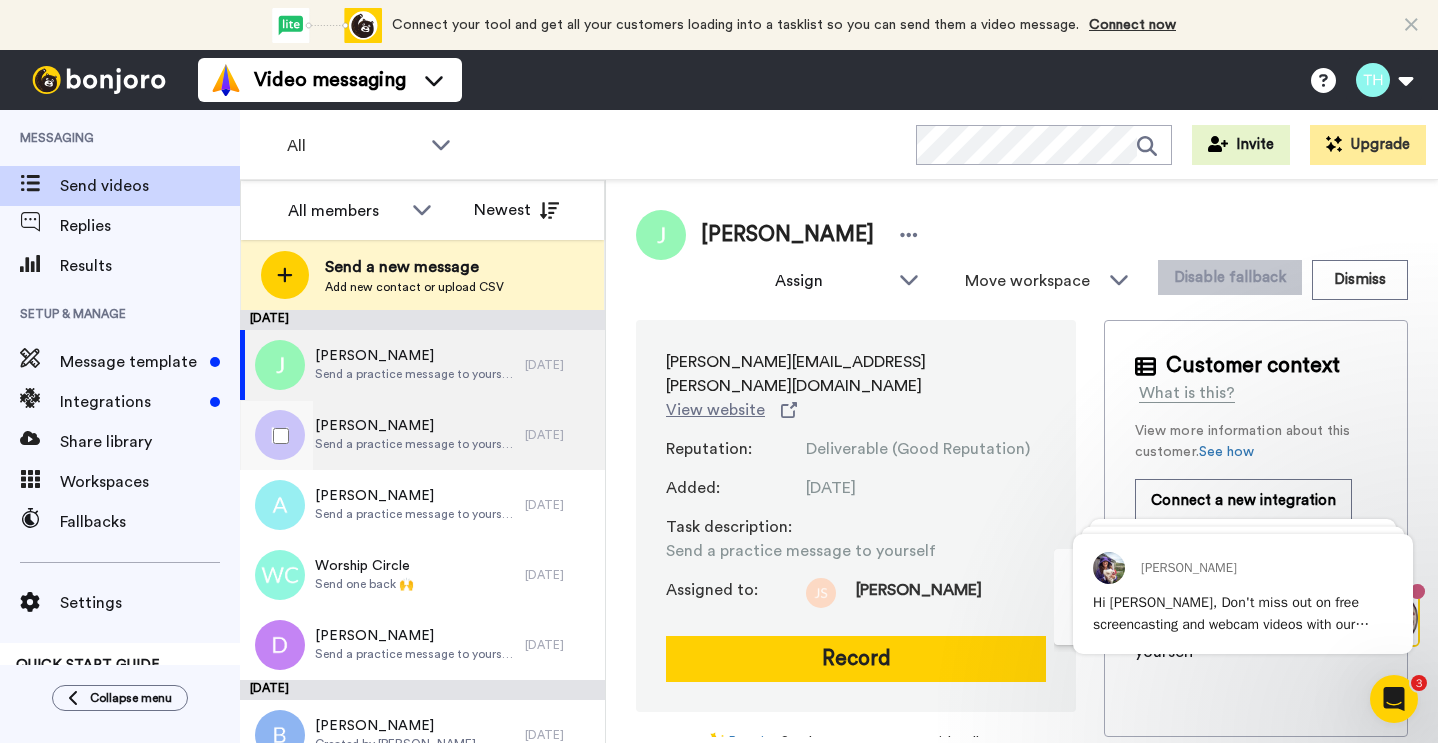click on "[PERSON_NAME]" at bounding box center [415, 426] 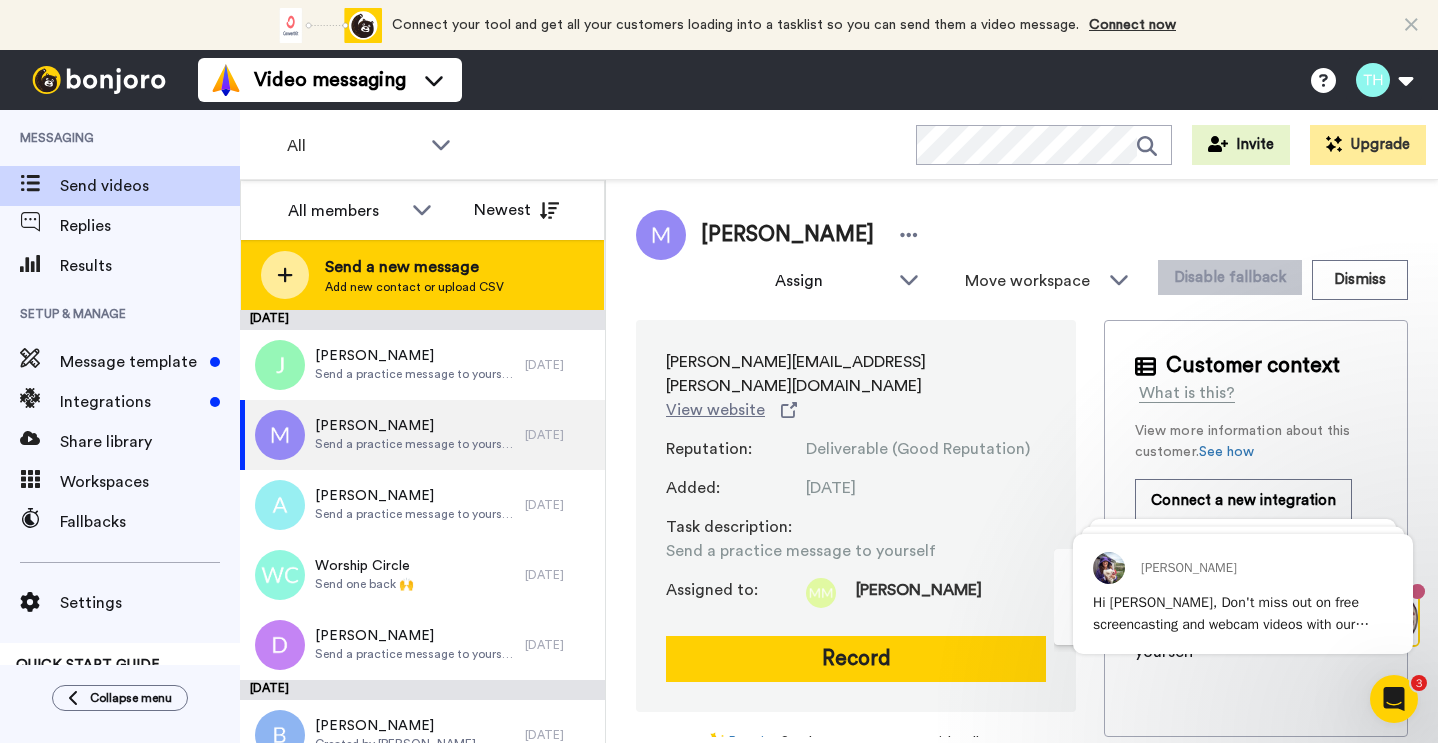 click on "Send a new message" at bounding box center [414, 267] 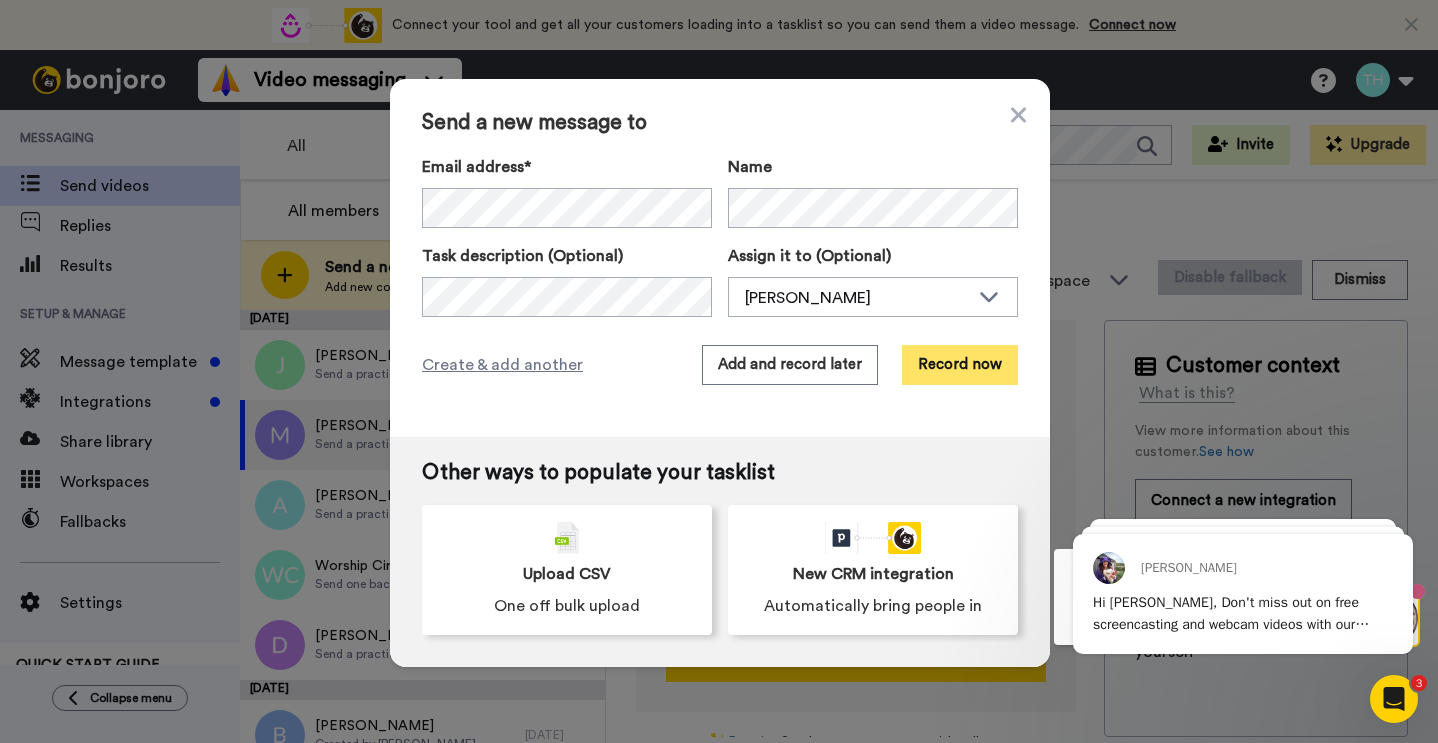 click on "Record now" at bounding box center [960, 365] 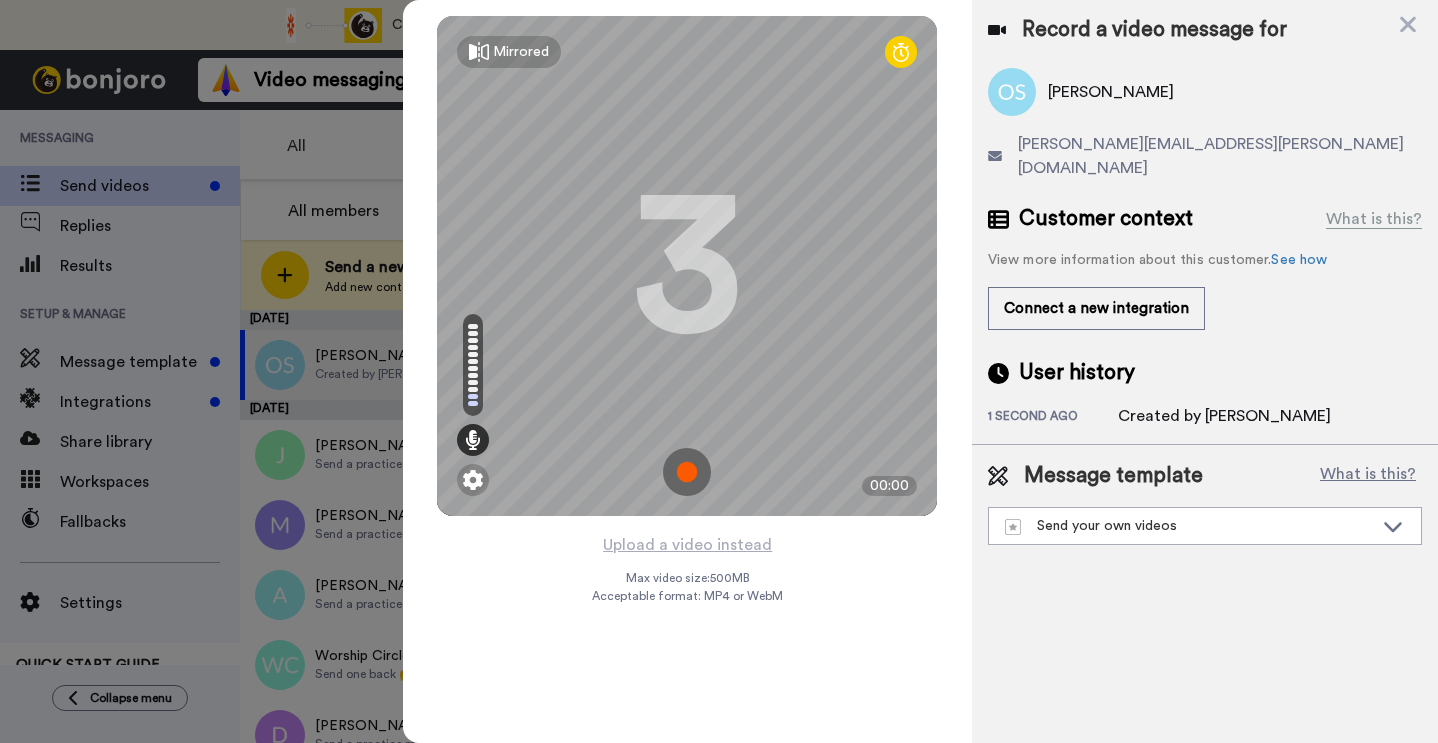 click at bounding box center [687, 472] 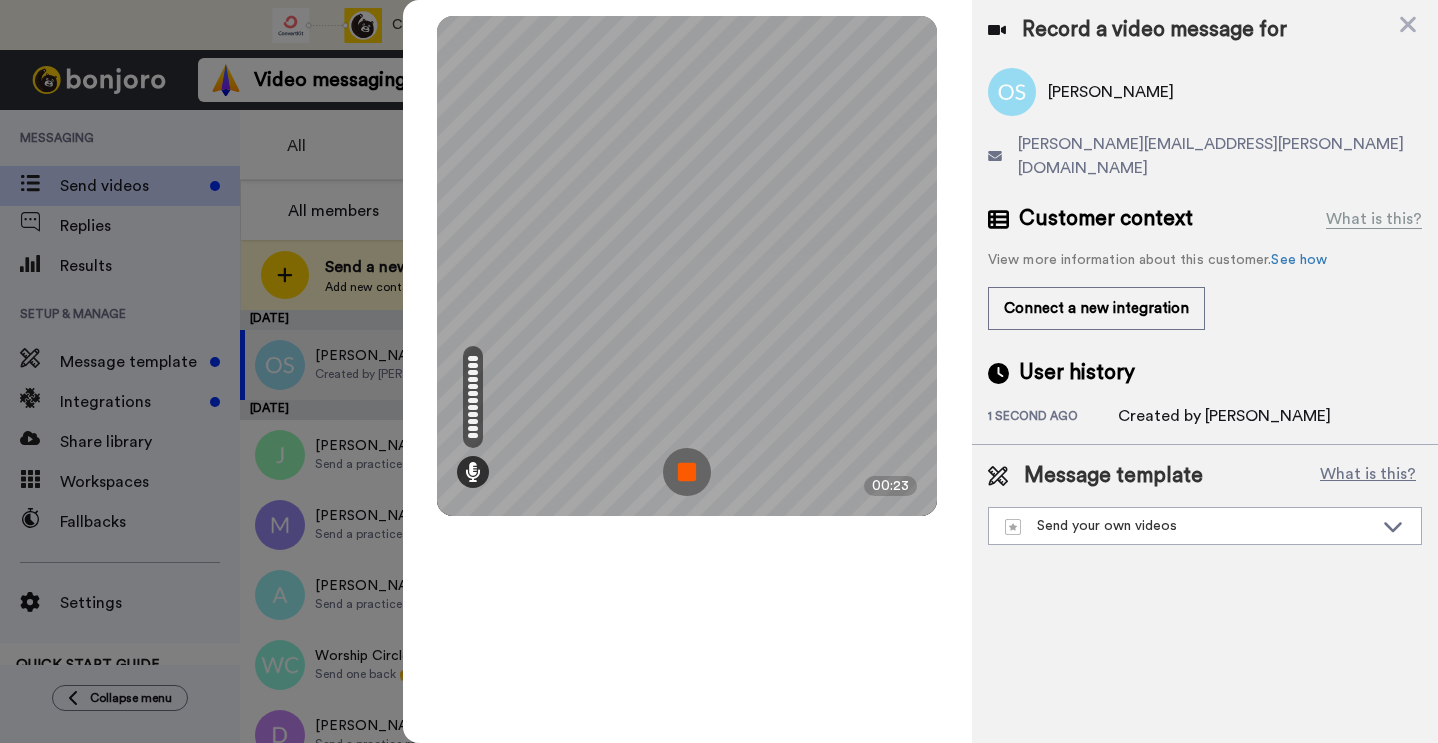click at bounding box center (687, 472) 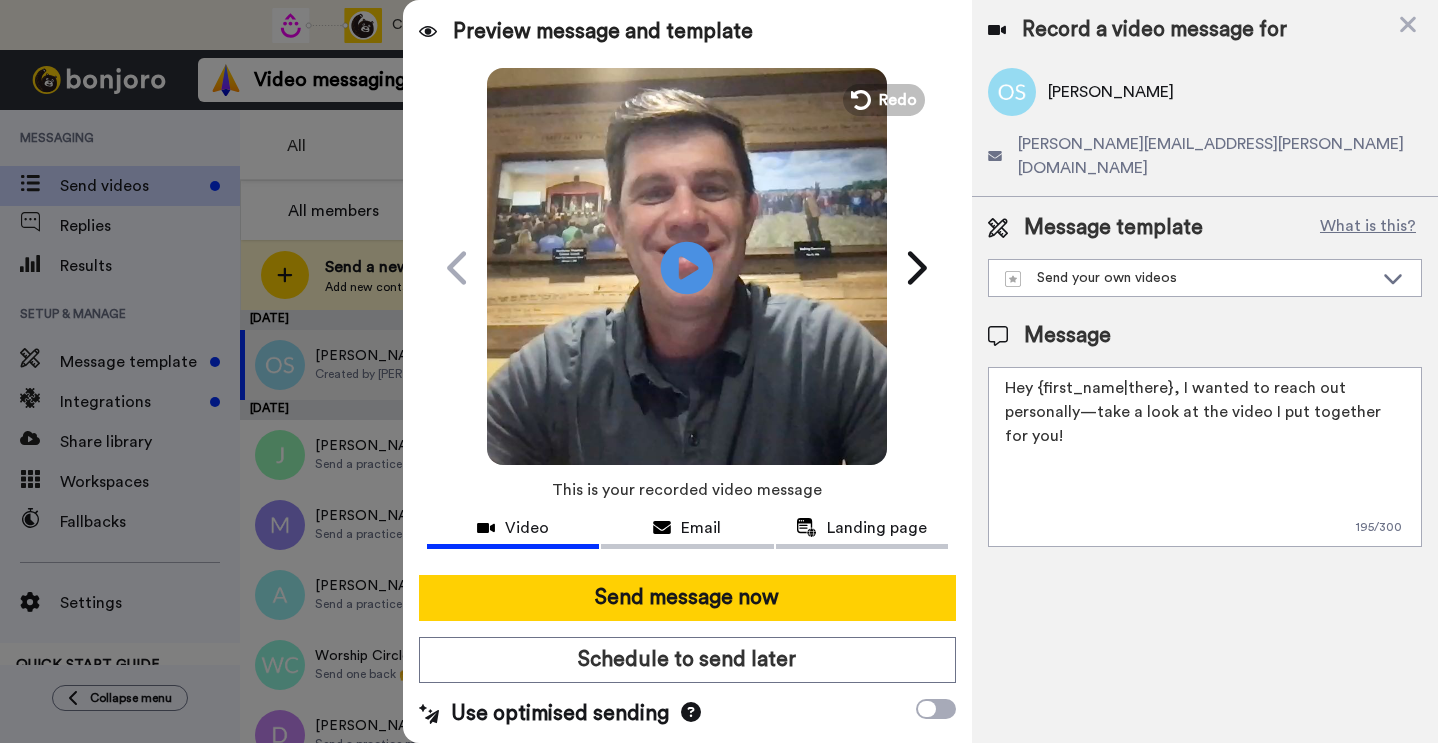 click on "Play/Pause" 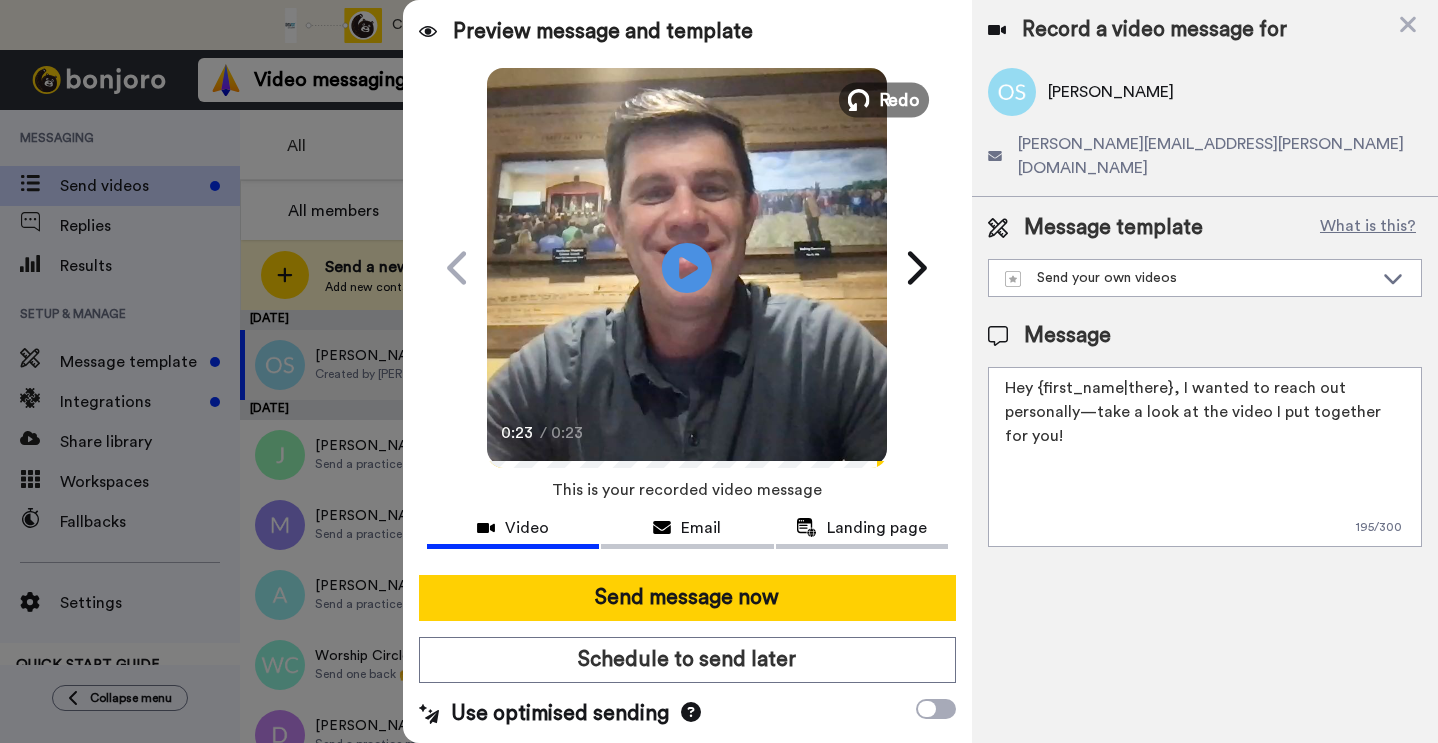 click on "Redo" at bounding box center (900, 99) 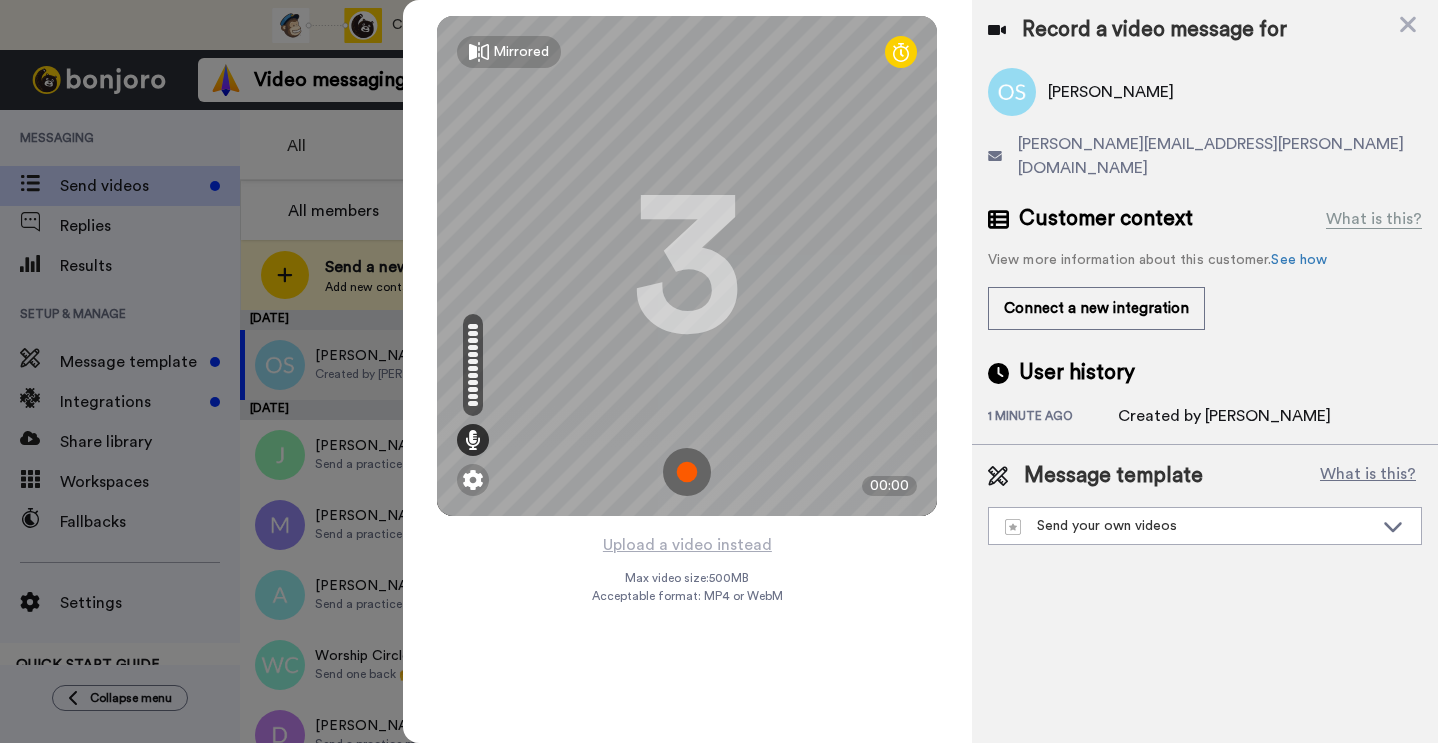 click at bounding box center (687, 472) 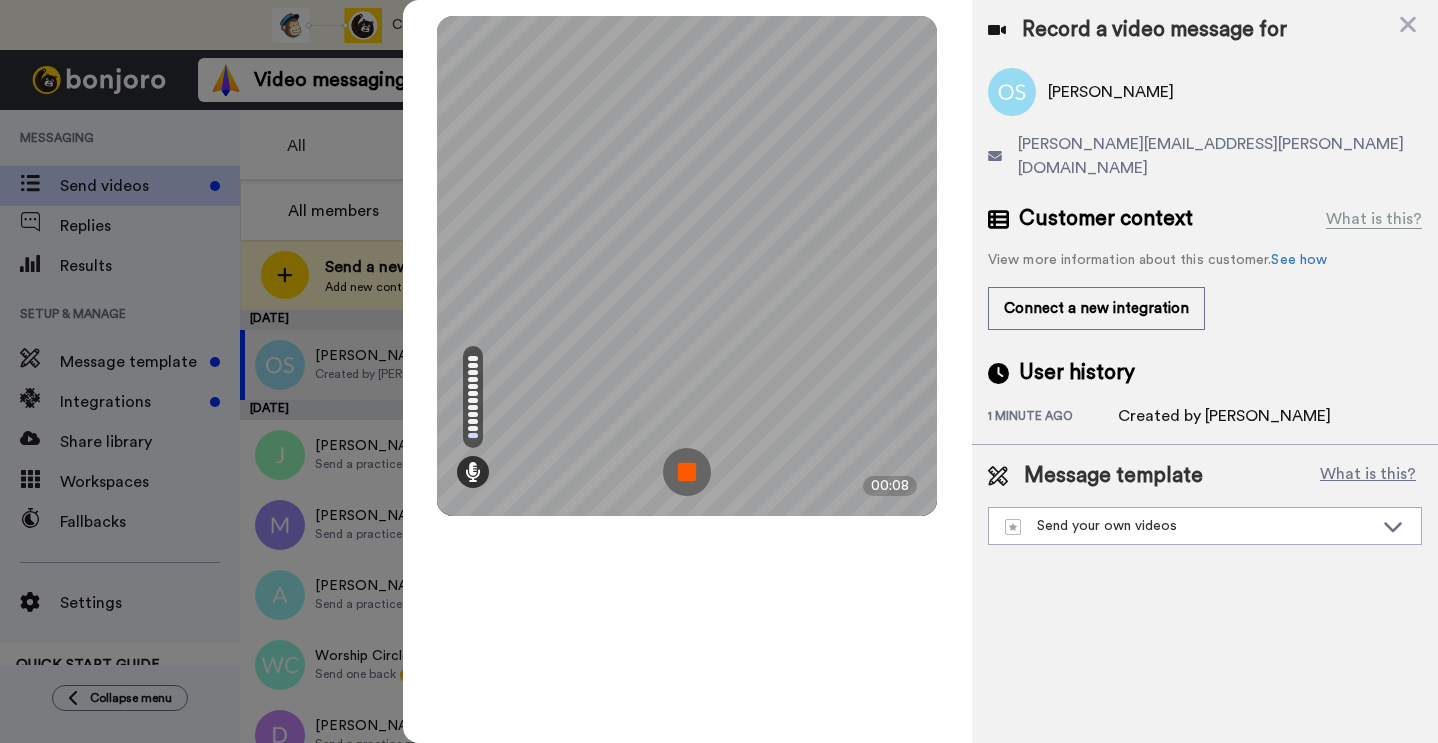 click at bounding box center [687, 472] 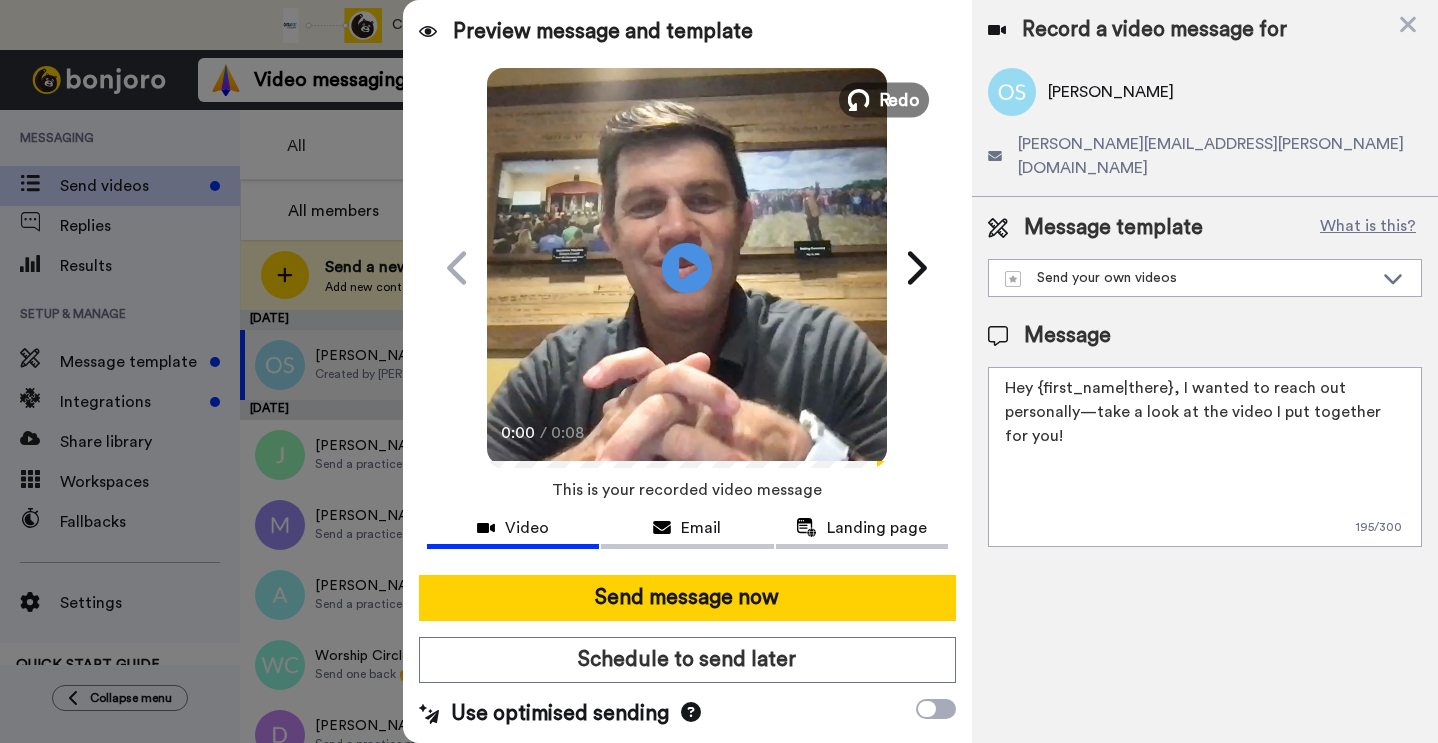 click on "Redo" at bounding box center (900, 99) 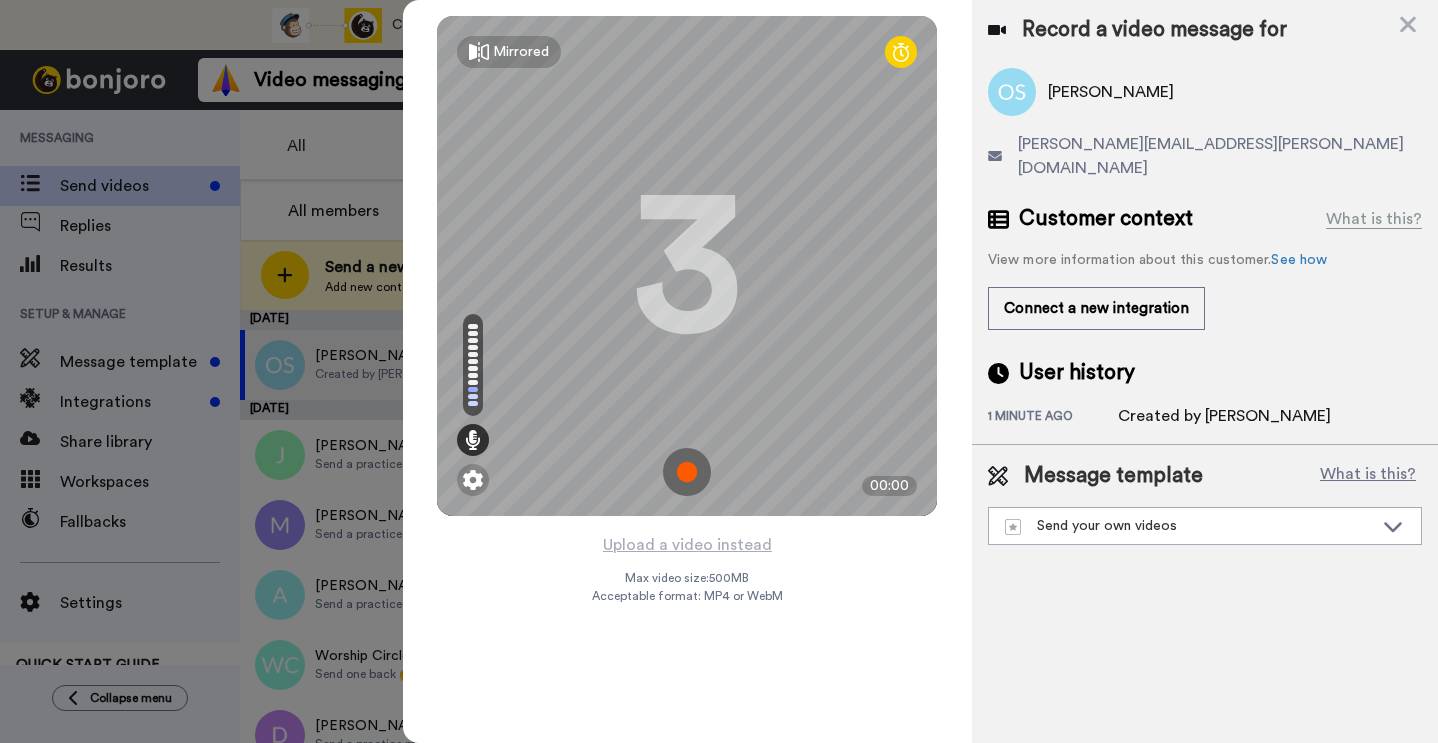 click at bounding box center [687, 472] 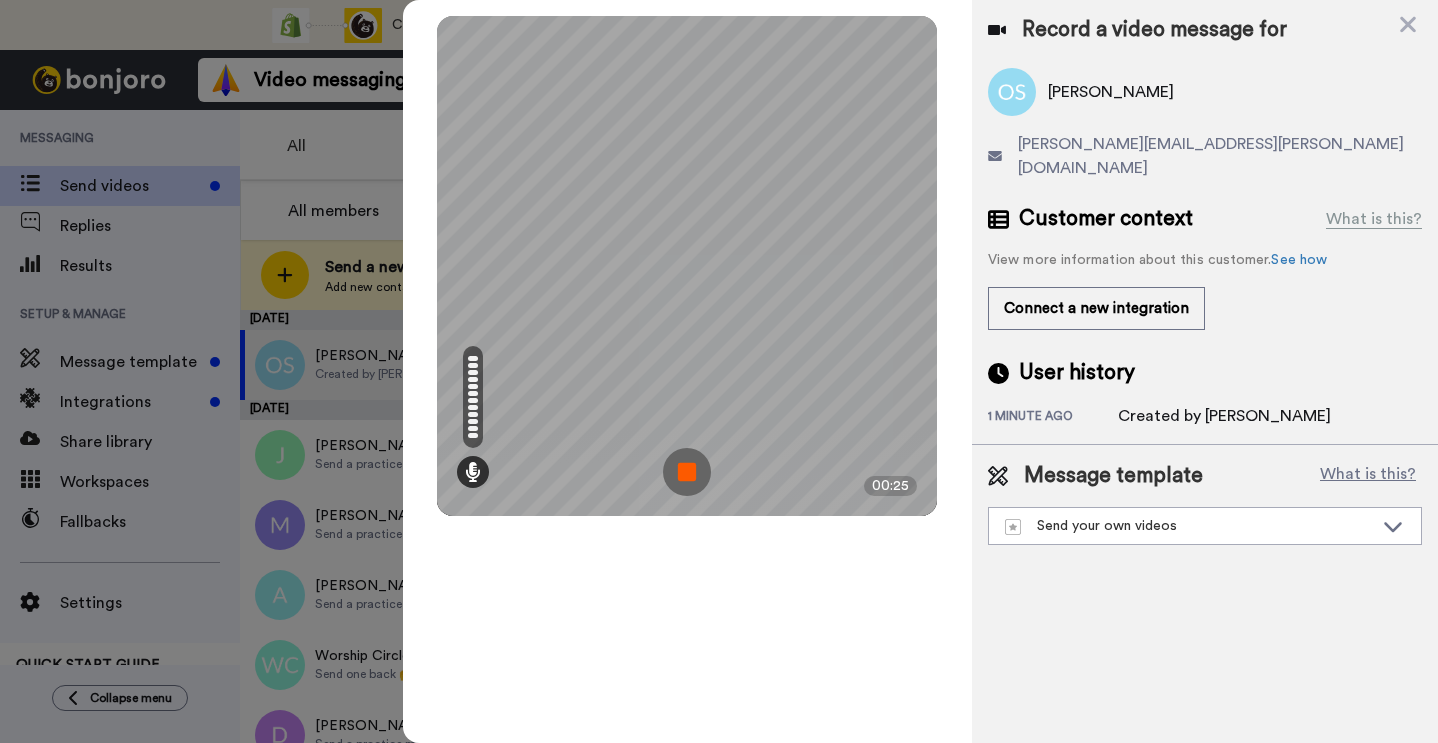 click at bounding box center (687, 472) 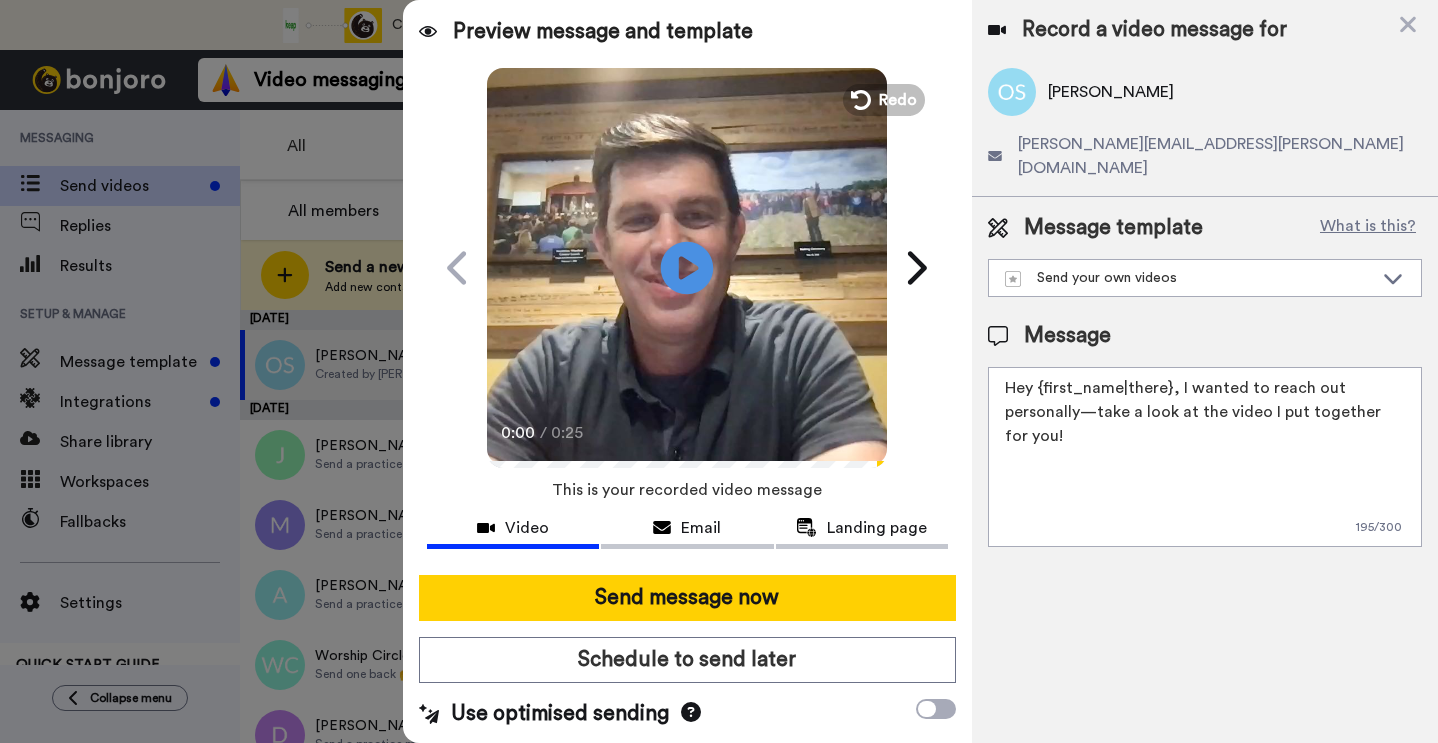 click on "Play/Pause" 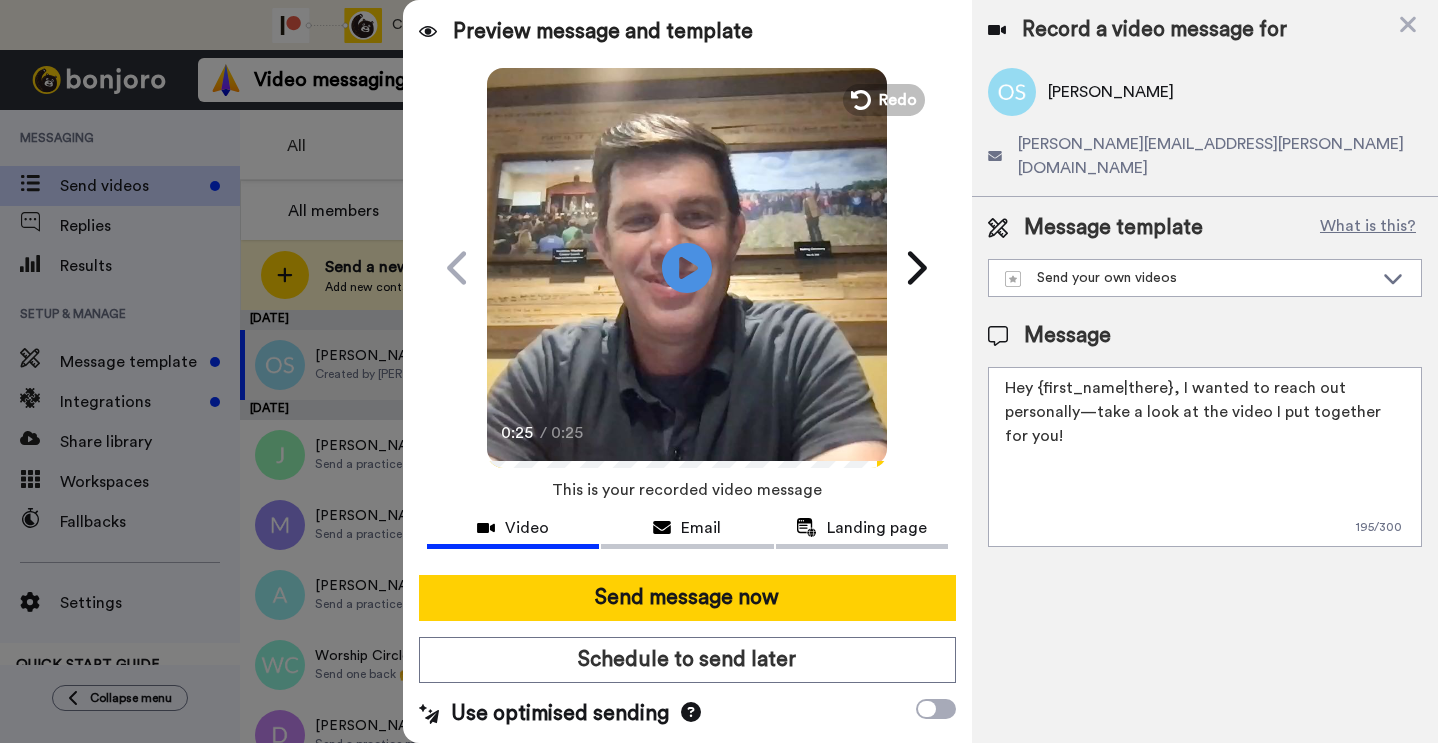 click on "Hey {first_name|there}, I wanted to reach out personally—take a look at the video I put together for you!" at bounding box center [1205, 457] 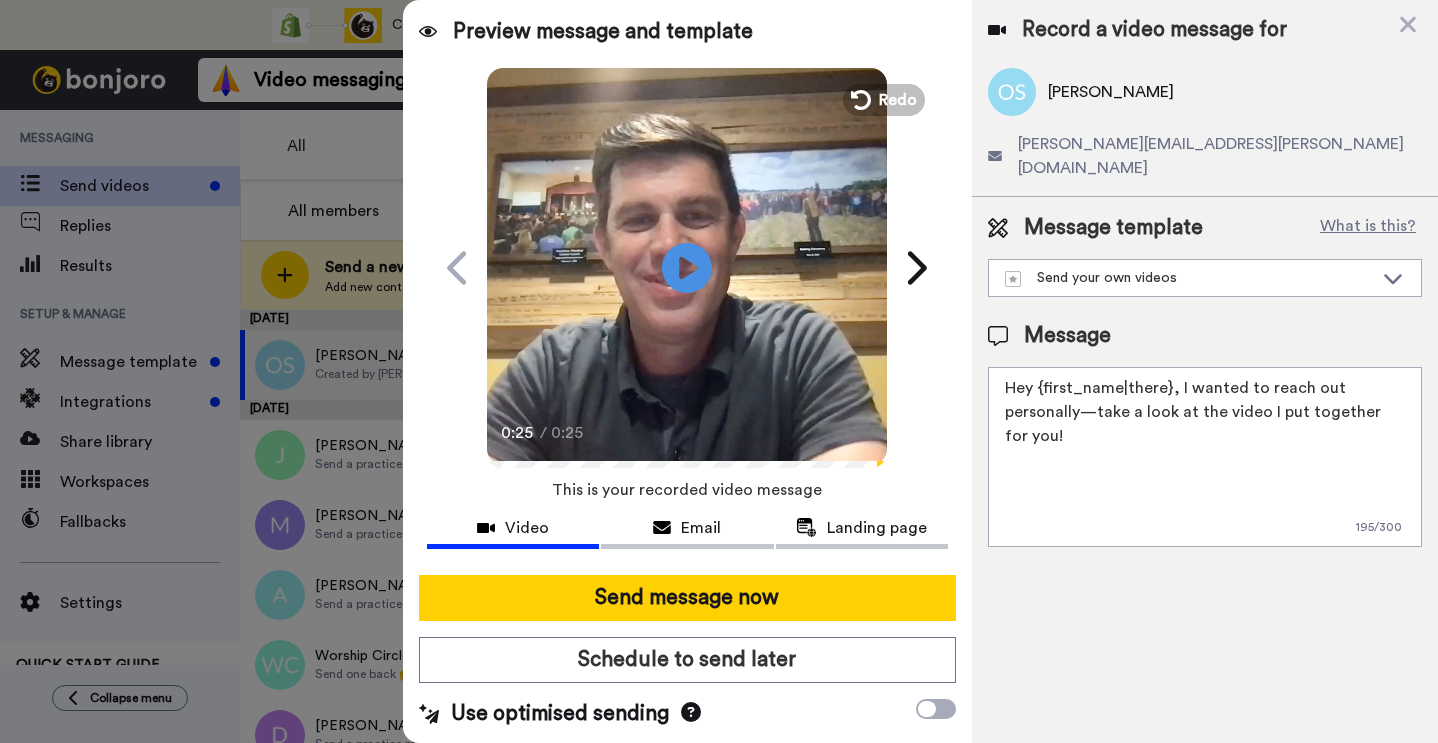 drag, startPoint x: 1037, startPoint y: 365, endPoint x: 1167, endPoint y: 370, distance: 130.09612 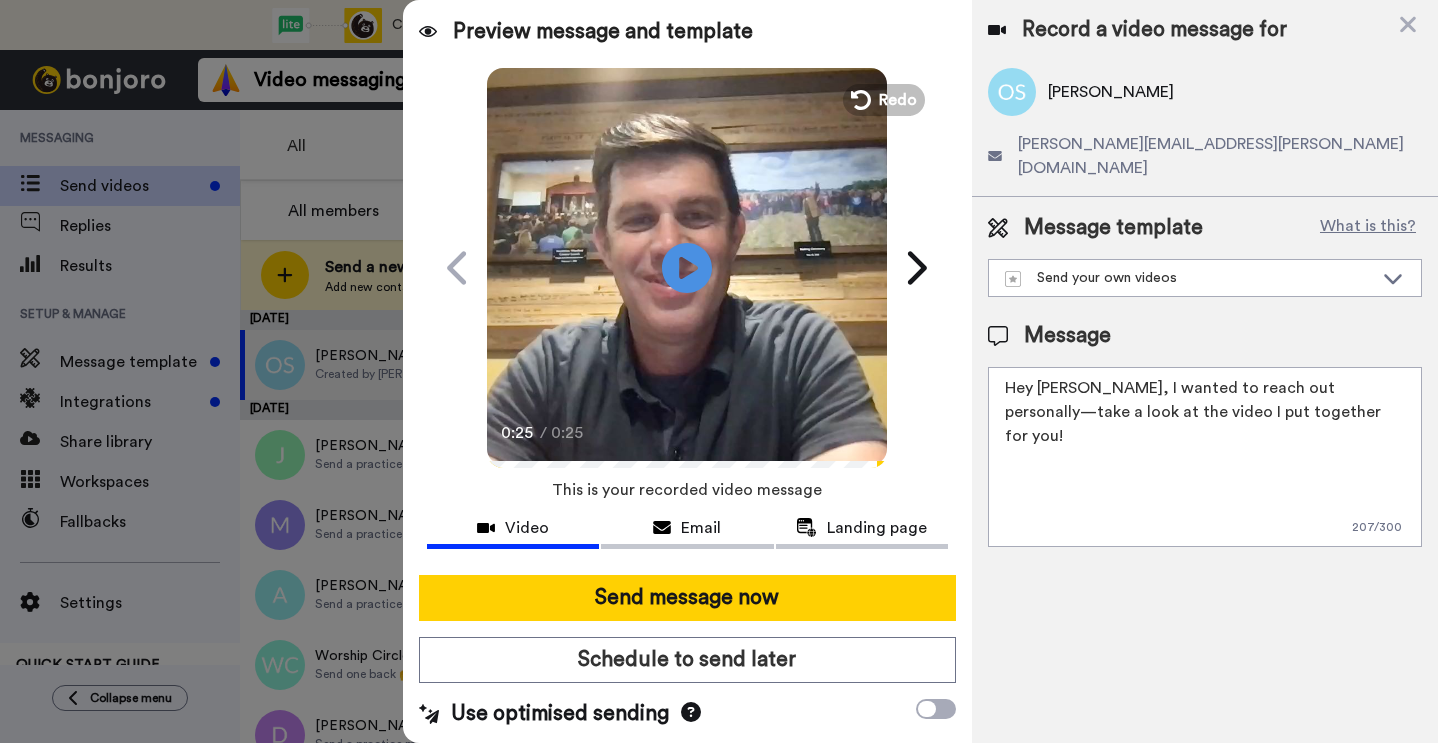 drag, startPoint x: 1098, startPoint y: 367, endPoint x: 1280, endPoint y: 383, distance: 182.70195 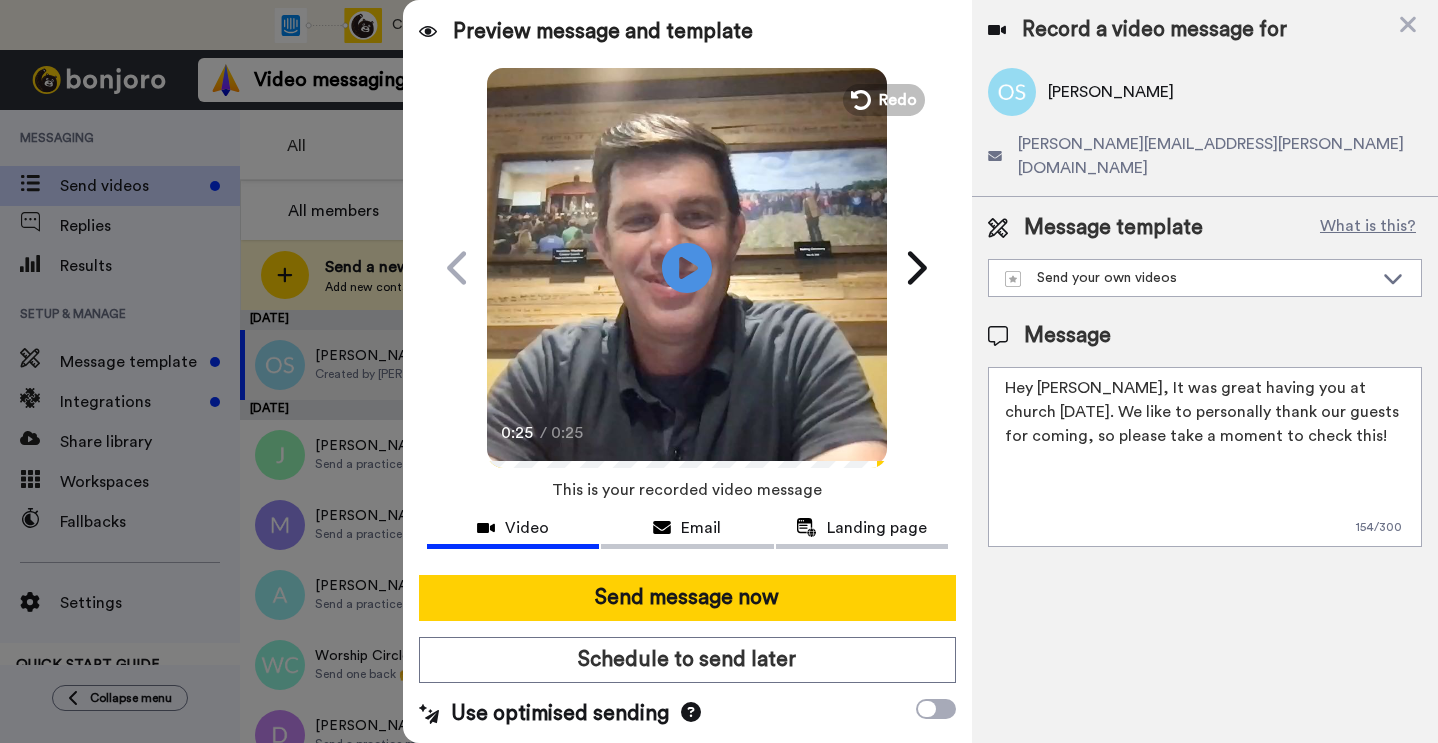 click on "Hey Olivia, It was great having you at church yesterday. We like to personally thank our guests for coming, so please take a moment to check this!" at bounding box center (1205, 457) 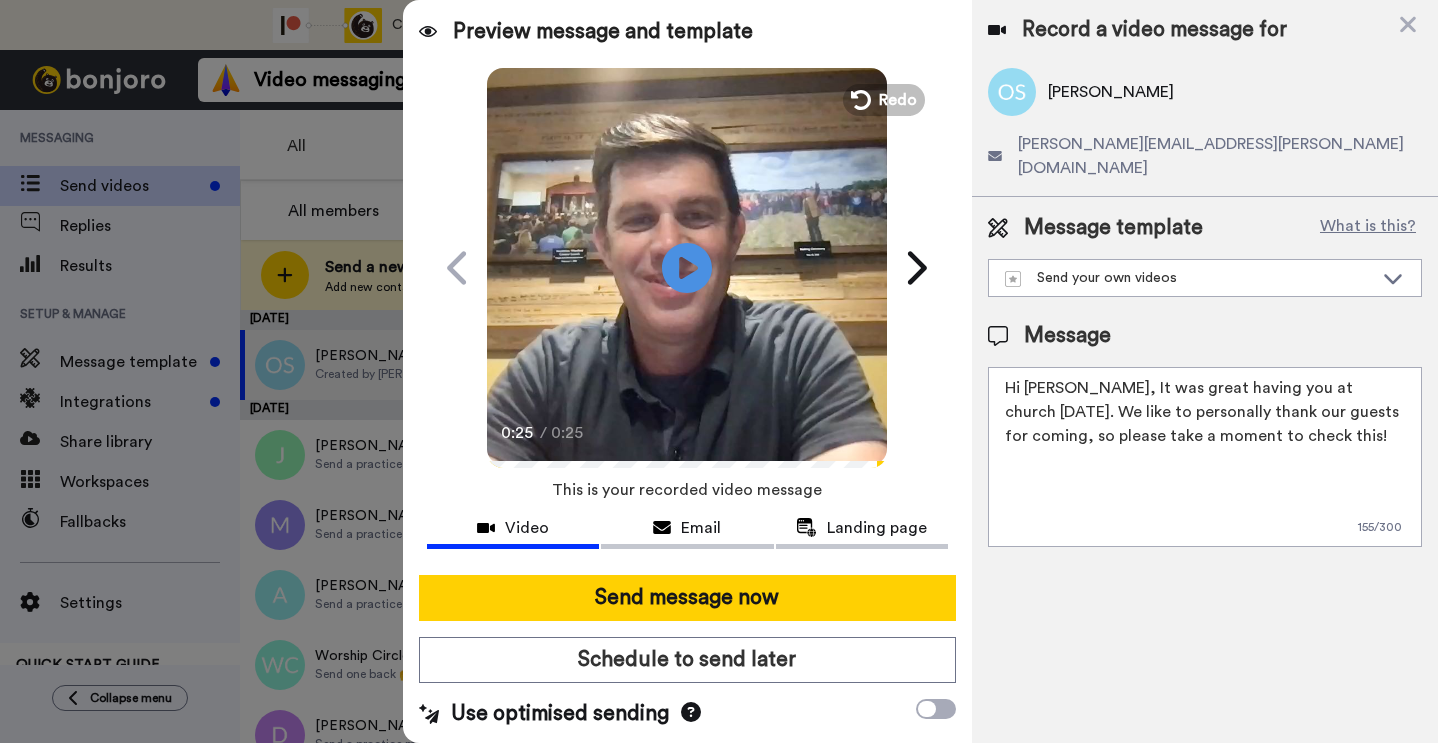 drag, startPoint x: 1262, startPoint y: 361, endPoint x: 1310, endPoint y: 364, distance: 48.09366 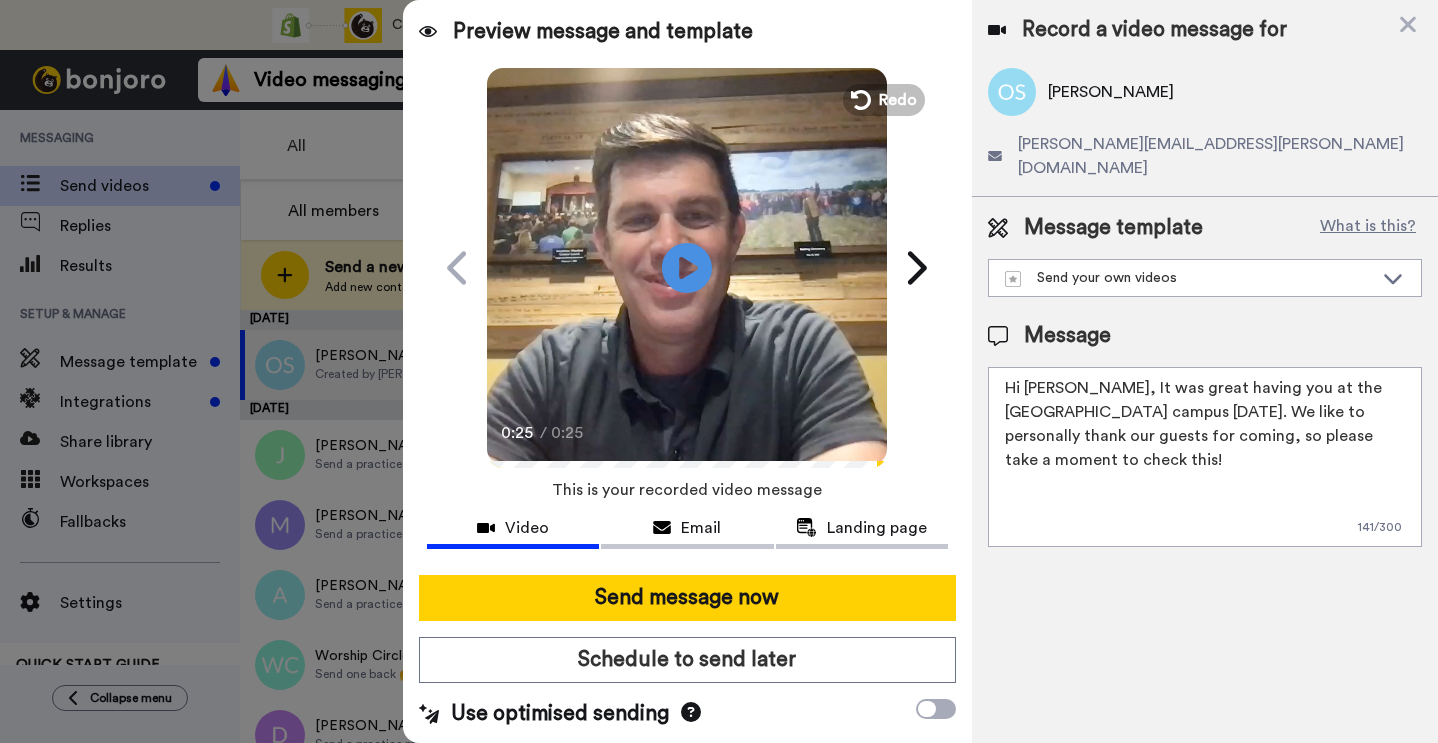 drag, startPoint x: 1146, startPoint y: 388, endPoint x: 1136, endPoint y: 419, distance: 32.572994 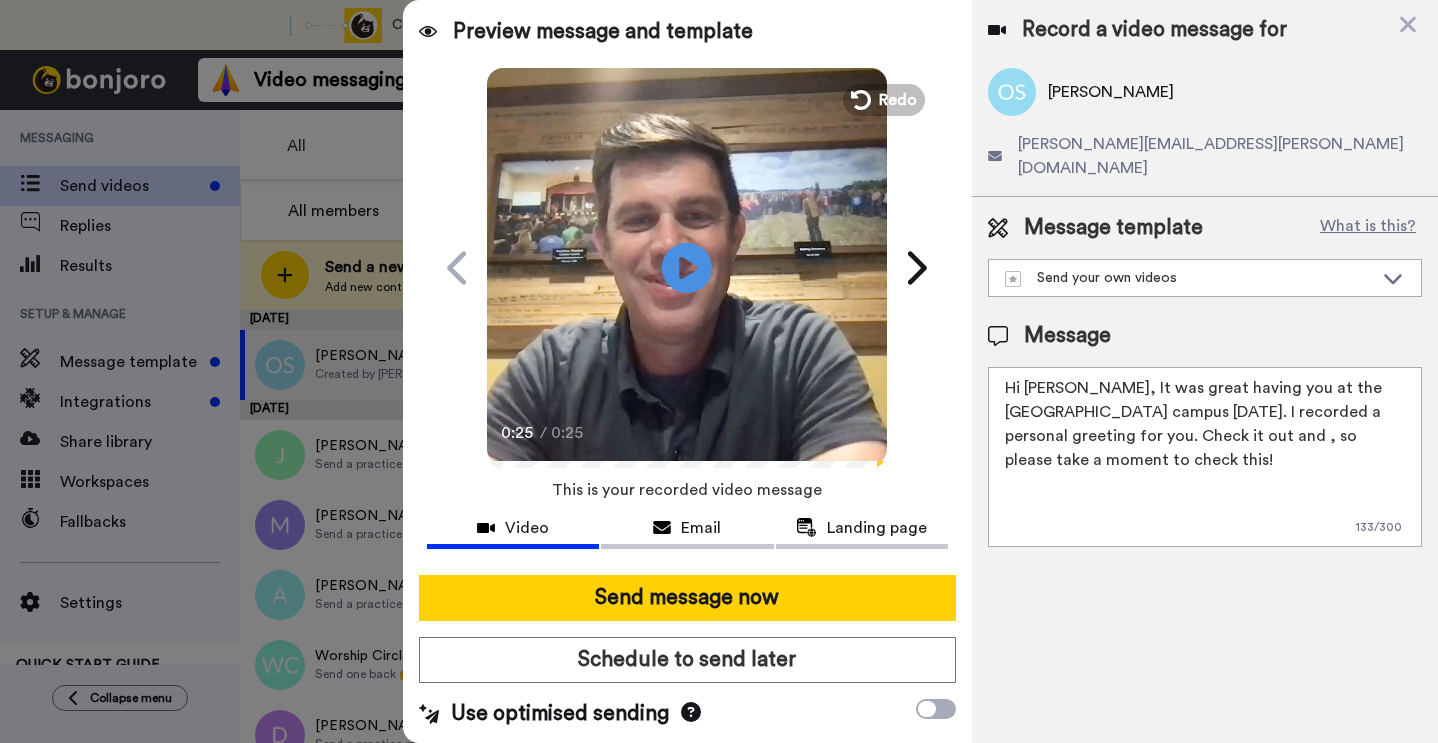 drag, startPoint x: 1135, startPoint y: 413, endPoint x: 1134, endPoint y: 430, distance: 17.029387 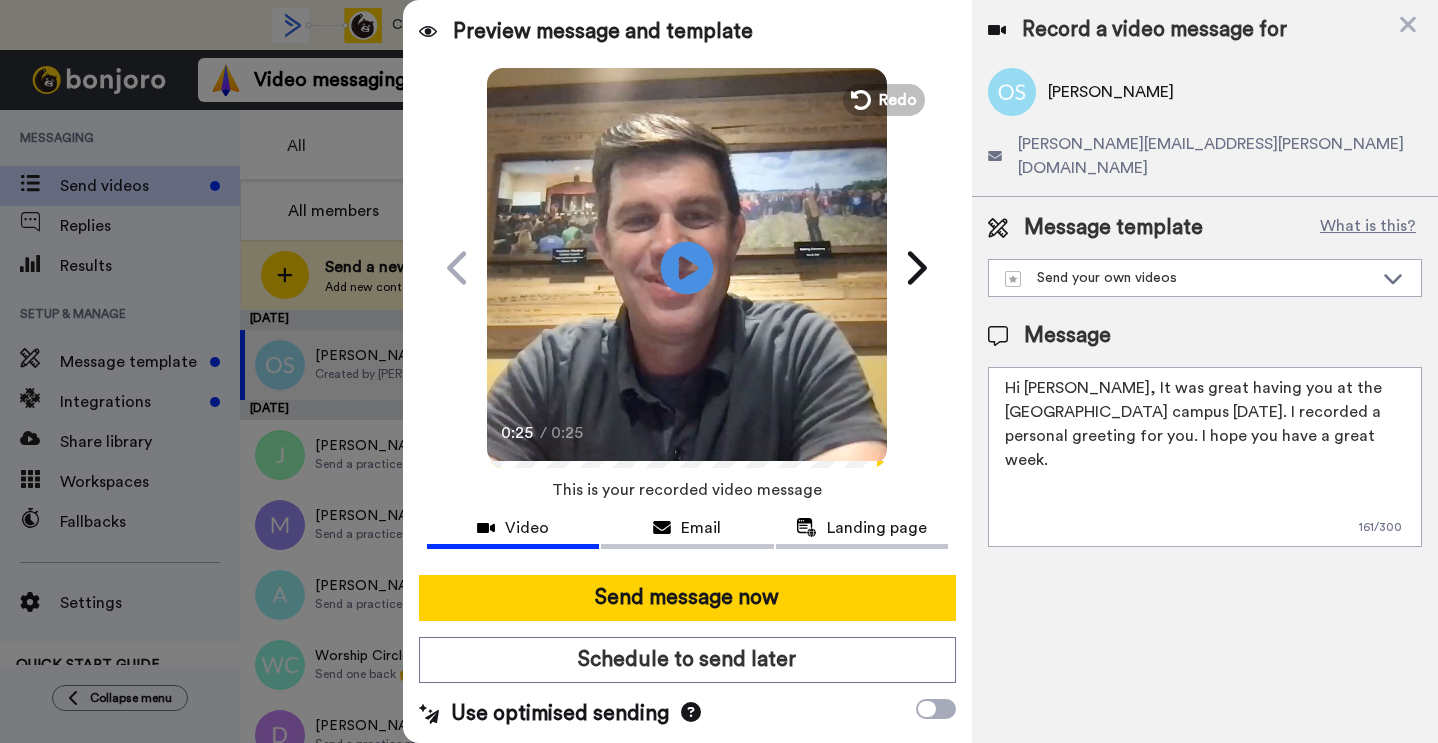click 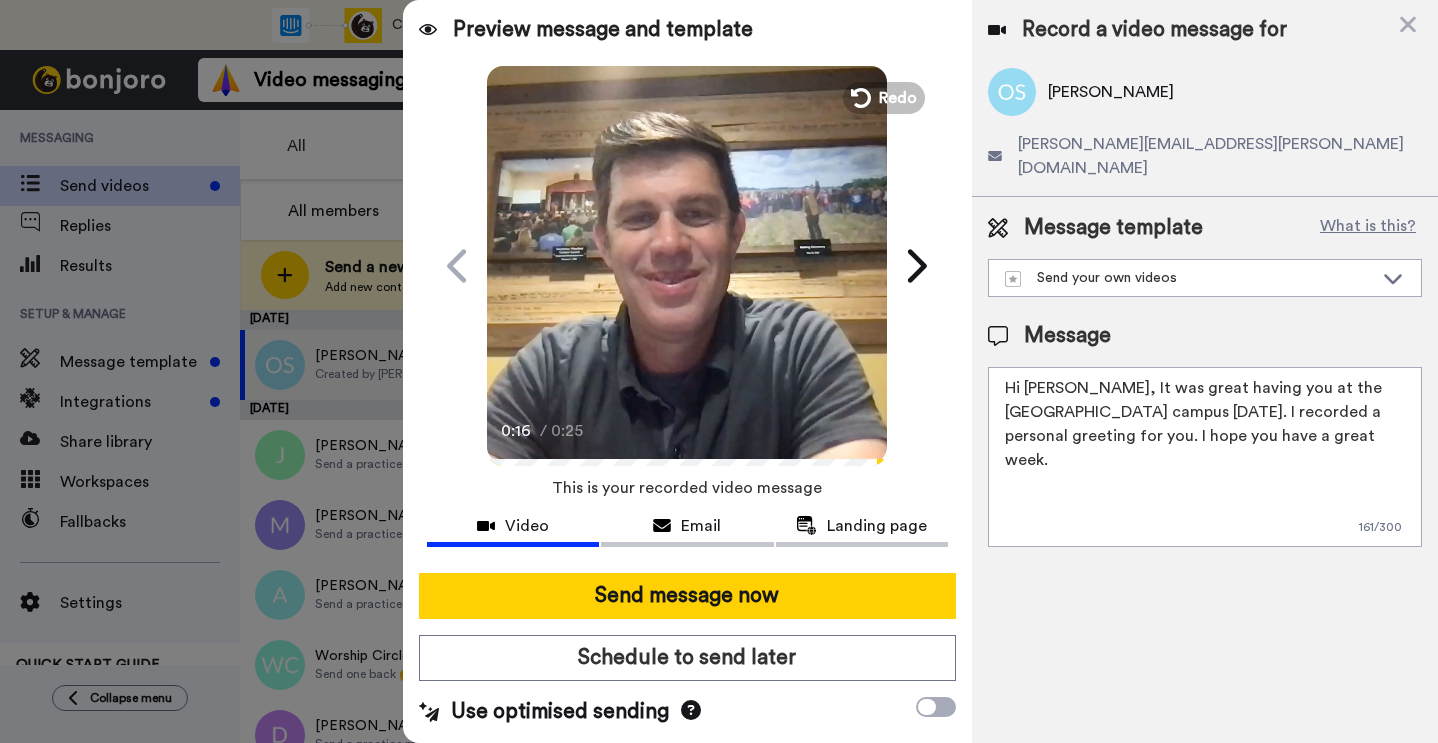 scroll, scrollTop: 1, scrollLeft: 0, axis: vertical 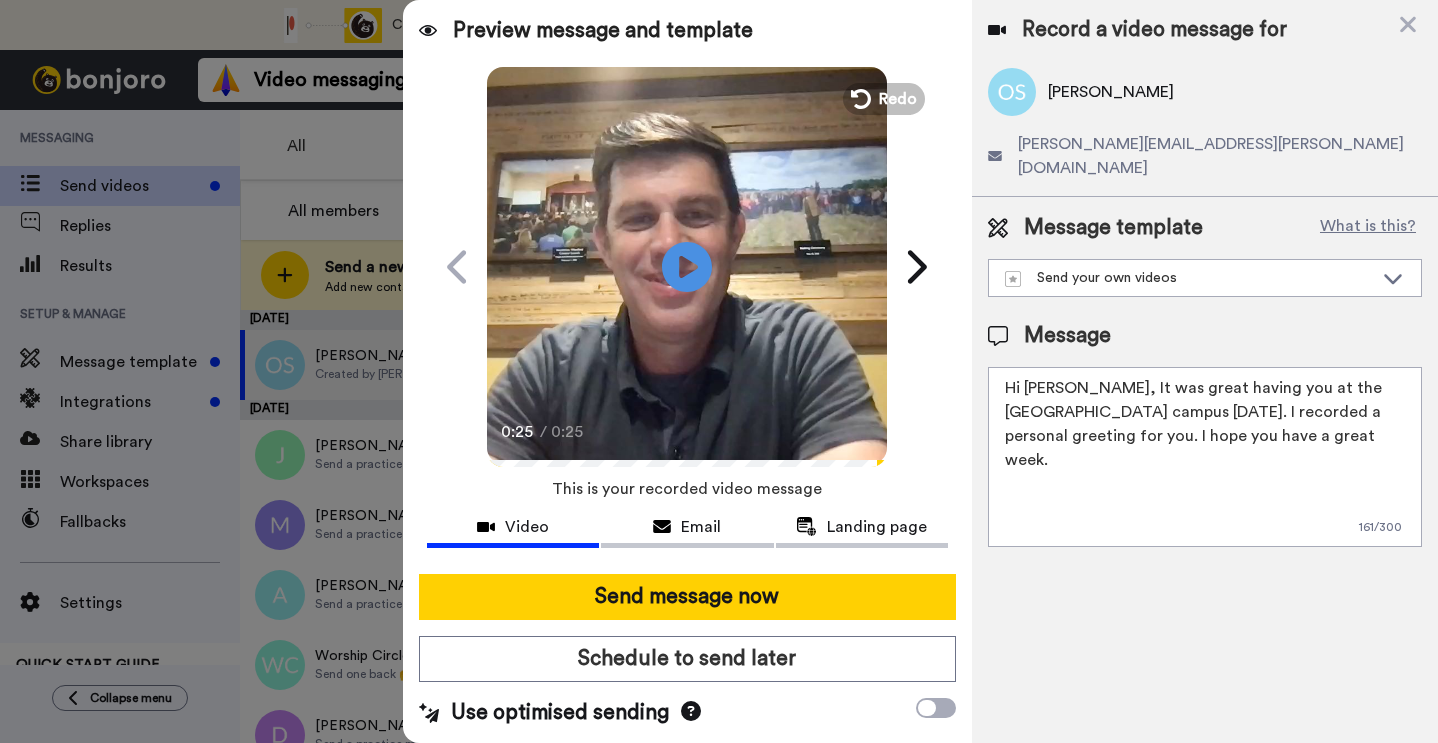 click on "Hi Olivia, It was great having you at the Westfield campus yesterday. I recorded a personal greeting for you. I hope you have a great week." at bounding box center (1205, 457) 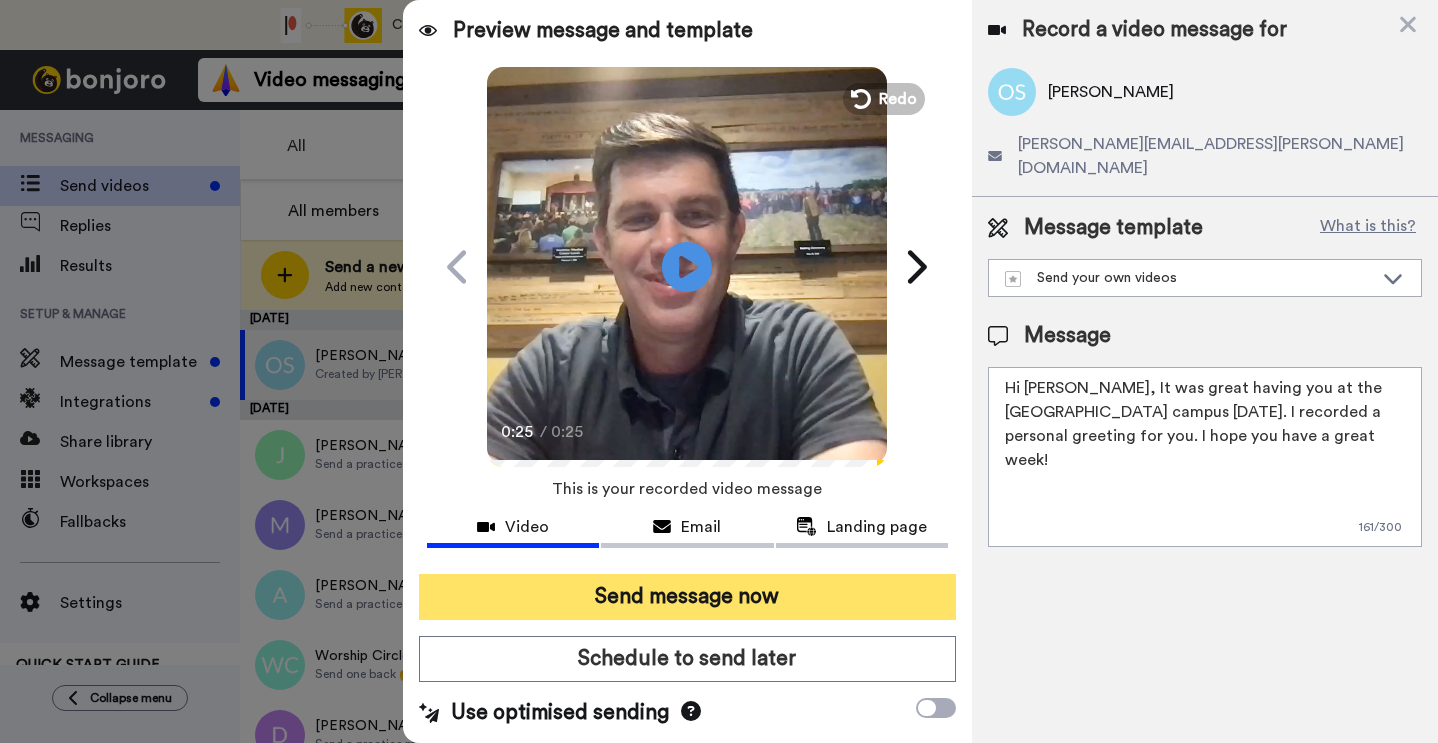 type on "Hi [PERSON_NAME], It was great having you at the [GEOGRAPHIC_DATA] campus [DATE]. I recorded a personal greeting for you. I hope you have a great week!" 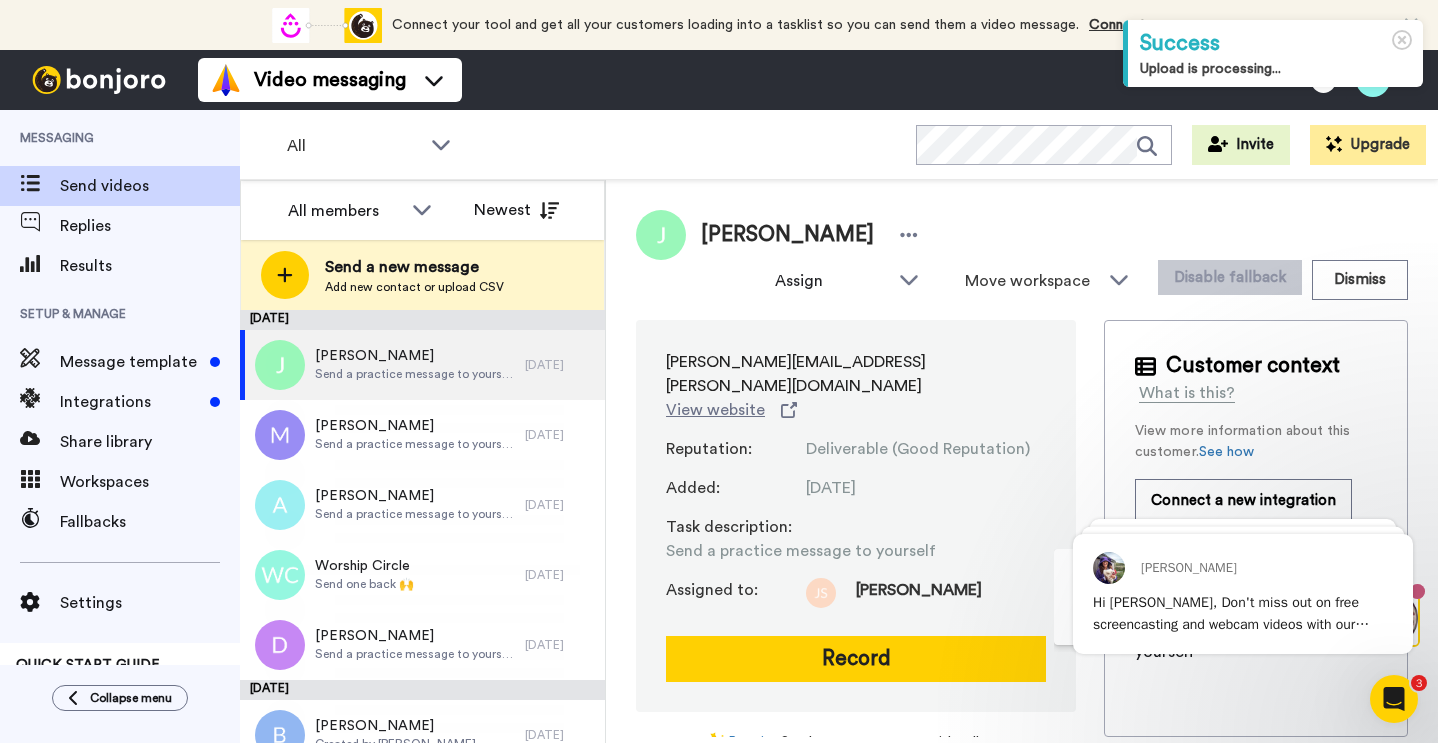scroll, scrollTop: 0, scrollLeft: 0, axis: both 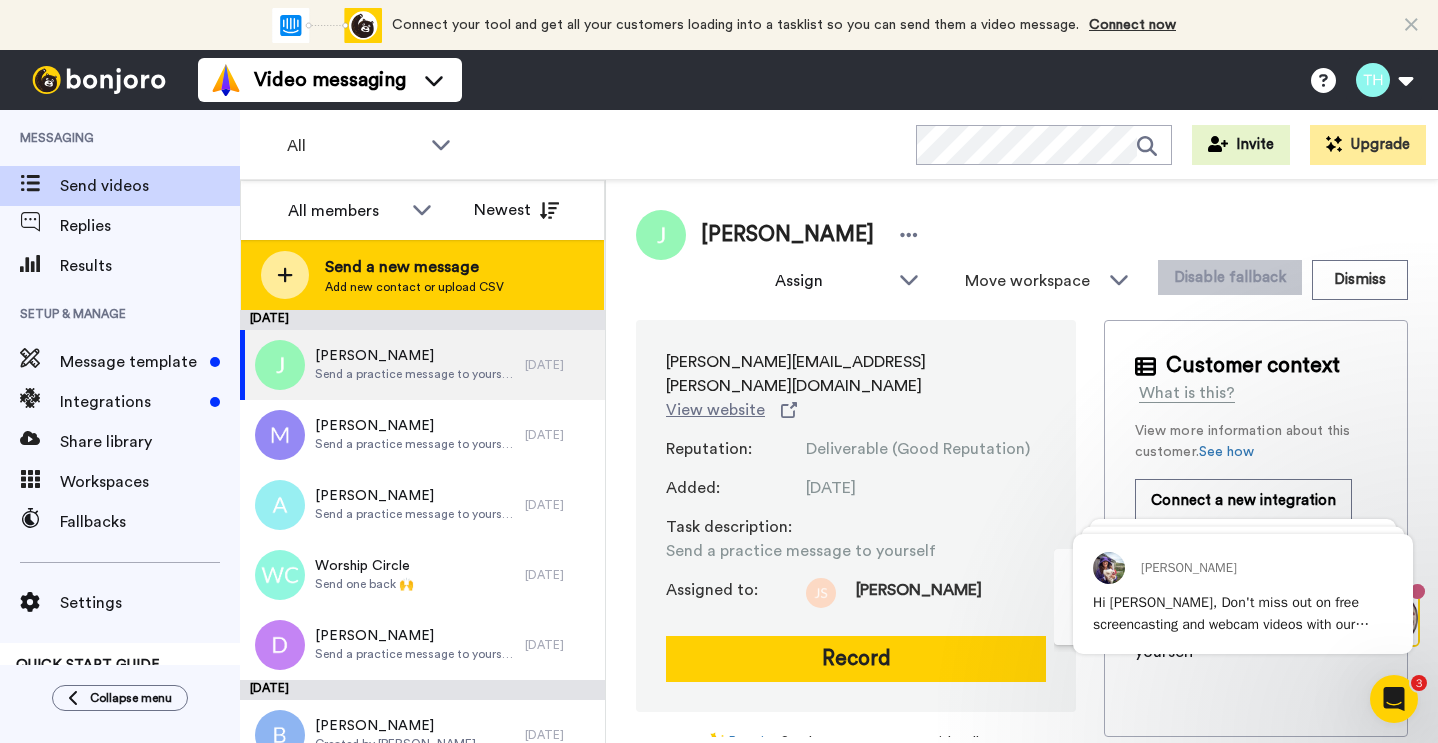 click on "Send a new message" at bounding box center [414, 267] 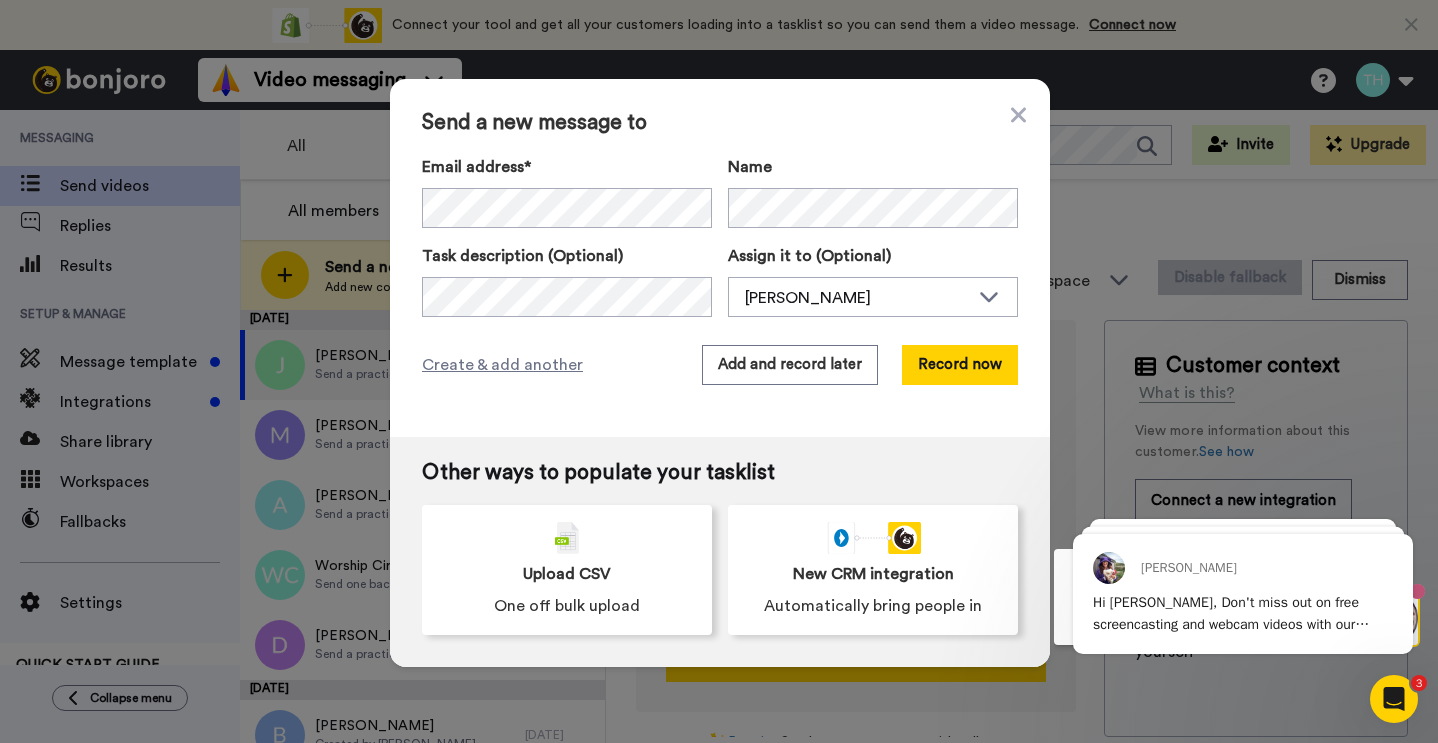 click on "Send a new message to" at bounding box center (720, 123) 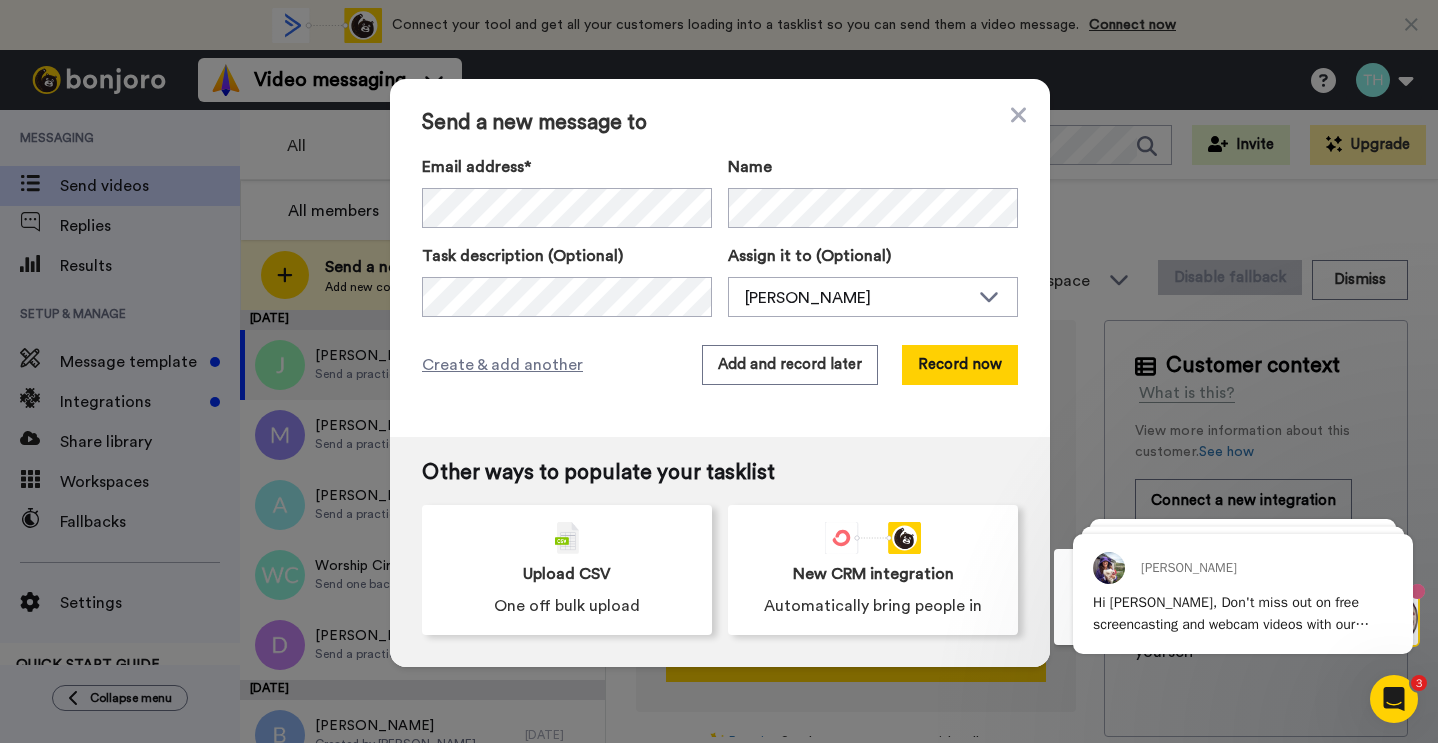 click on "Create & add another Add and record later Record now" at bounding box center [720, 365] 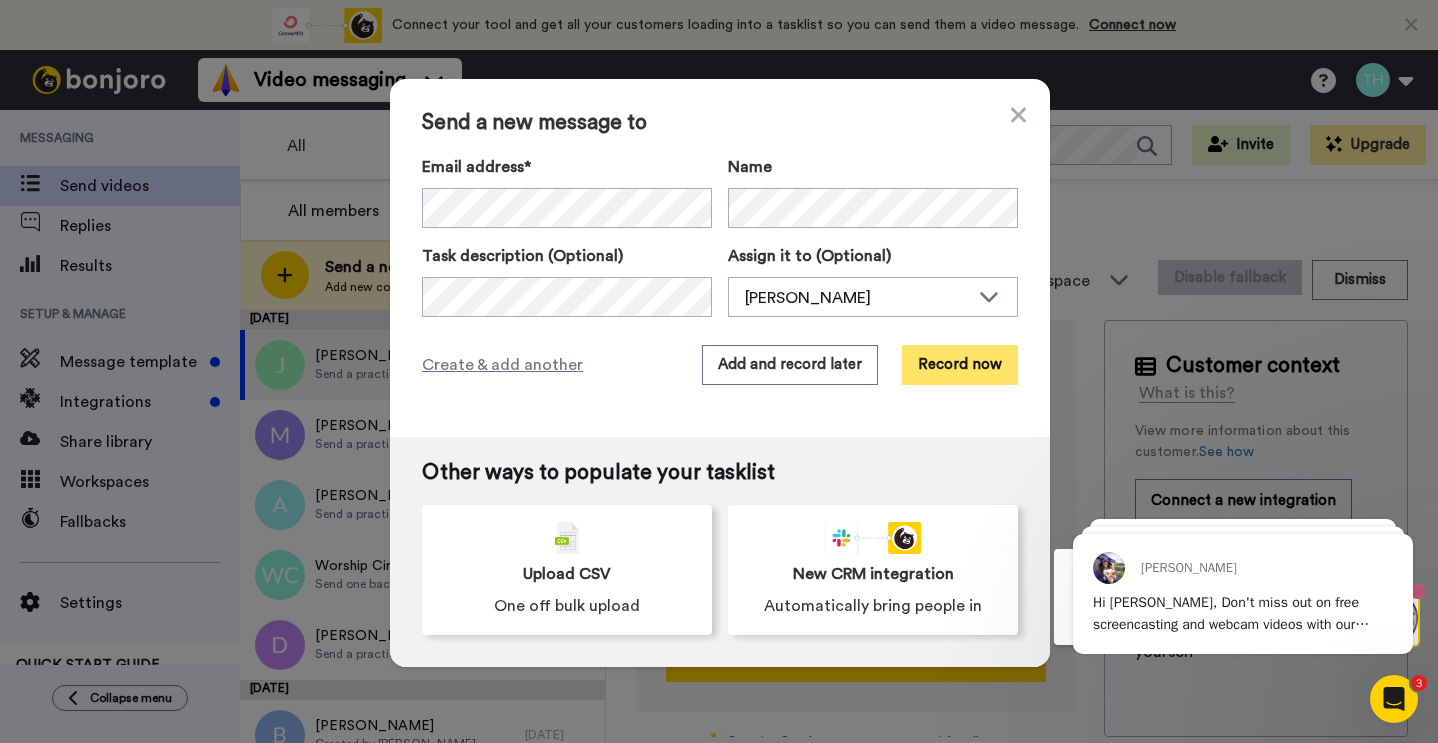click on "Record now" at bounding box center [960, 365] 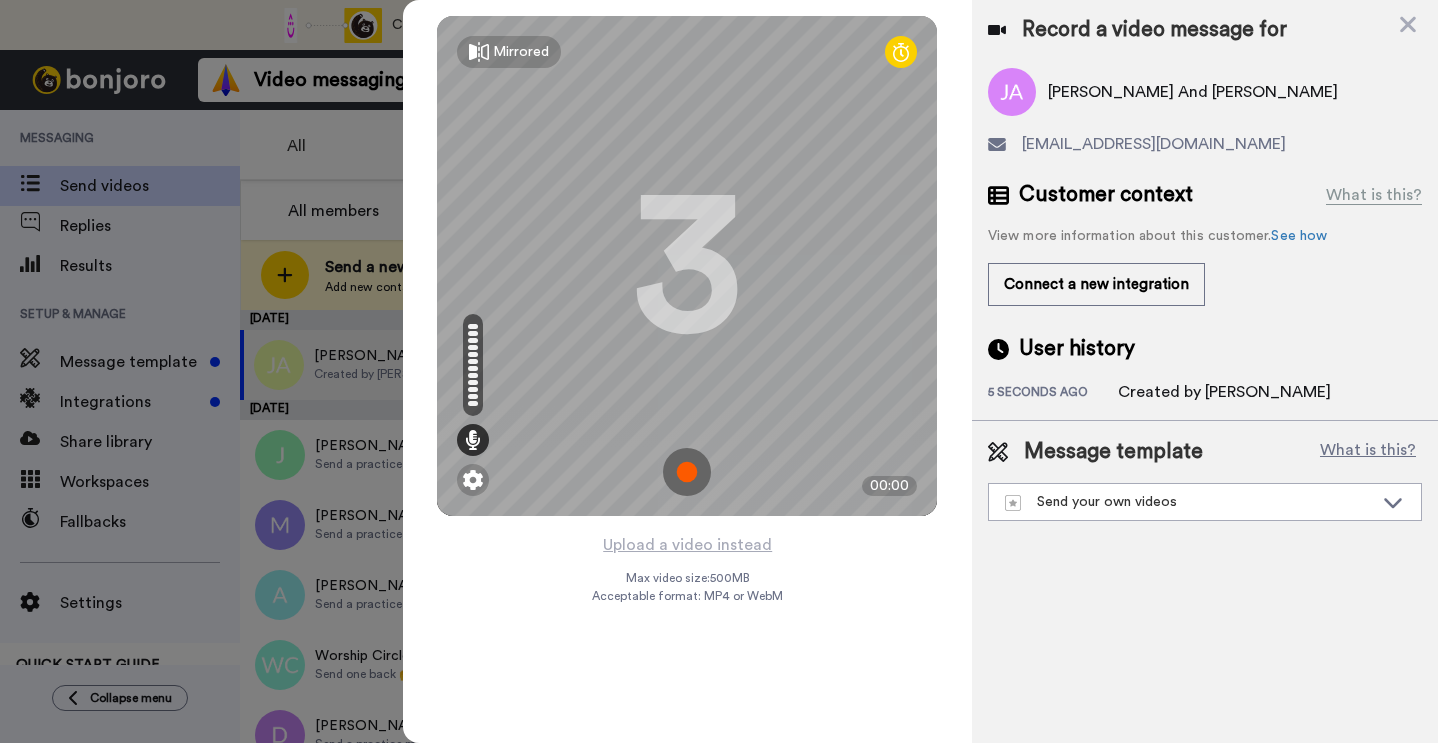 click on "Jeremy And Brandi Akers" at bounding box center (1205, 92) 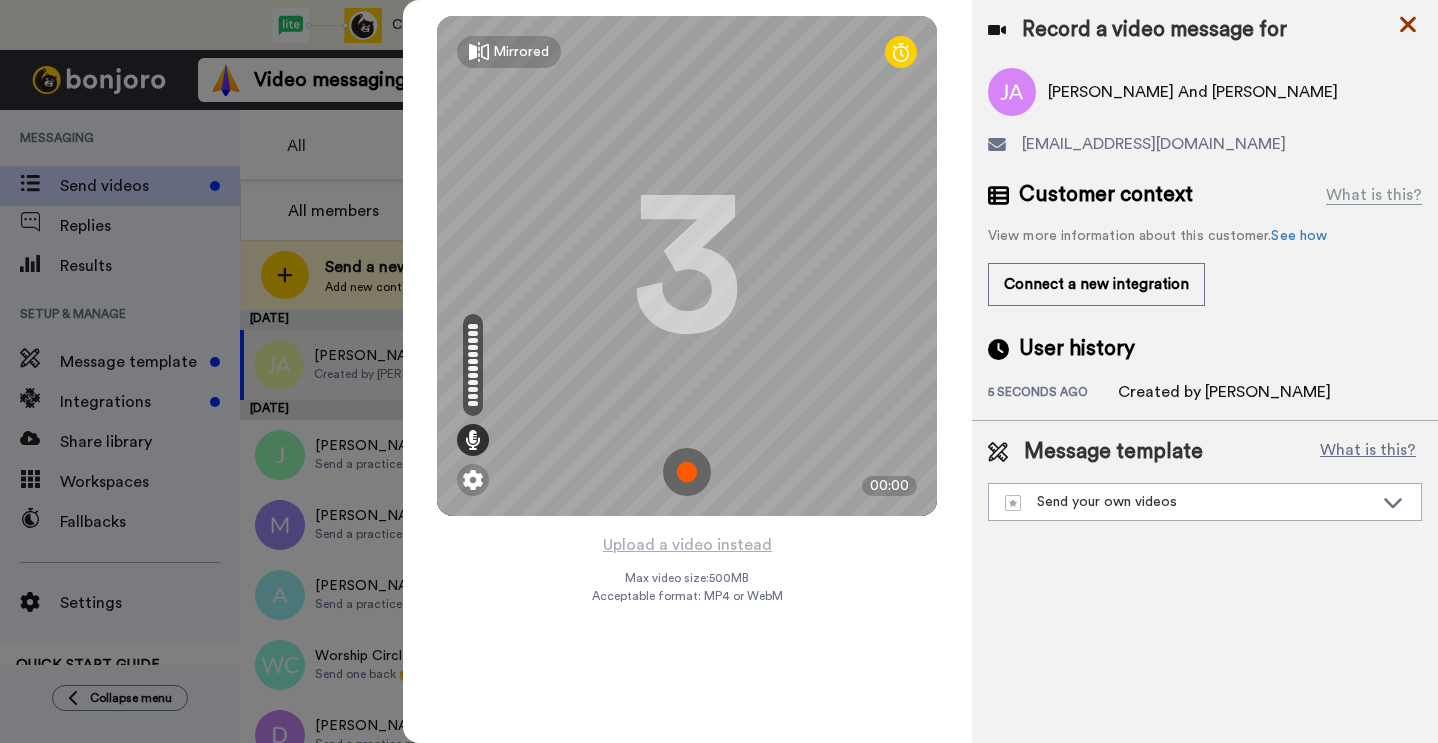 click 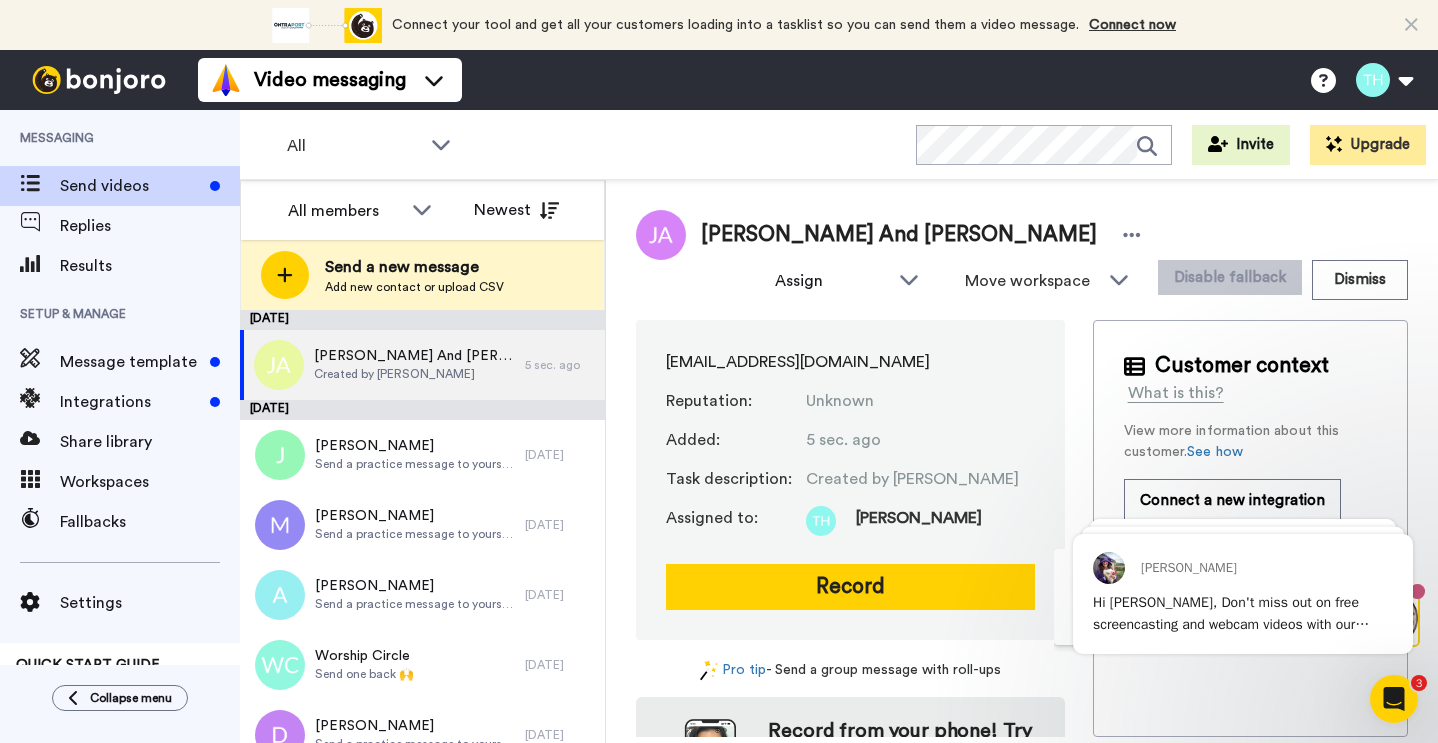 scroll, scrollTop: 0, scrollLeft: 0, axis: both 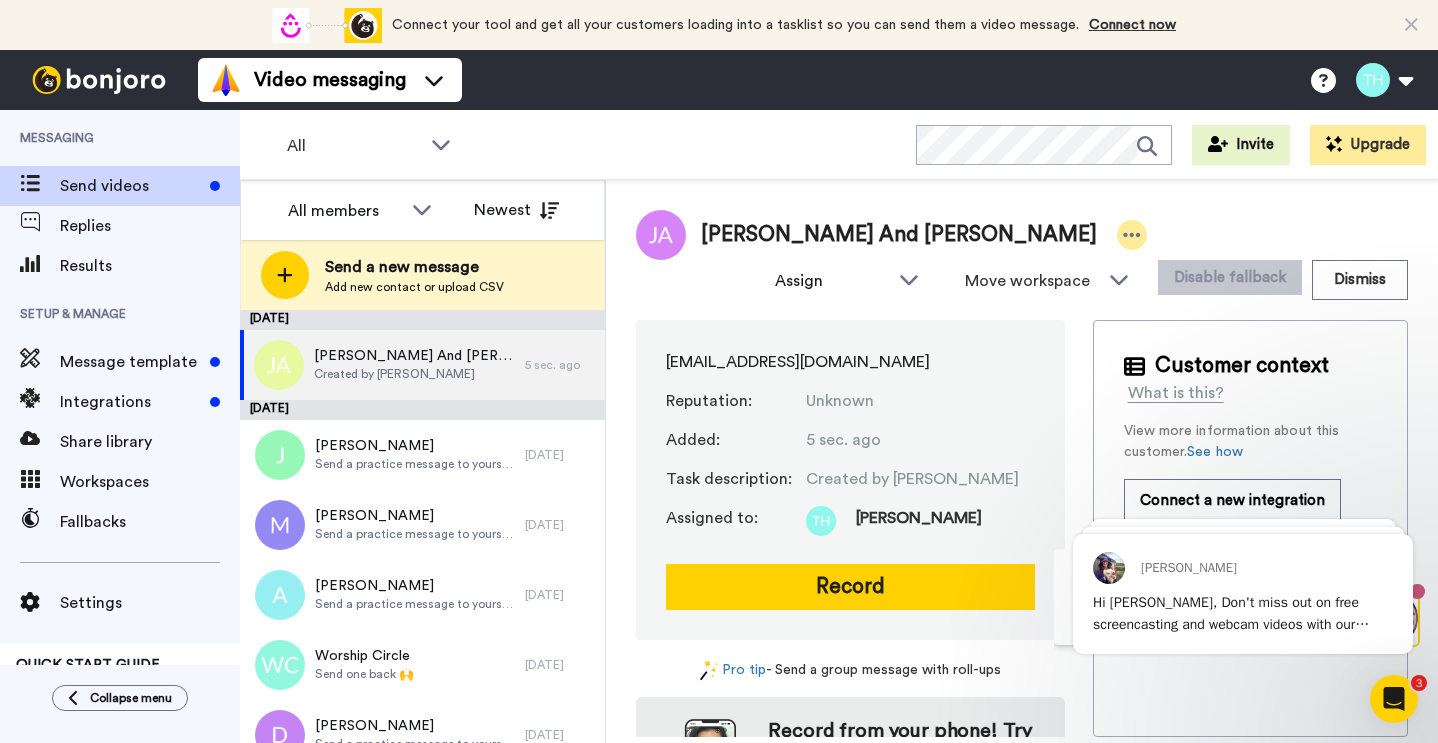 click 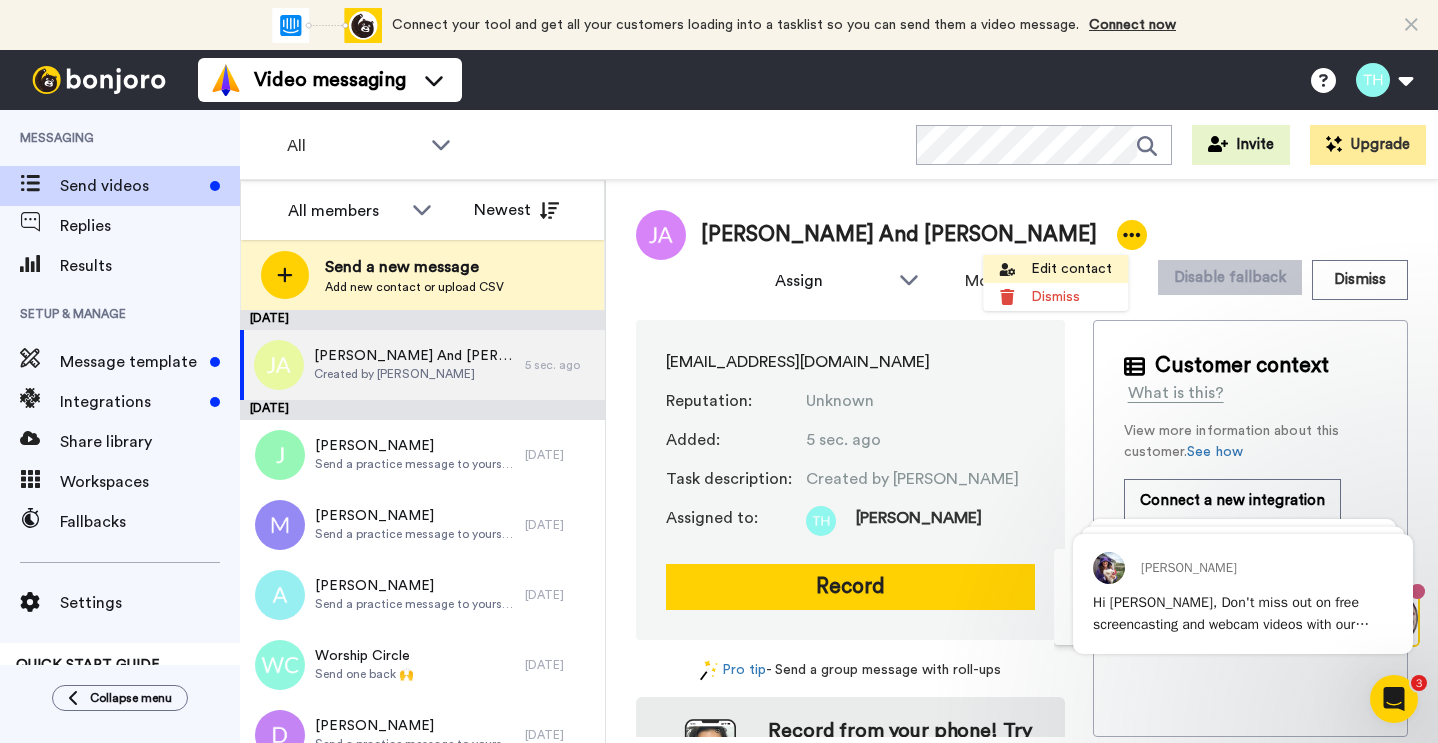 click on "Edit contact" at bounding box center (1055, 269) 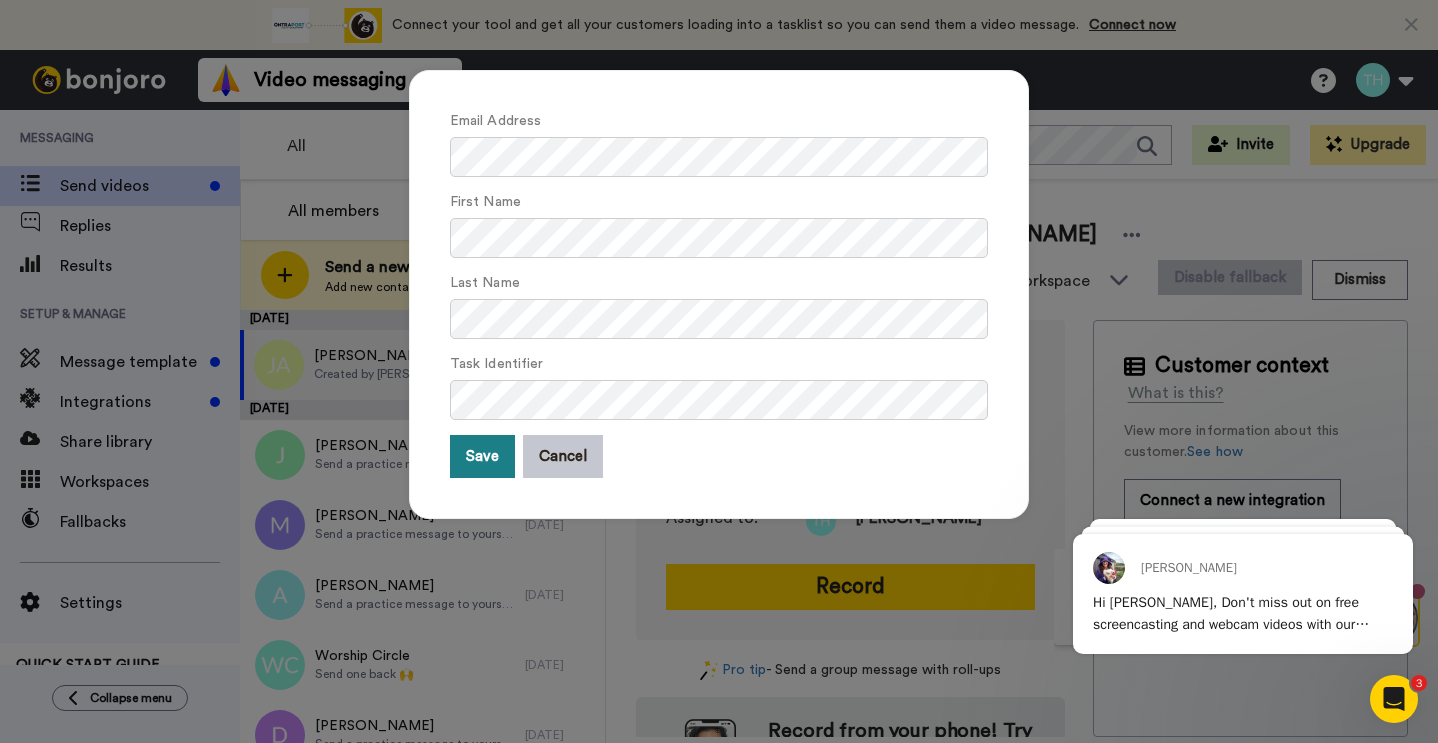 click on "Save" at bounding box center (482, 456) 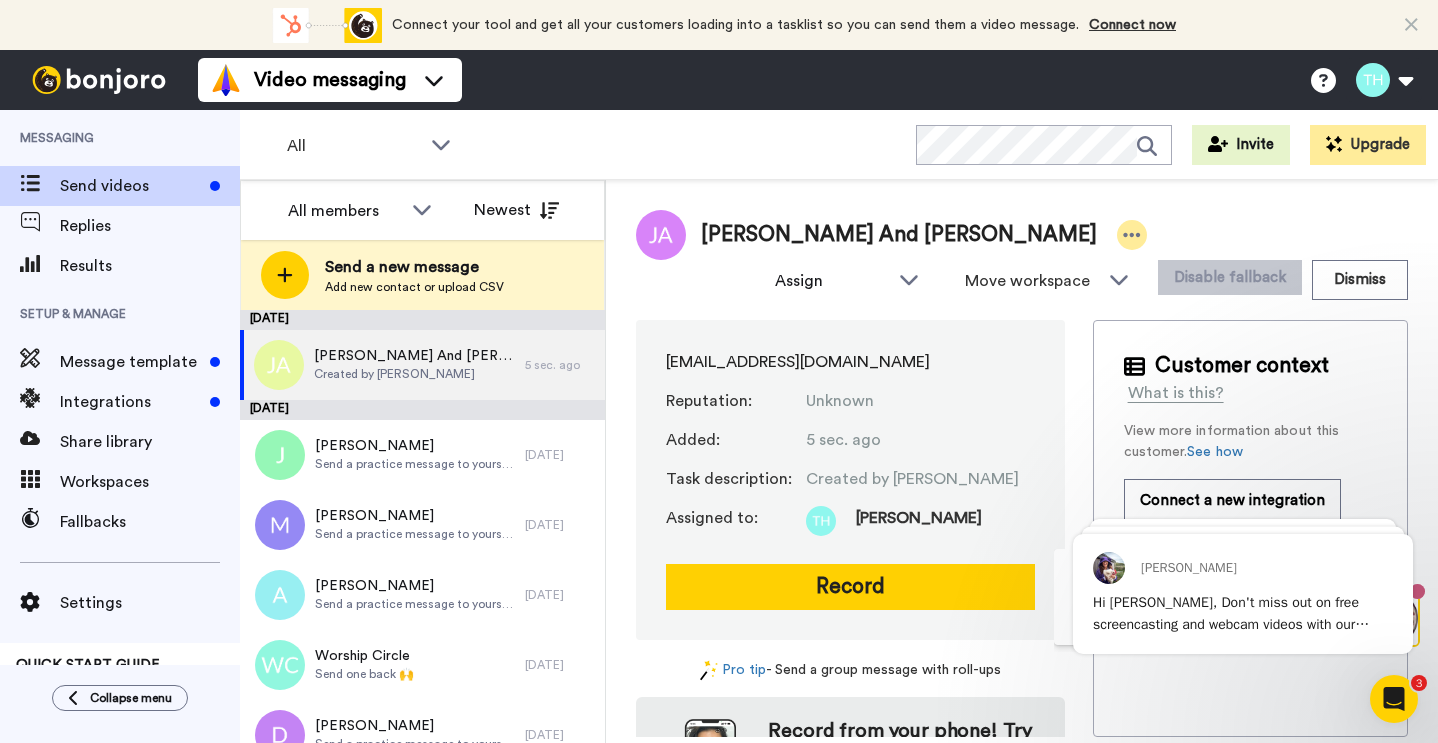 click 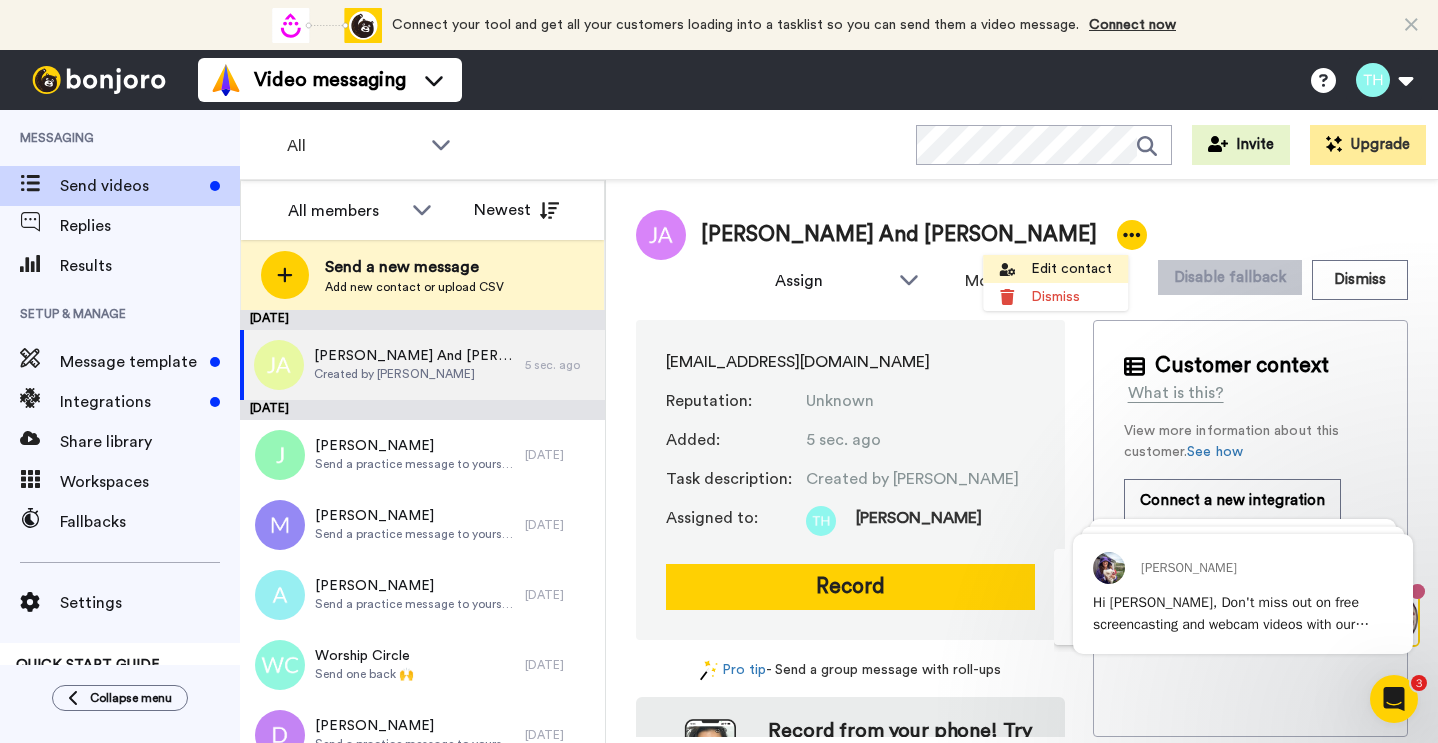 click on "Edit contact" at bounding box center [1055, 269] 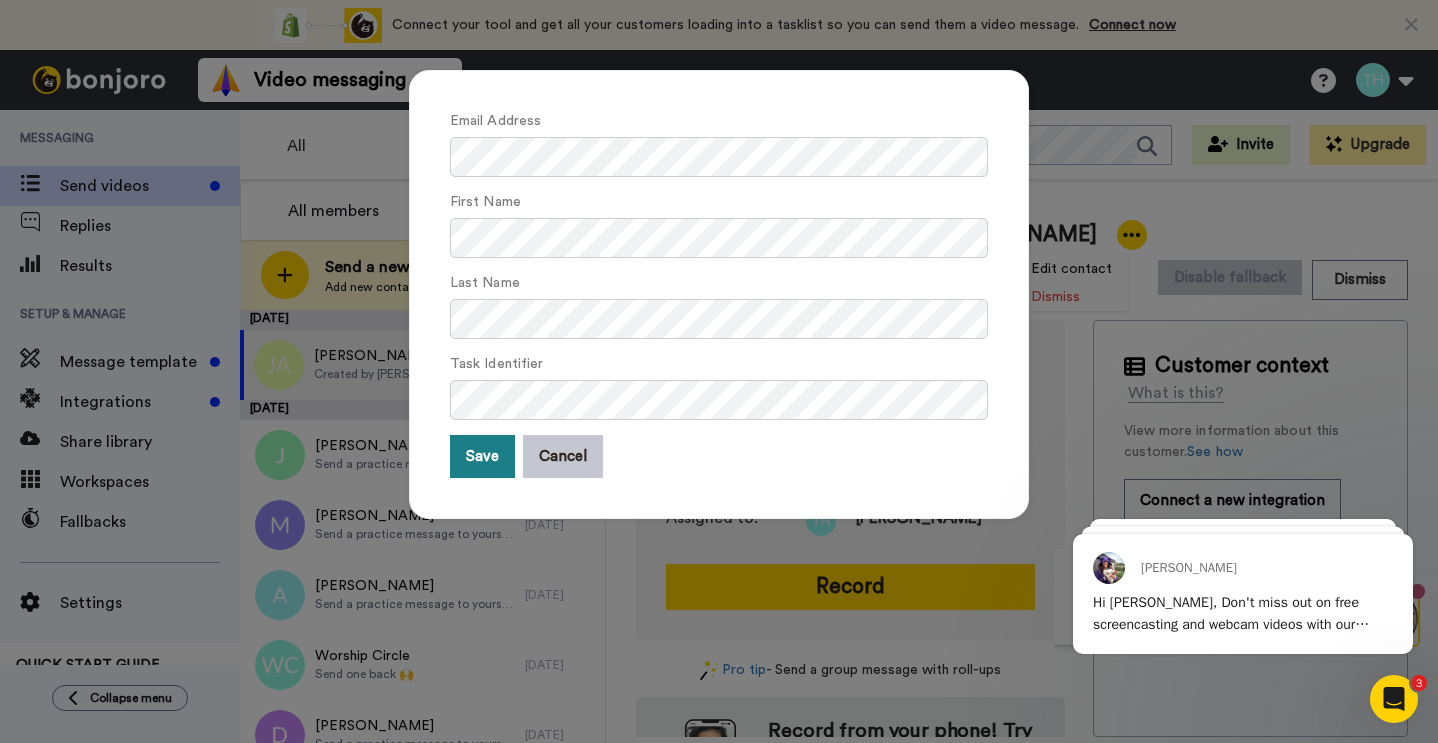 click on "Save" at bounding box center [482, 456] 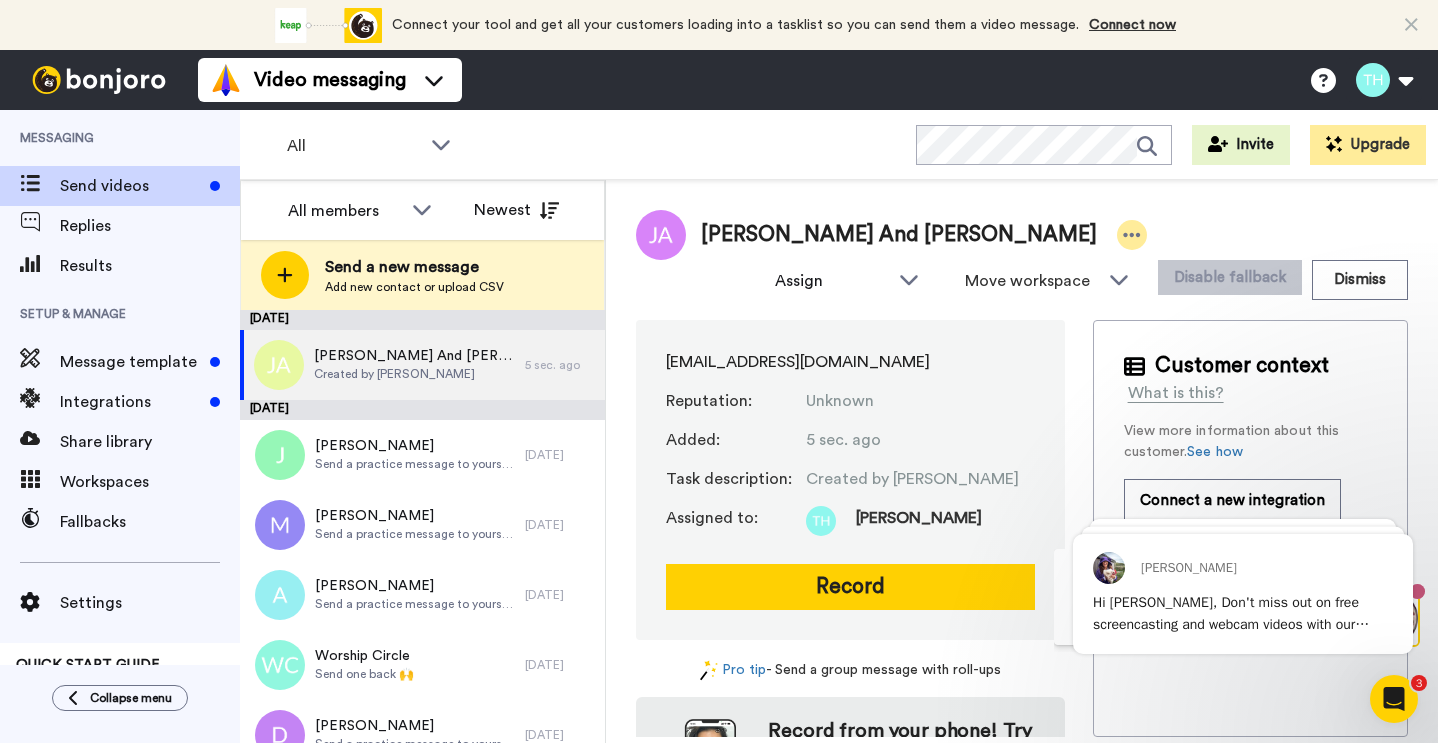 click 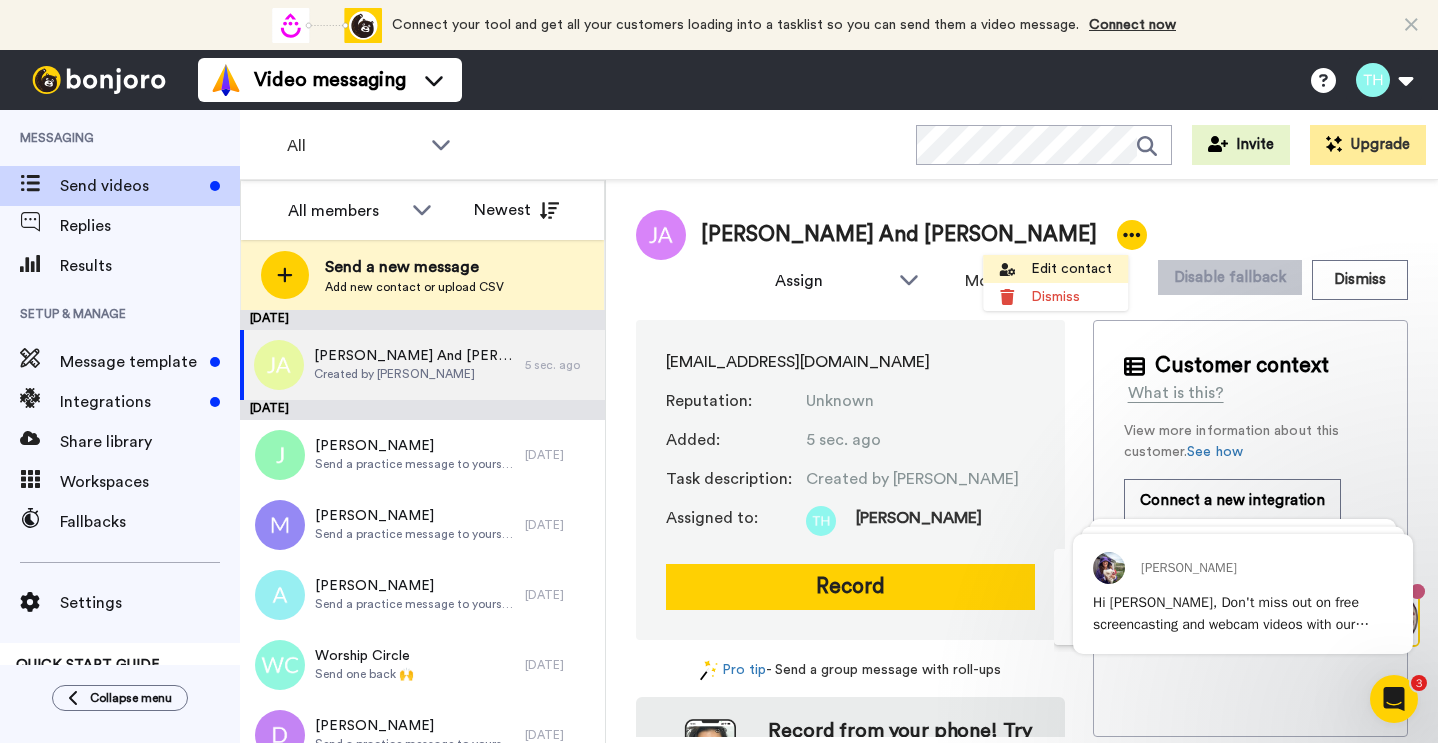 click on "Edit contact" at bounding box center [1055, 269] 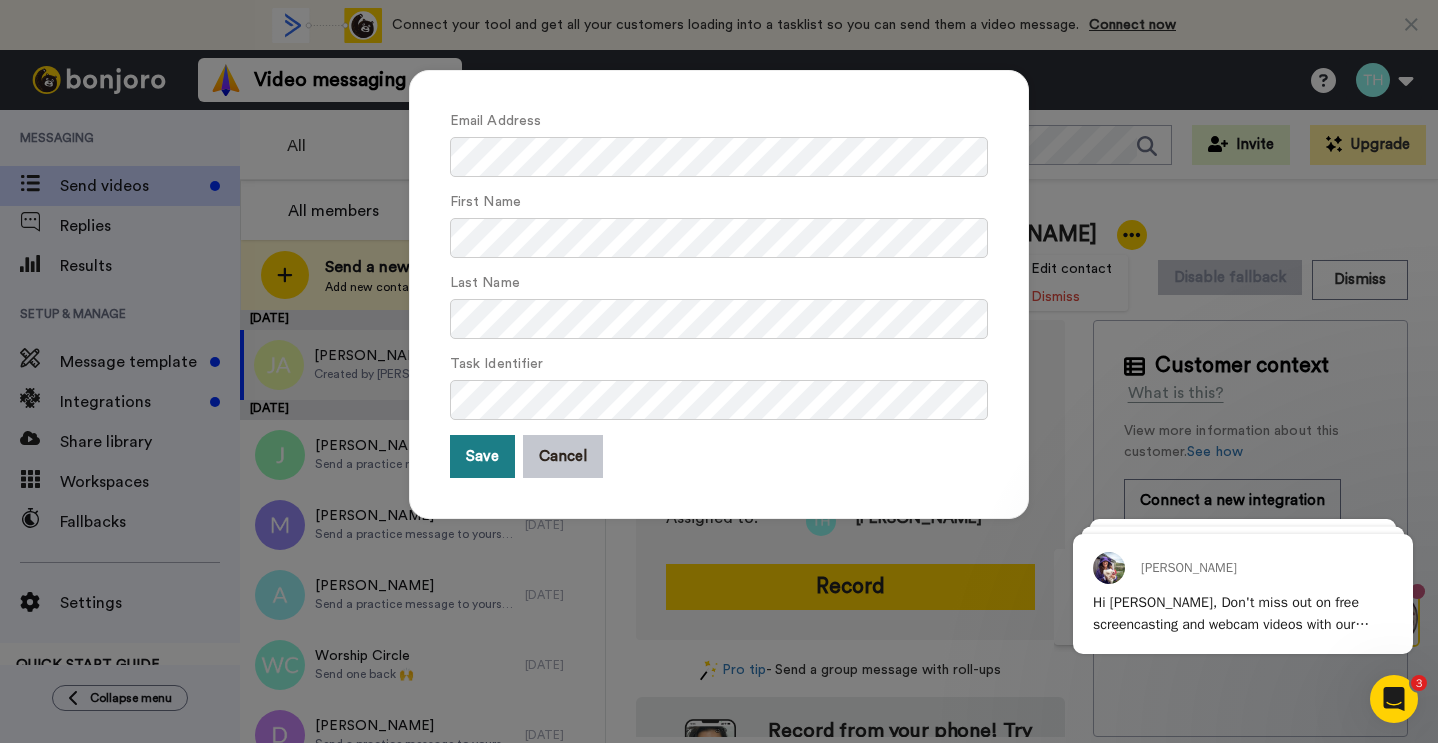 click on "Save" at bounding box center [482, 456] 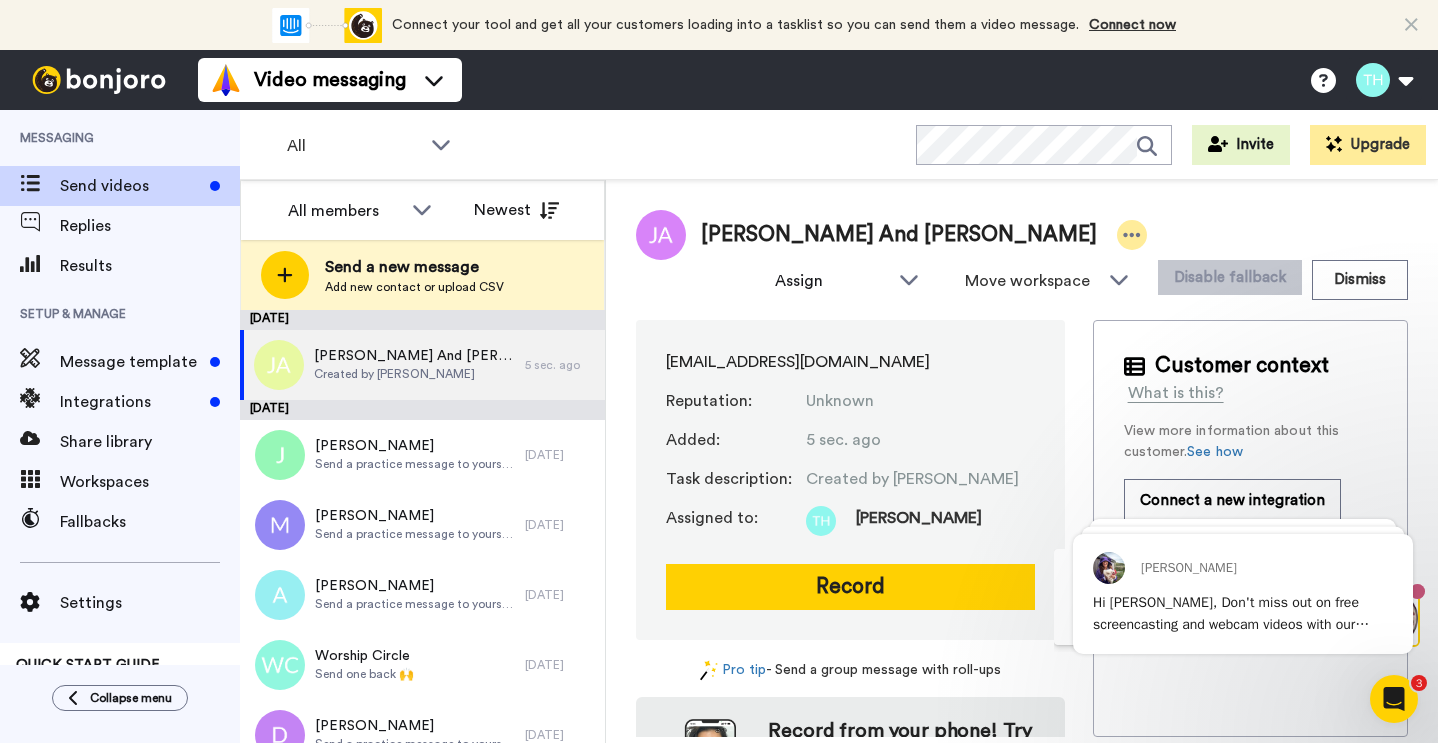 click 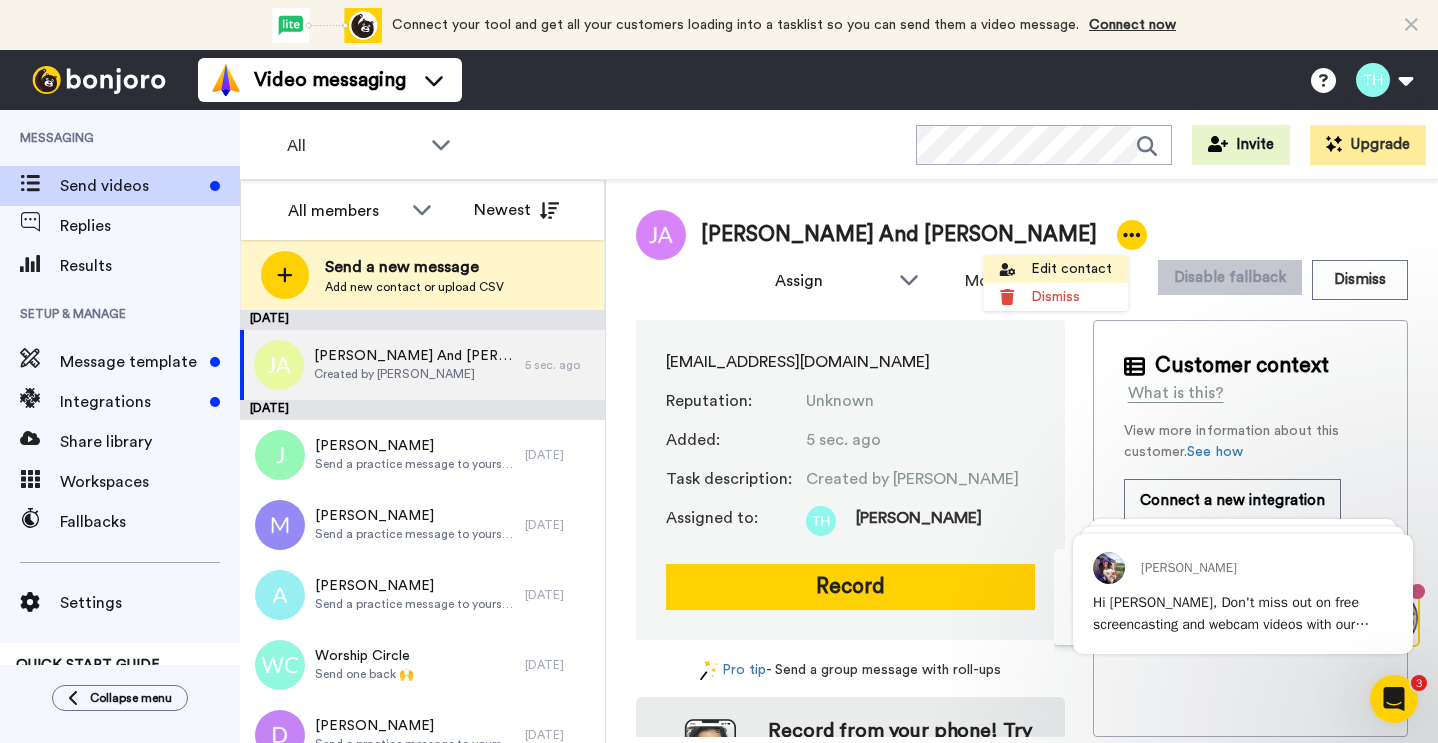 click on "Edit contact" at bounding box center (1055, 269) 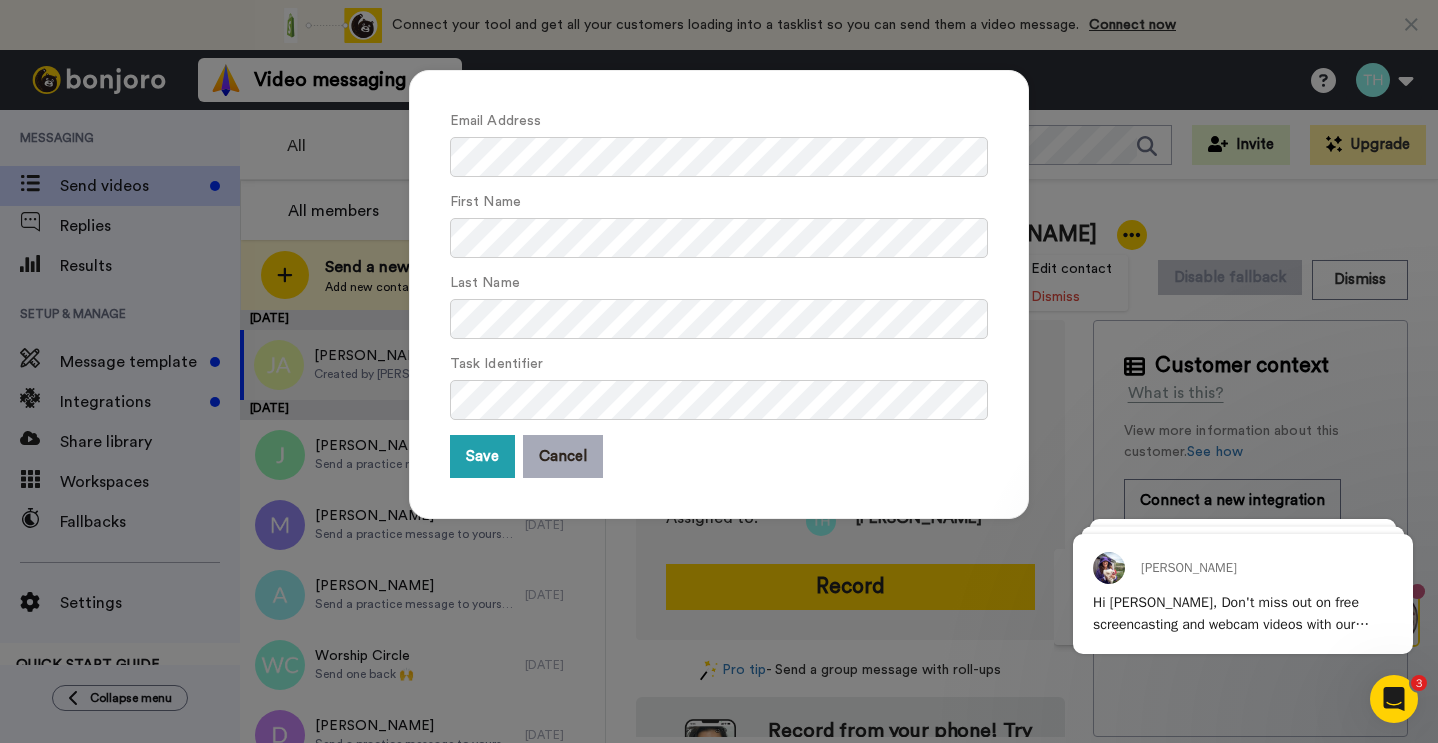 click on "Cancel" at bounding box center (563, 456) 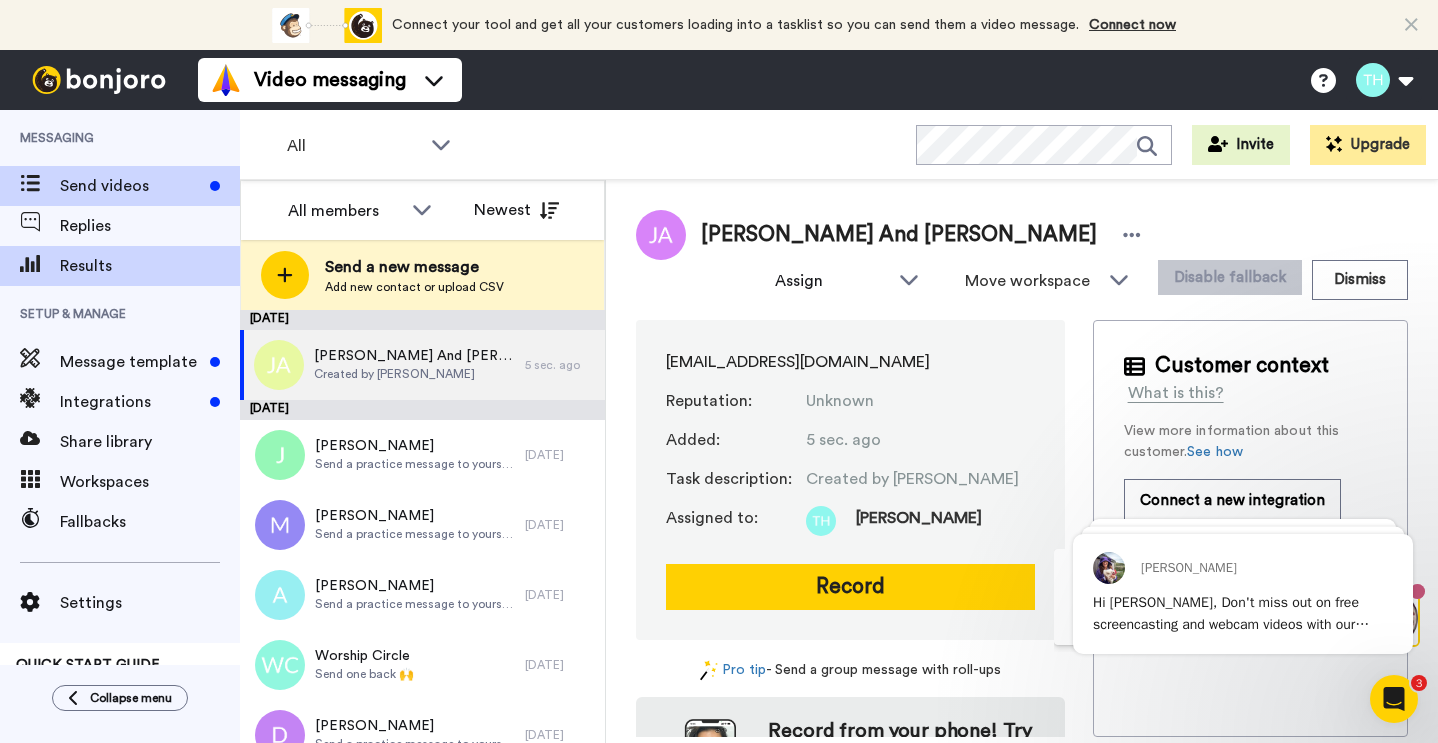 click on "Results" at bounding box center [150, 266] 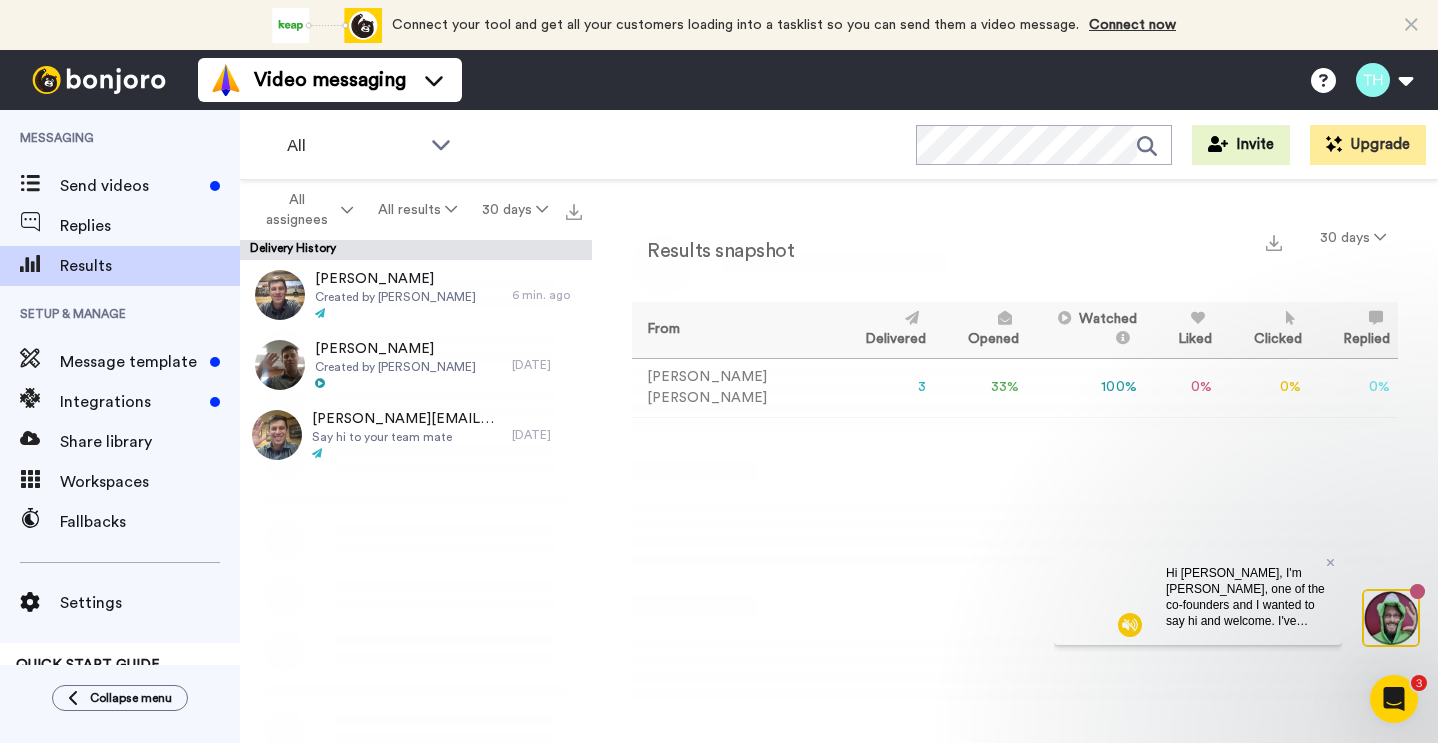 scroll, scrollTop: 0, scrollLeft: 0, axis: both 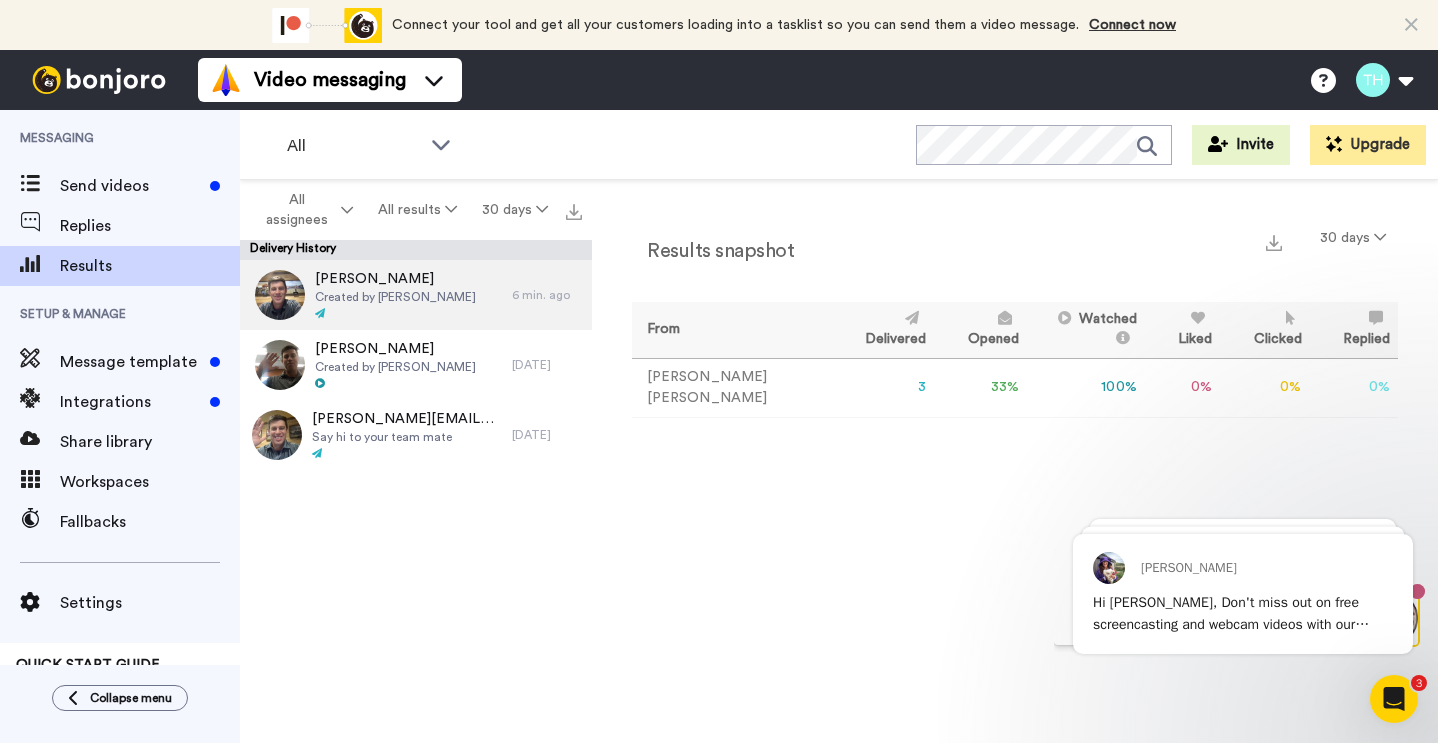 click on "[PERSON_NAME]" at bounding box center [395, 279] 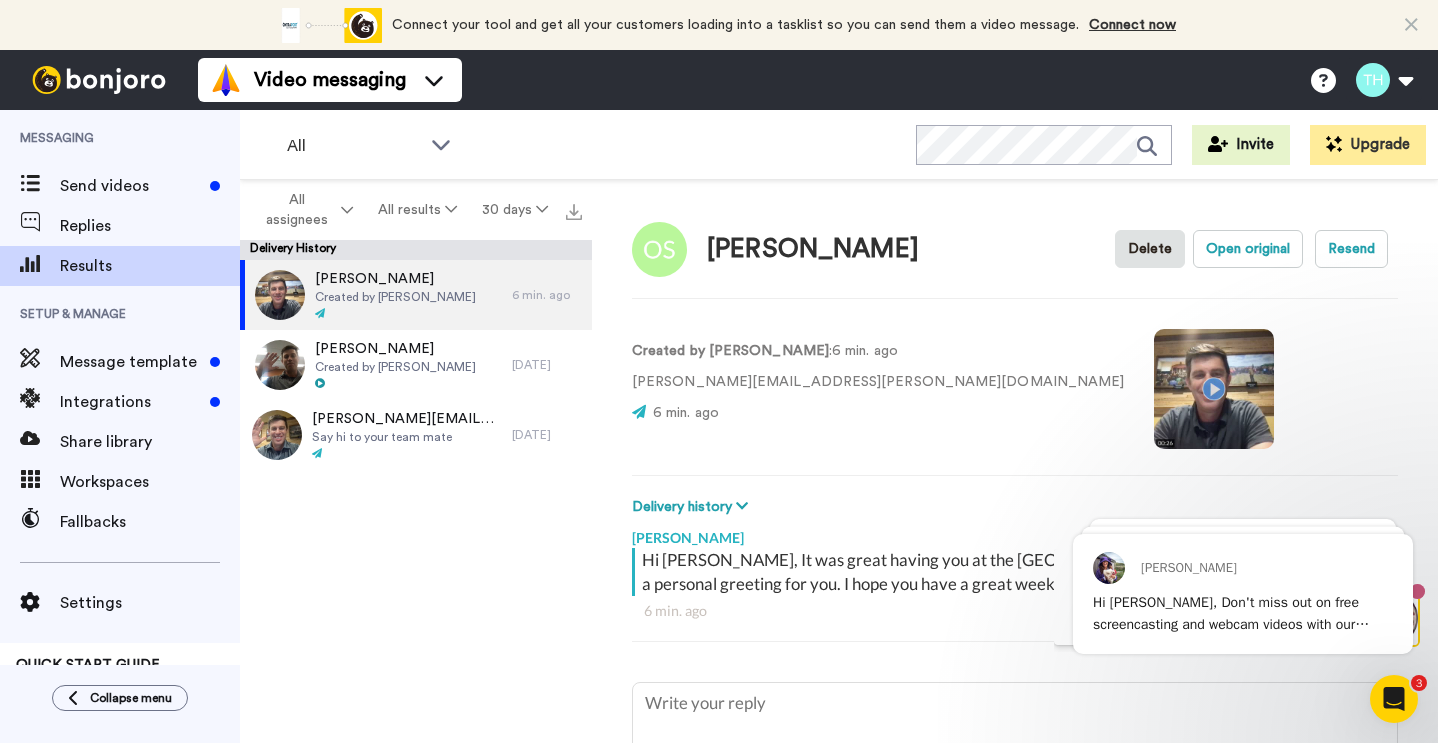 scroll, scrollTop: 0, scrollLeft: 0, axis: both 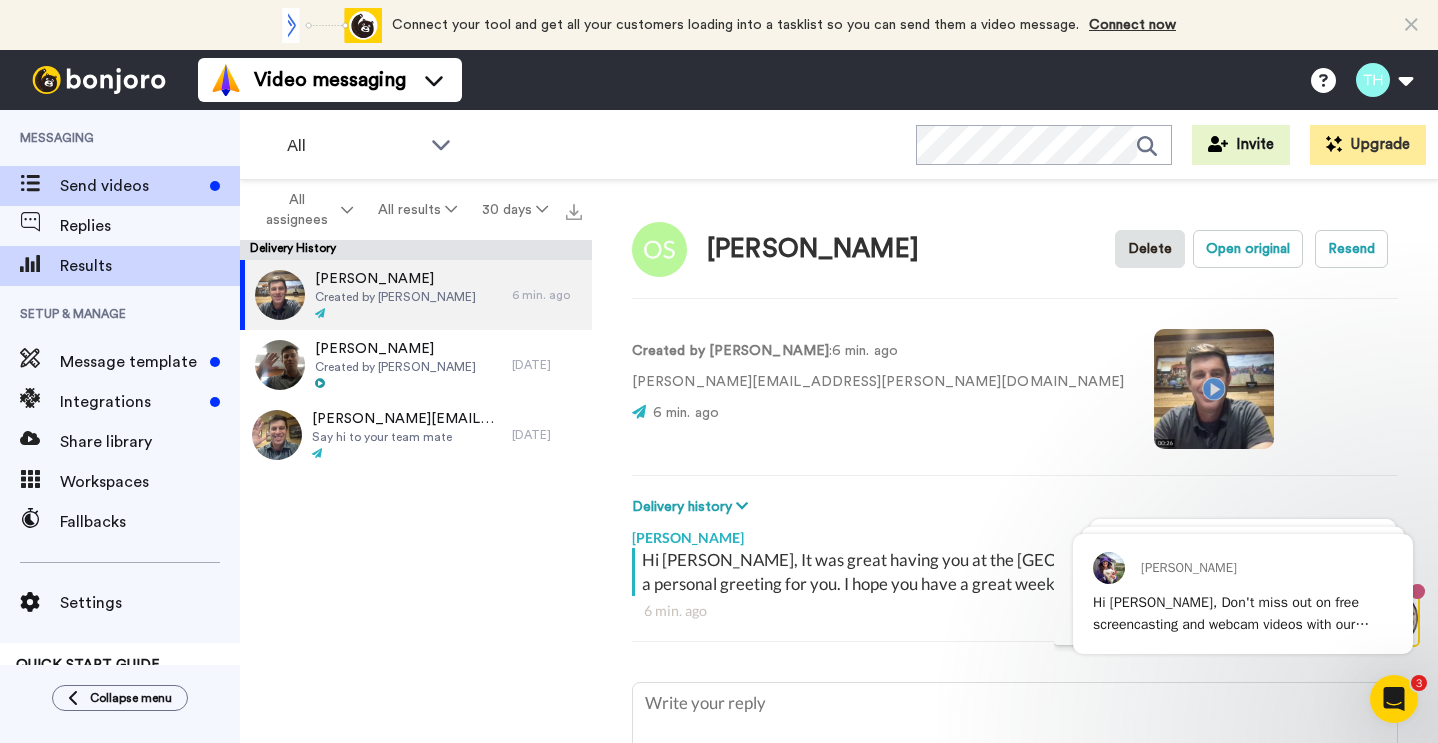 click on "Send videos" at bounding box center (131, 186) 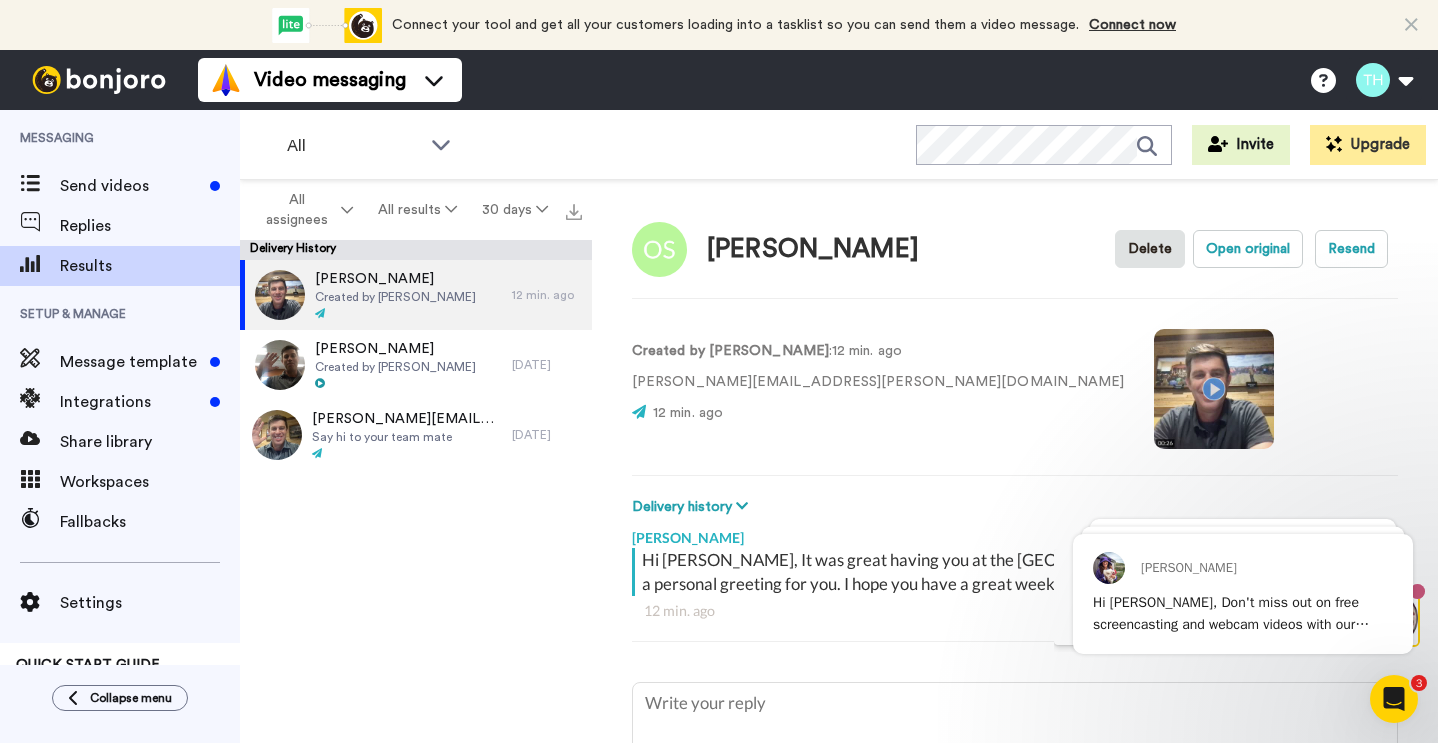 type on "x" 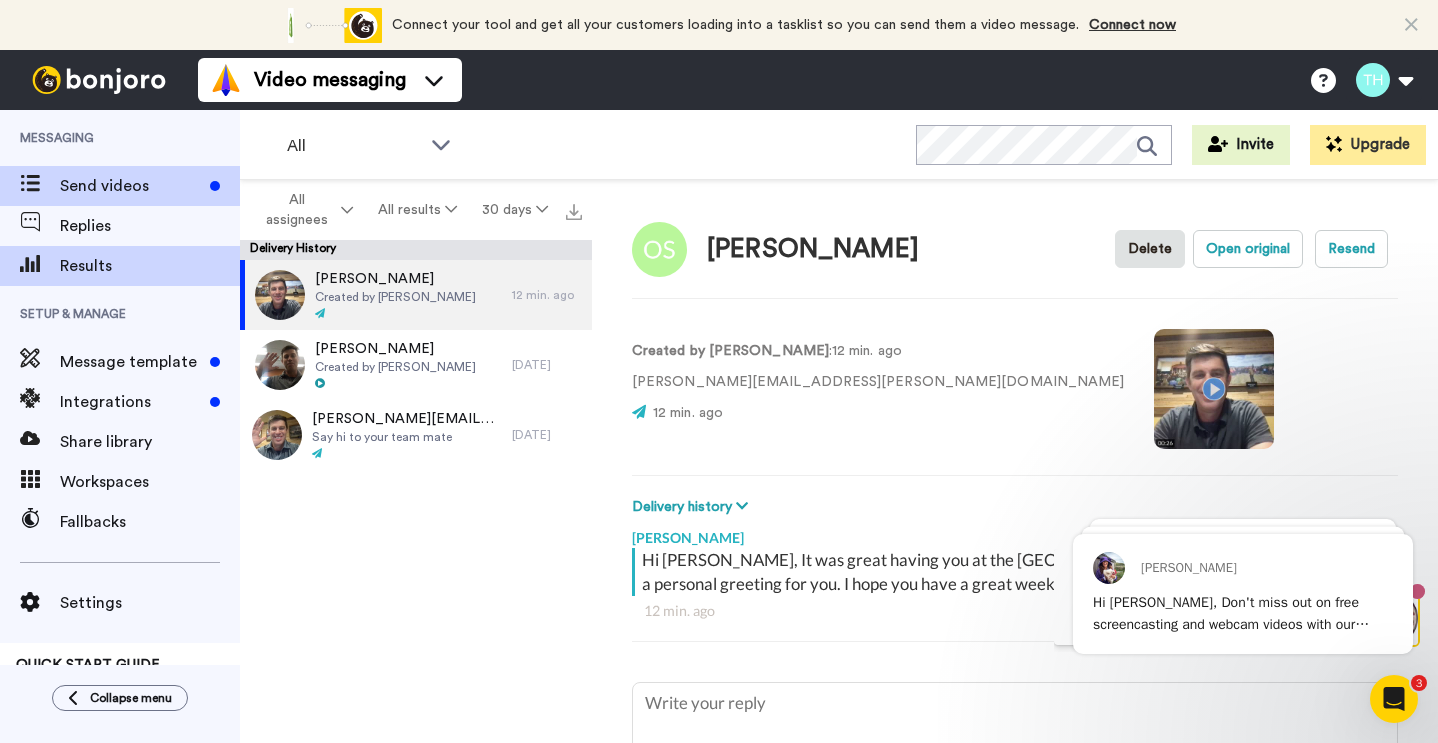 click on "Send videos" at bounding box center (131, 186) 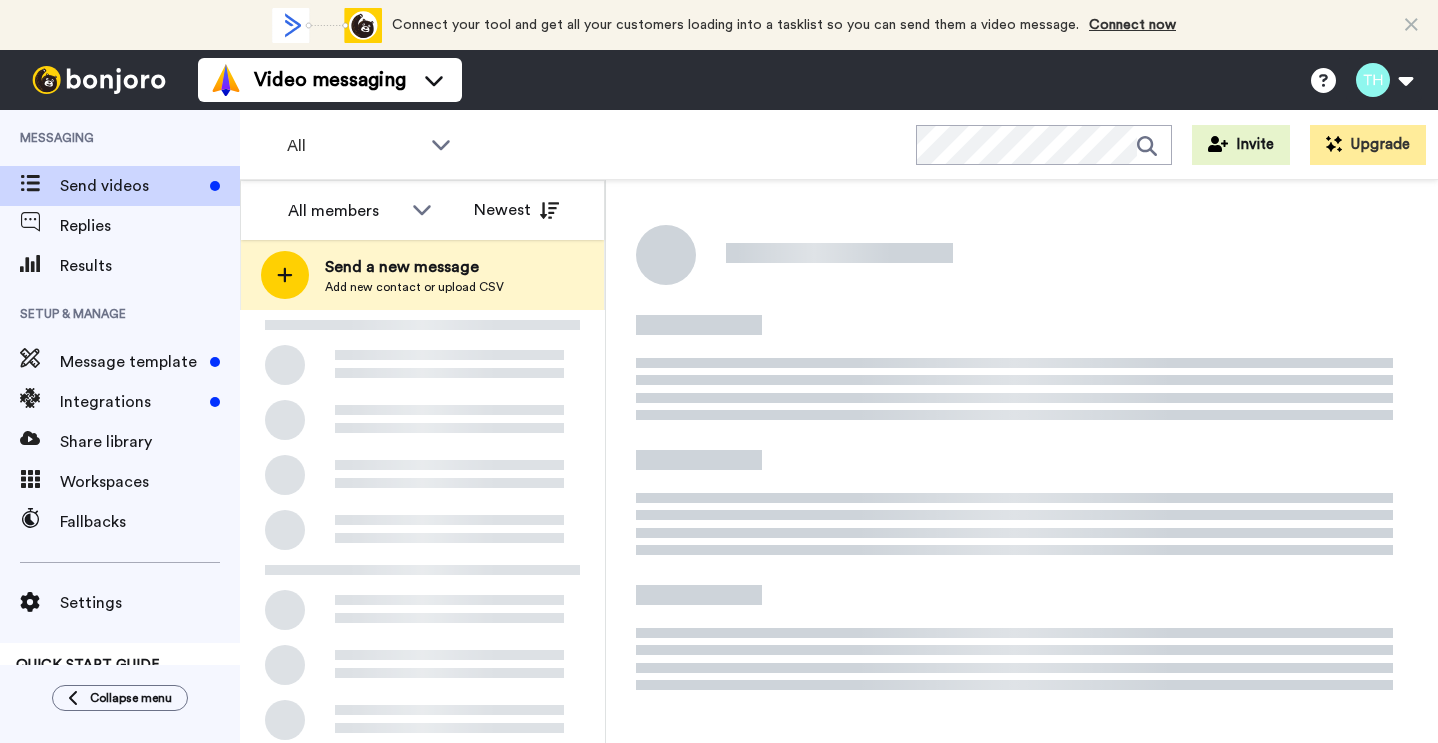 scroll, scrollTop: 0, scrollLeft: 0, axis: both 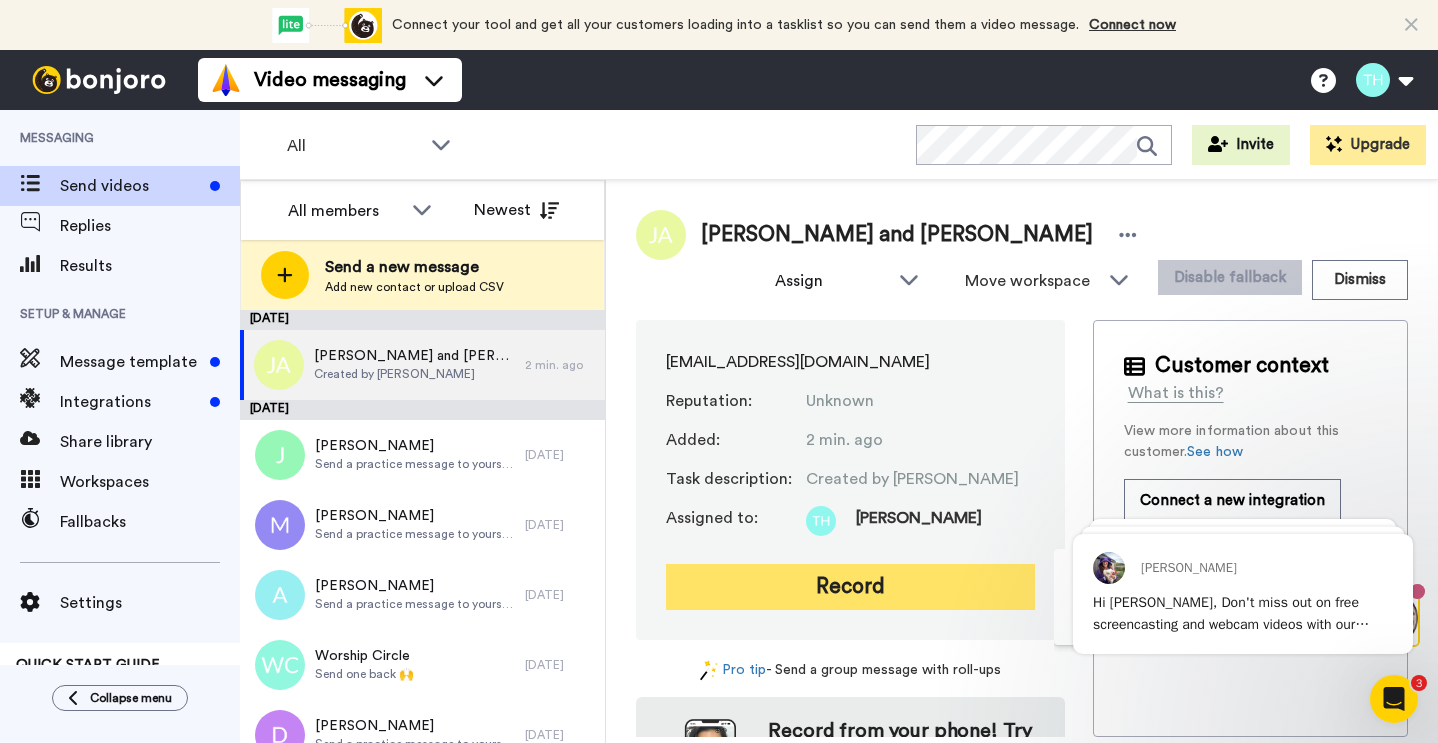 click on "Record" at bounding box center (850, 587) 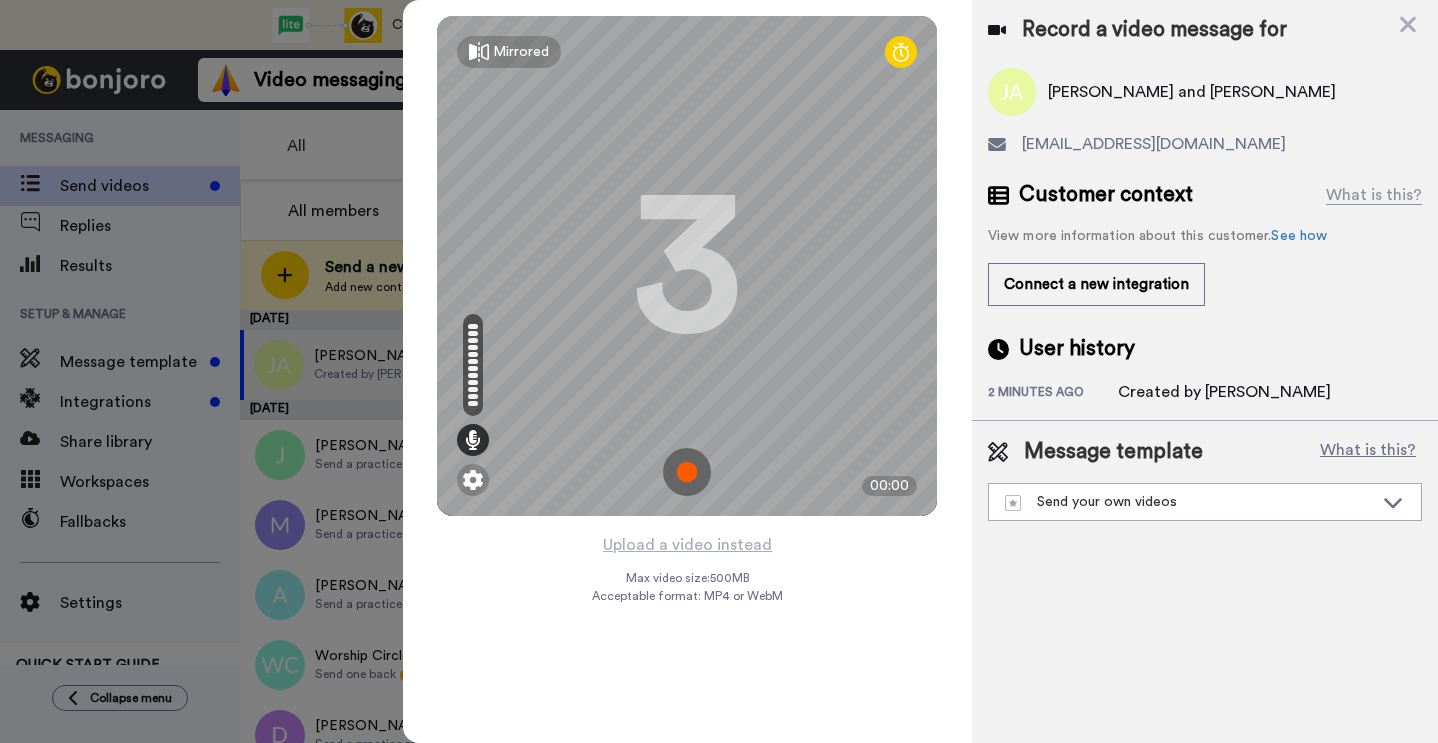 click at bounding box center [687, 472] 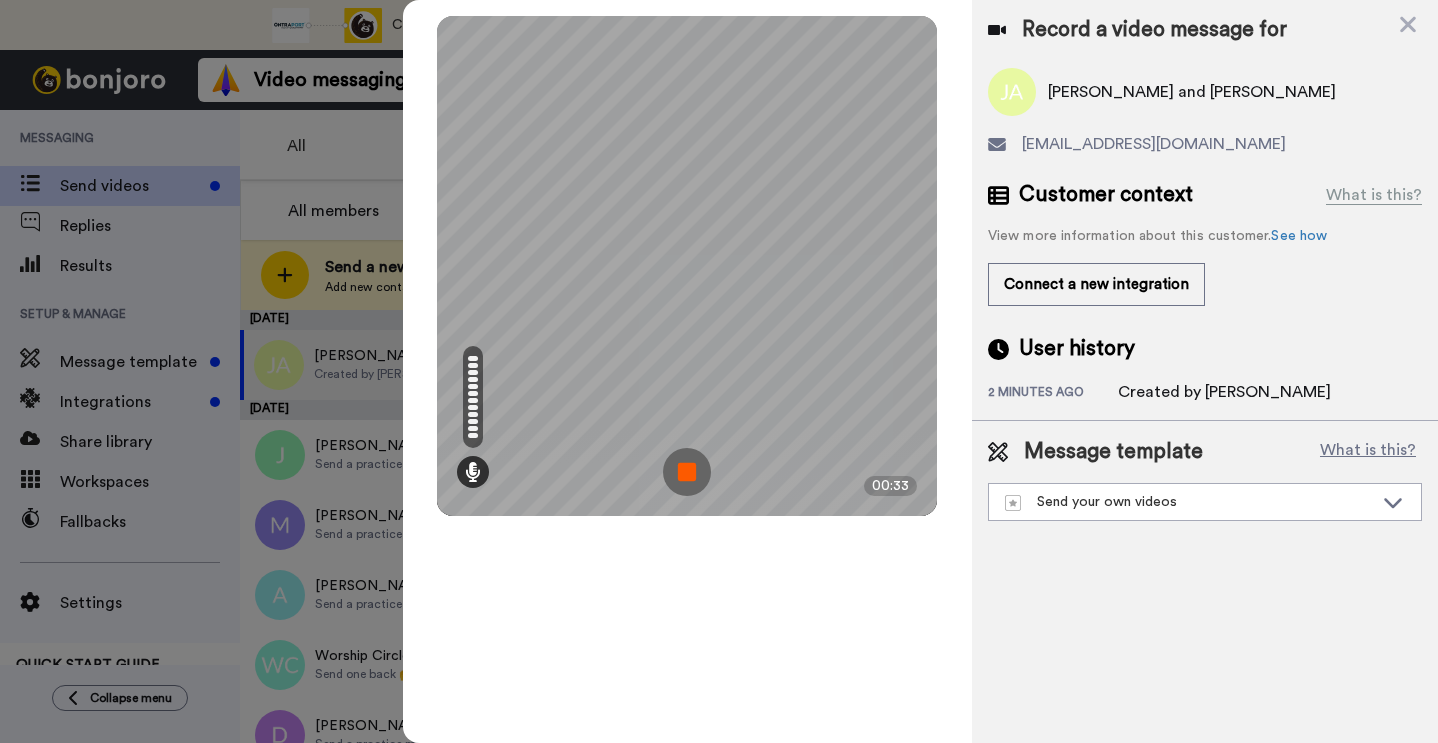 click at bounding box center [687, 472] 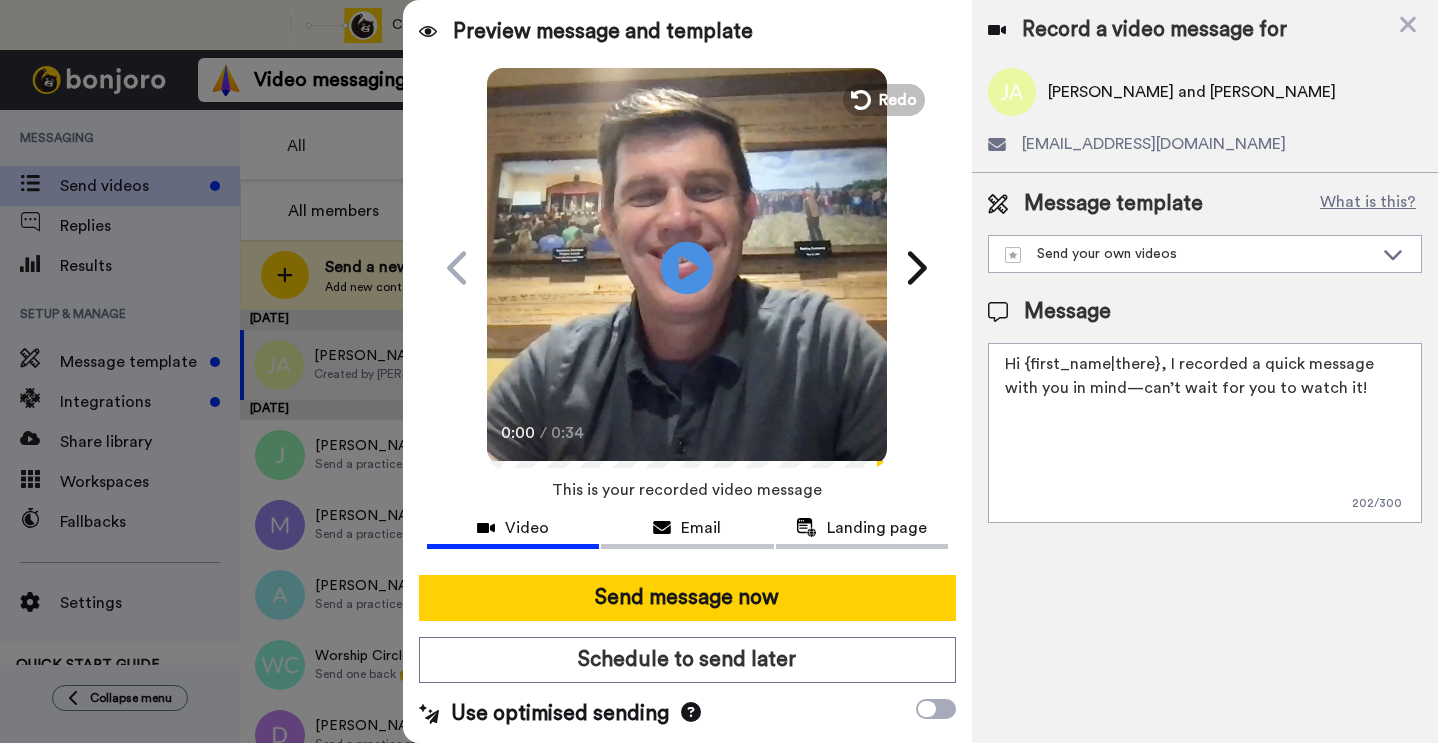 click on "Play/Pause" 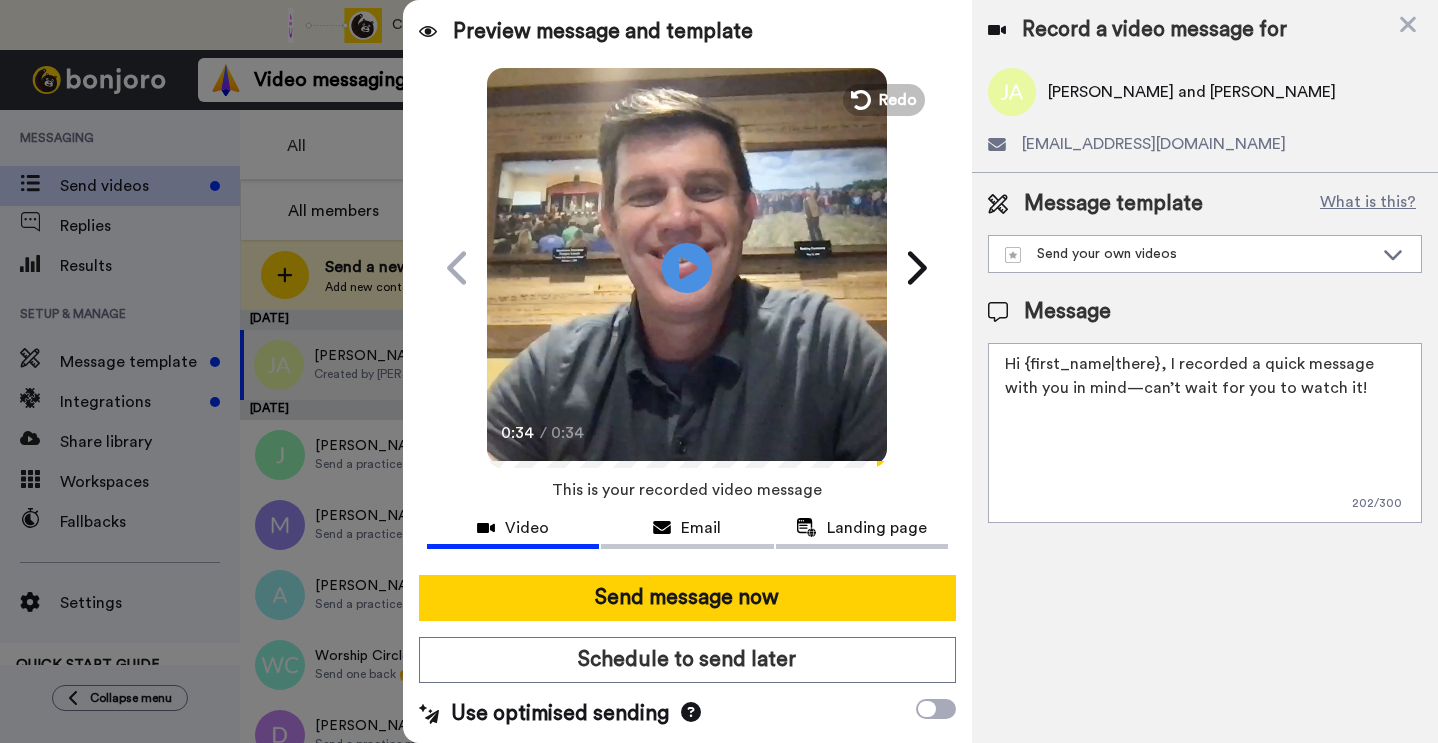 click at bounding box center [719, 371] 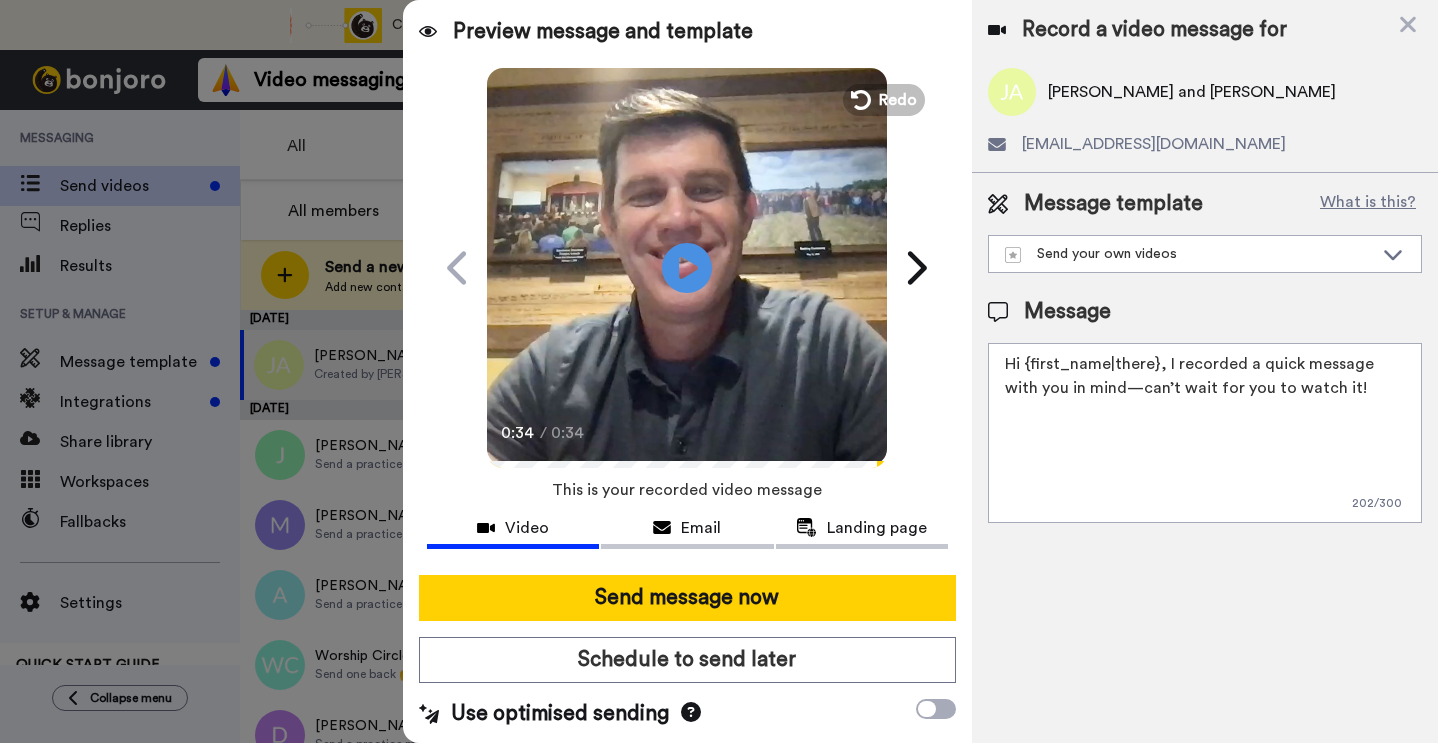 drag, startPoint x: 1029, startPoint y: 364, endPoint x: 1340, endPoint y: 375, distance: 311.19446 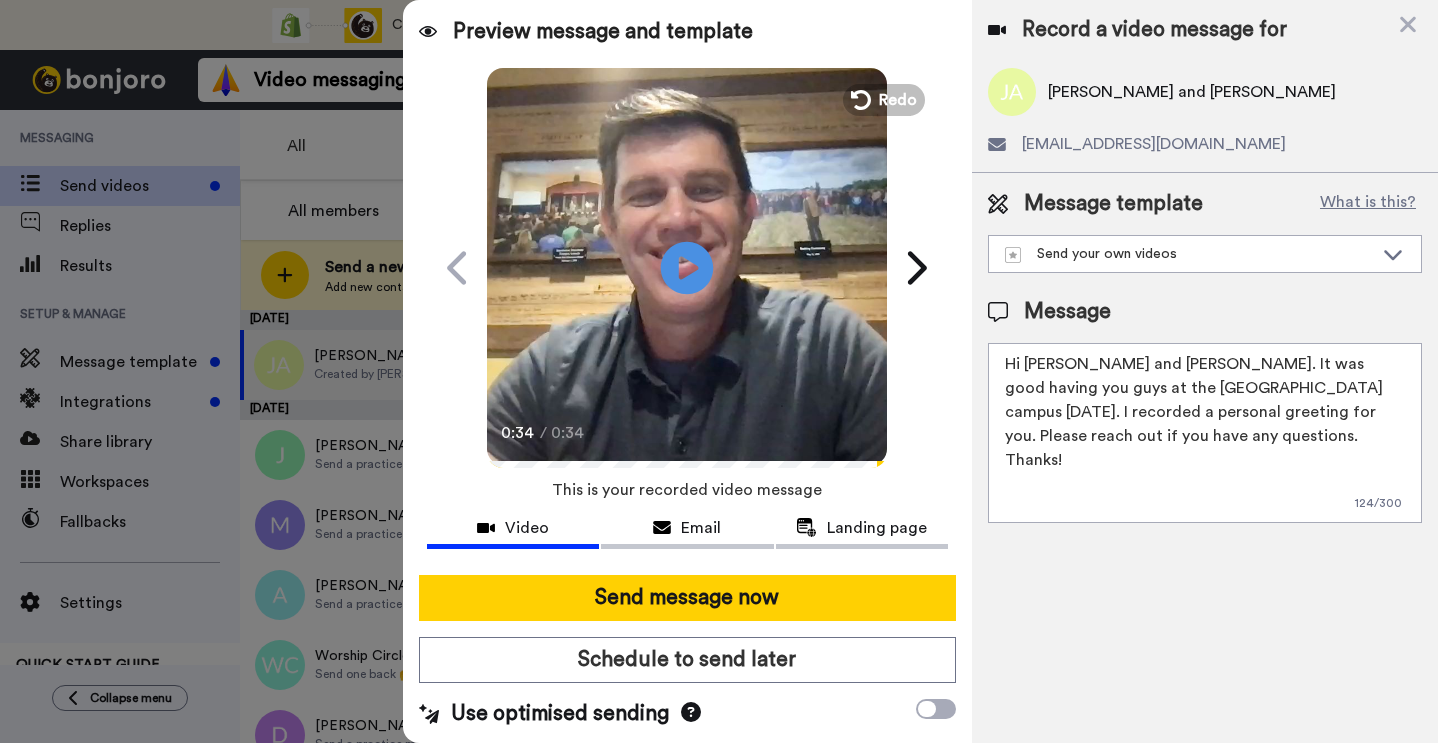type on "Hi Jeremy and Brandi. It was good having you guys at the Westfield campus yesterday. I recorded a personal greeting for you. Please reach out if you have any questions. Thanks!" 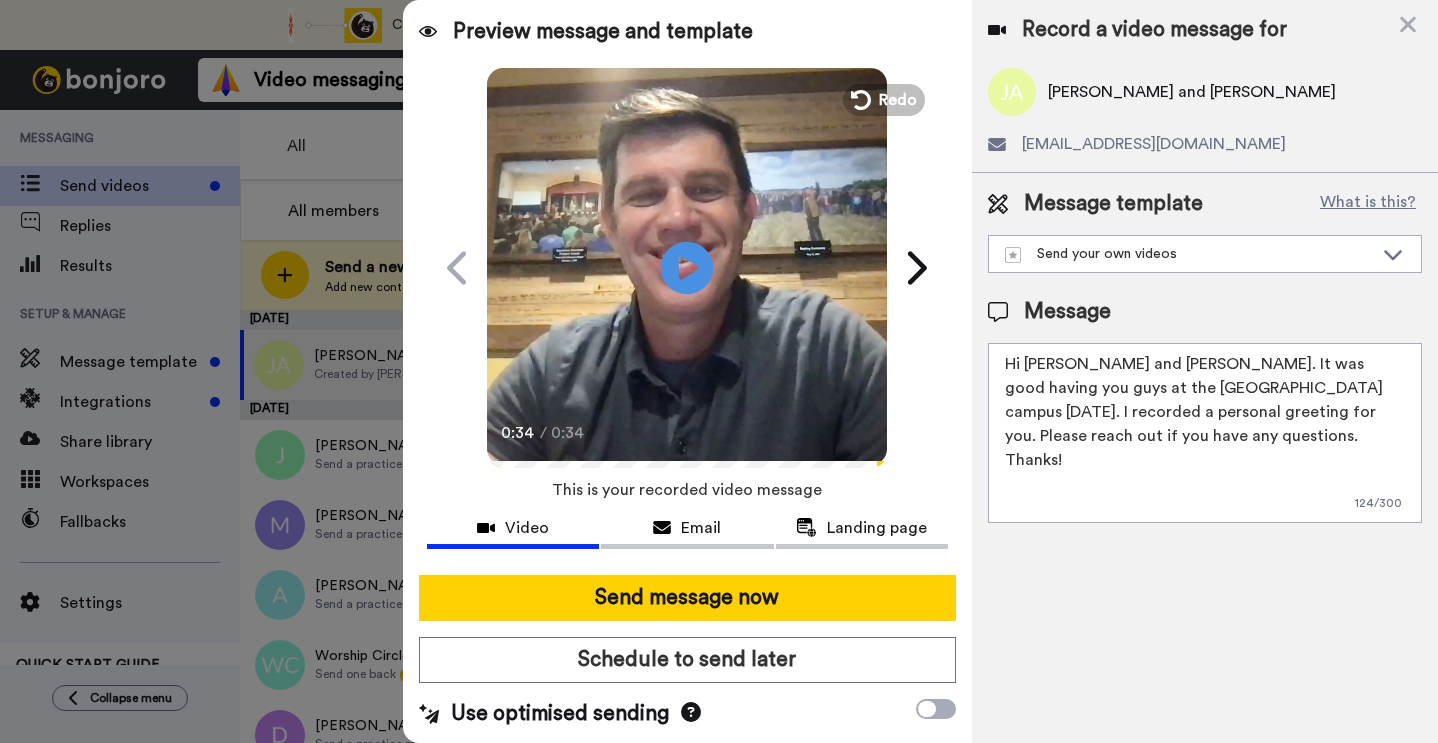 click 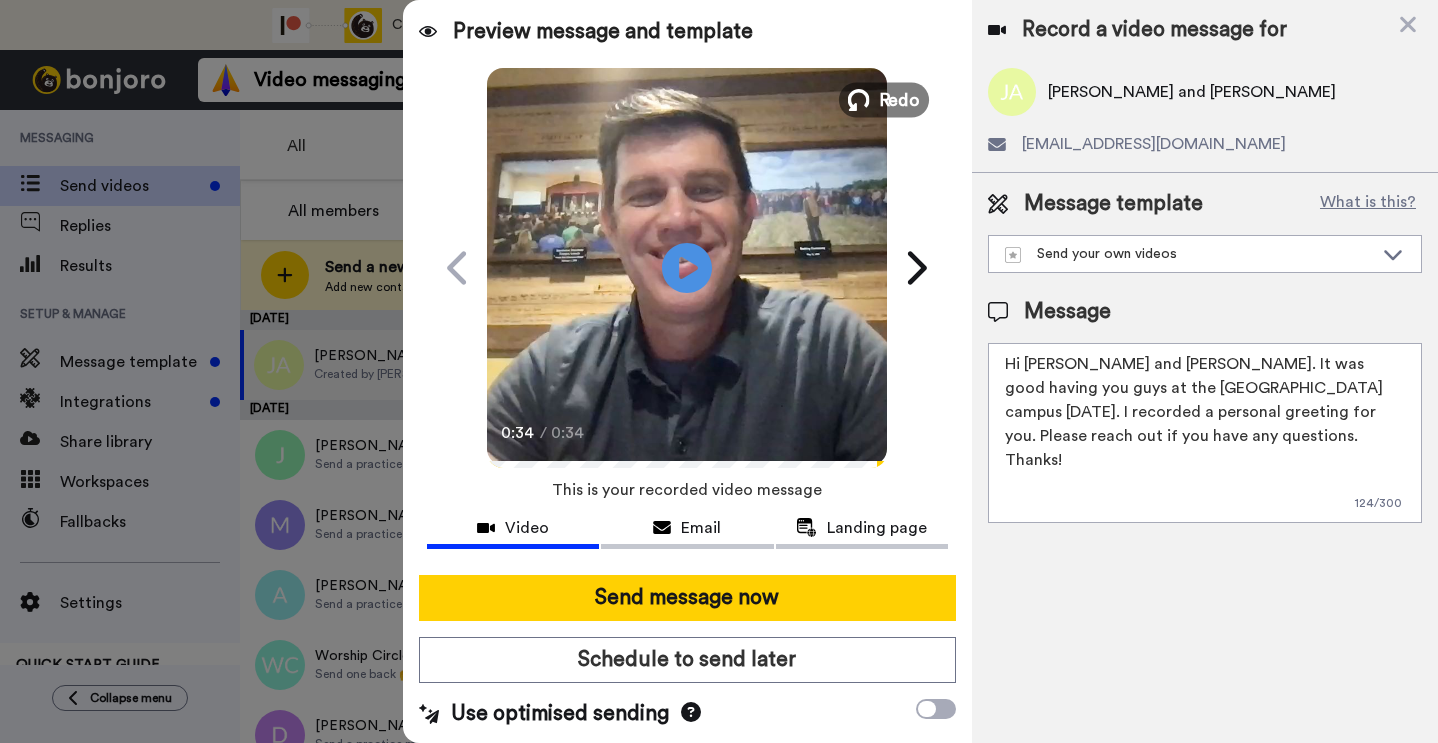 click on "Redo" at bounding box center (900, 99) 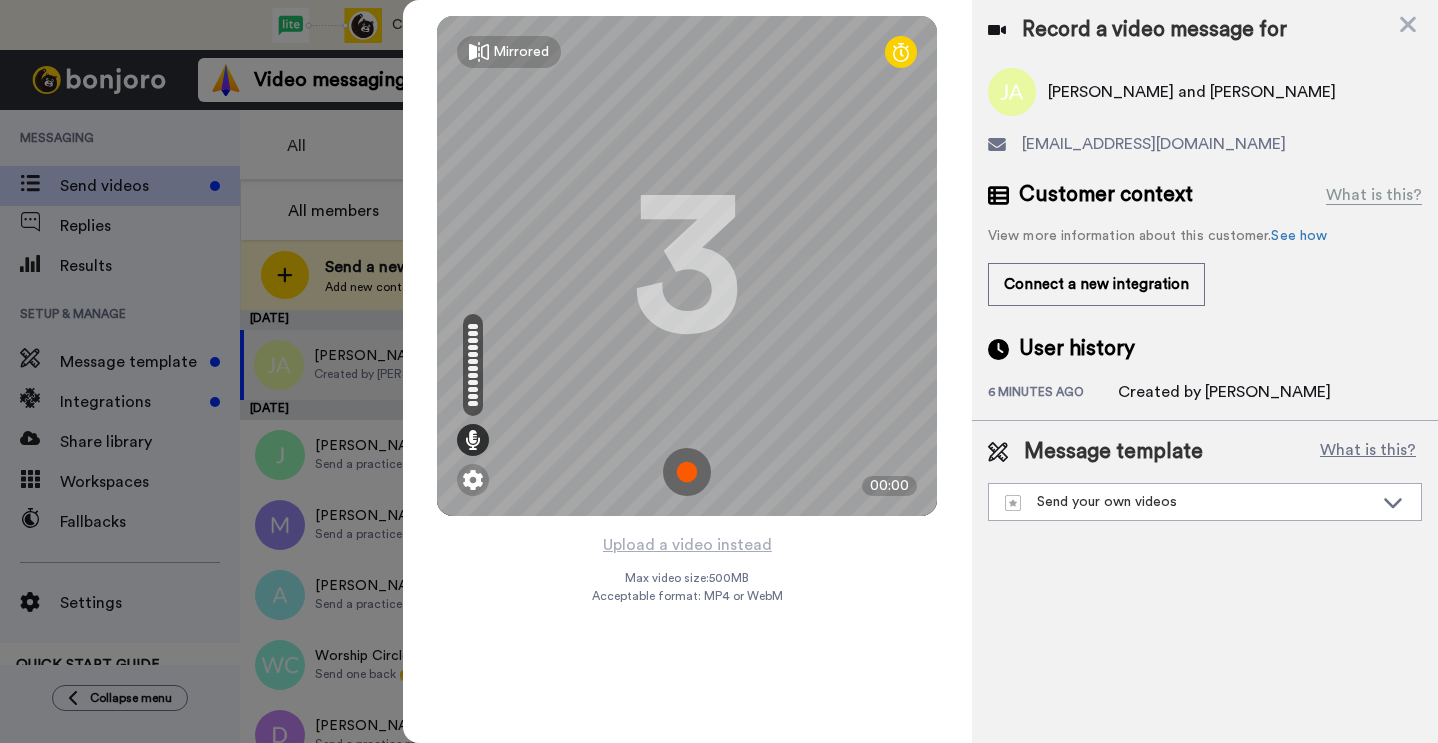 click at bounding box center (687, 472) 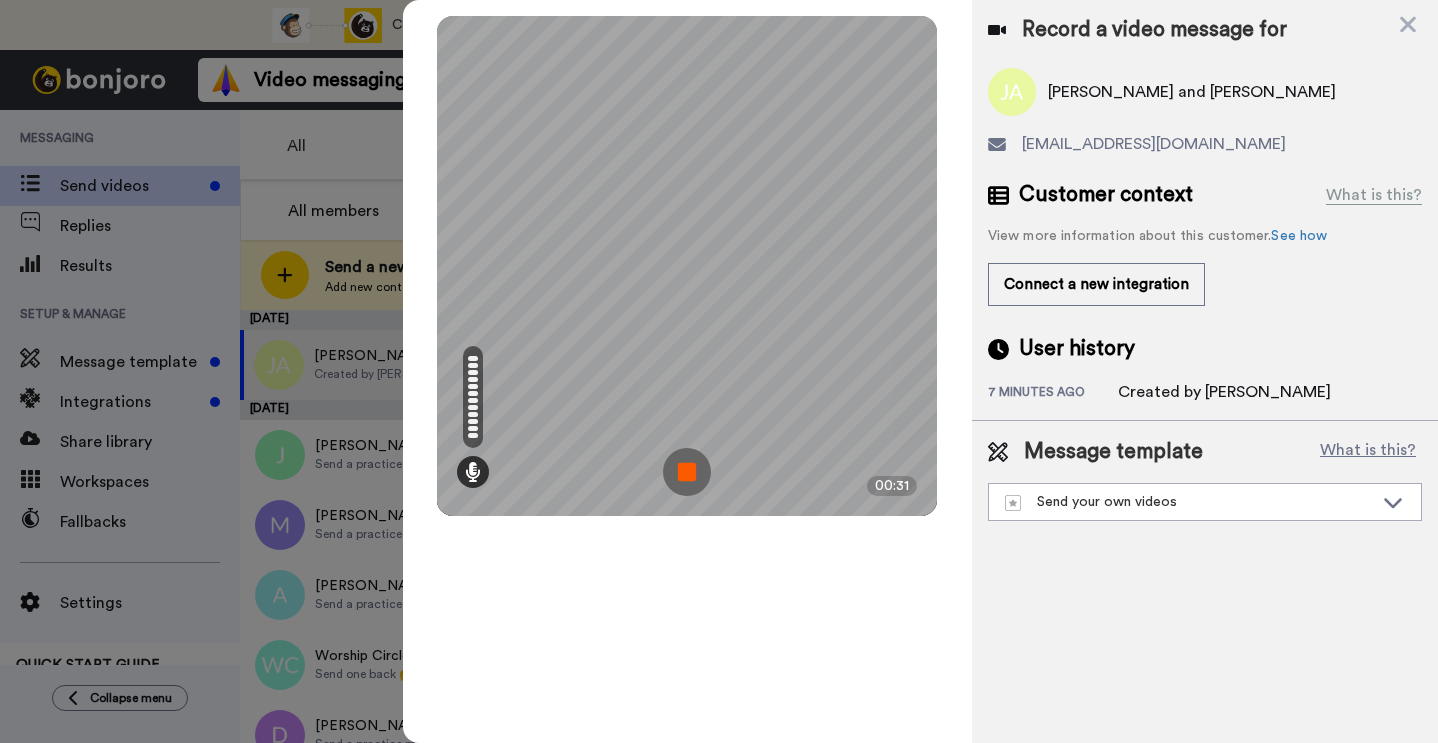 click at bounding box center [687, 472] 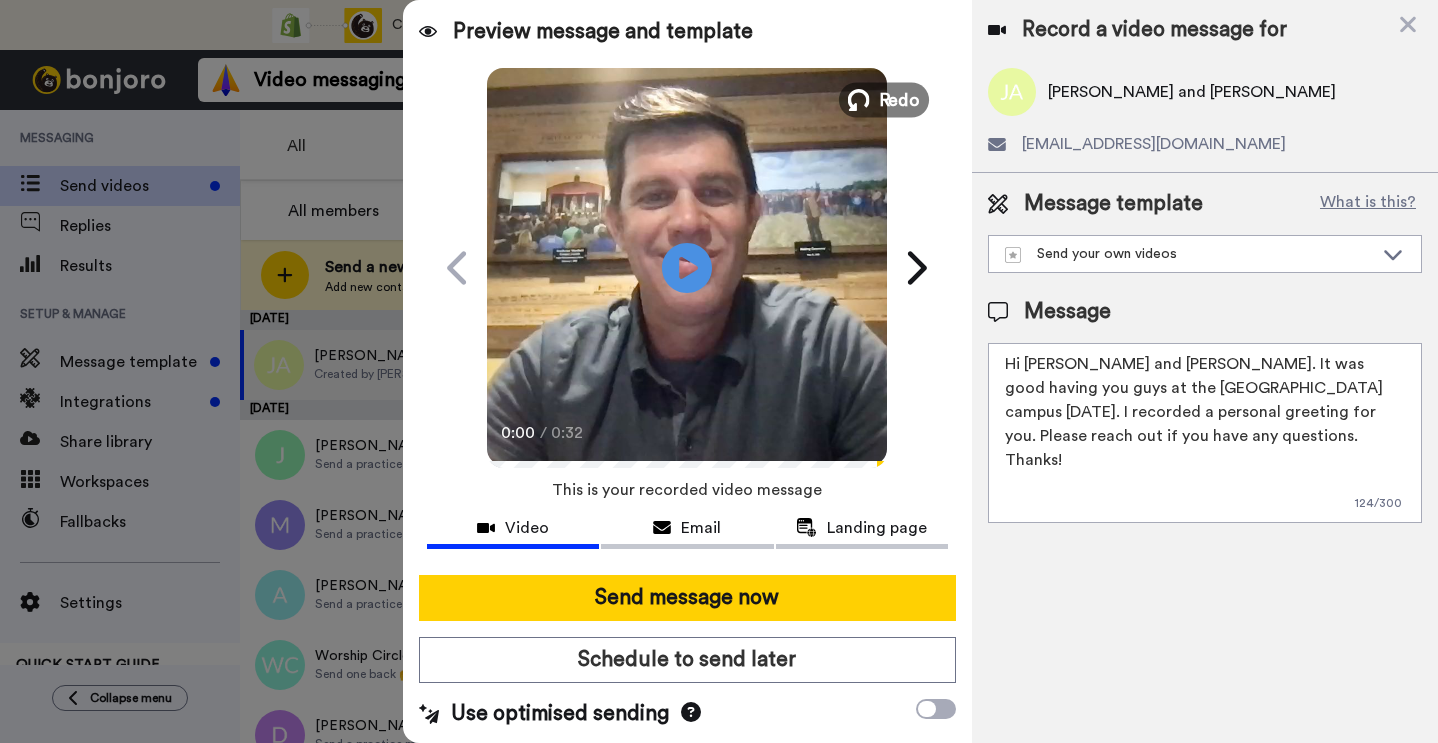 click on "Redo" at bounding box center [900, 99] 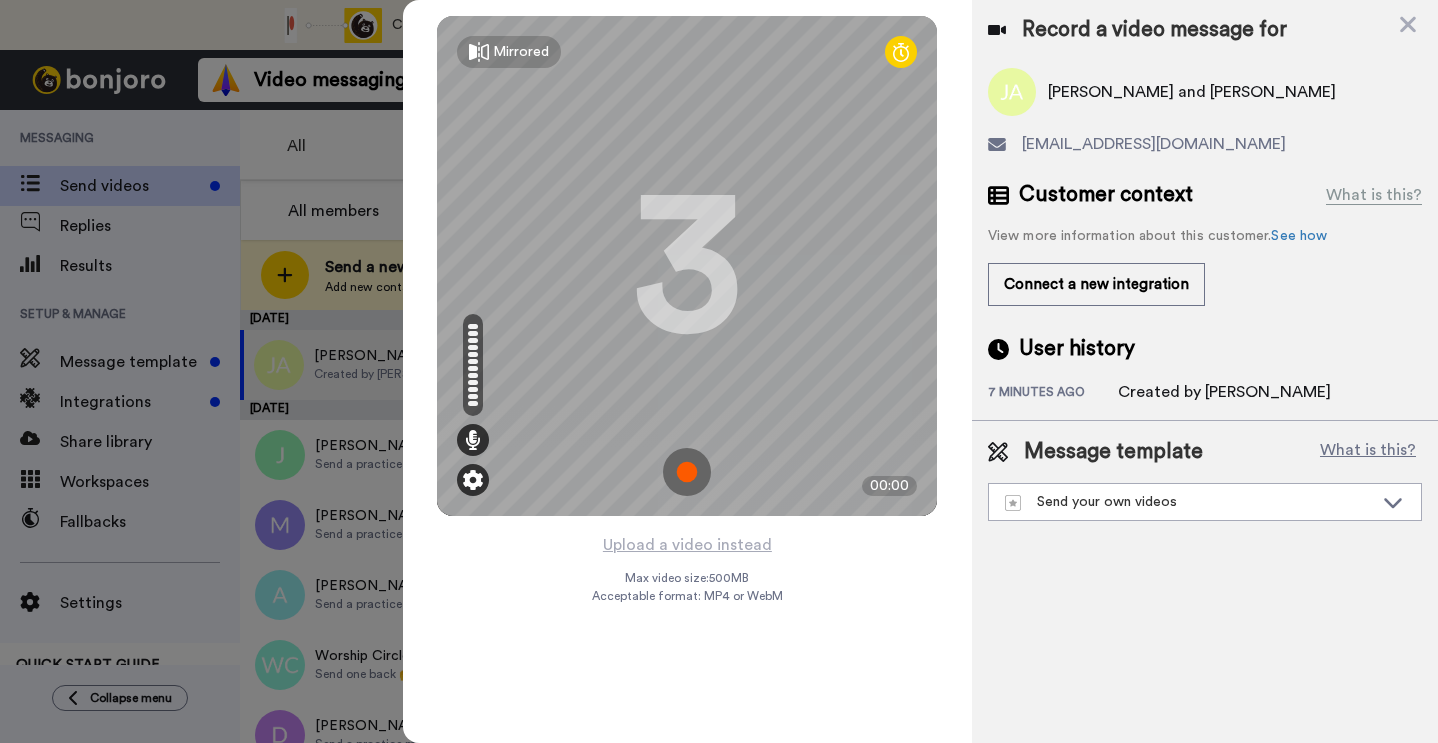 click at bounding box center [473, 480] 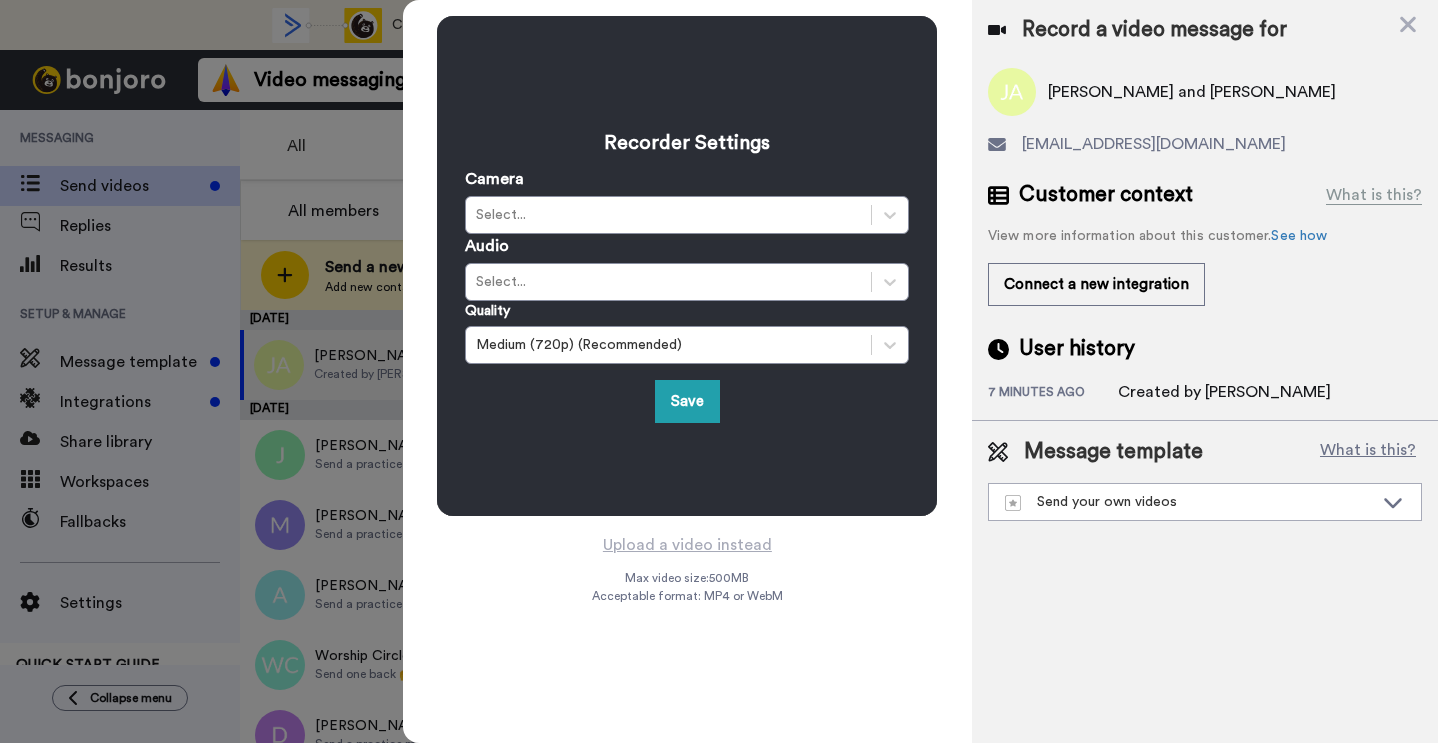 click on "Recorder Settings Camera Select... Audio Select... Quality Medium (720p) (Recommended) Save Mirrored Redo 3  00:00 Upload a video instead Max video size:  500 MB Acceptable format: MP4 or WebM" at bounding box center [687, 371] 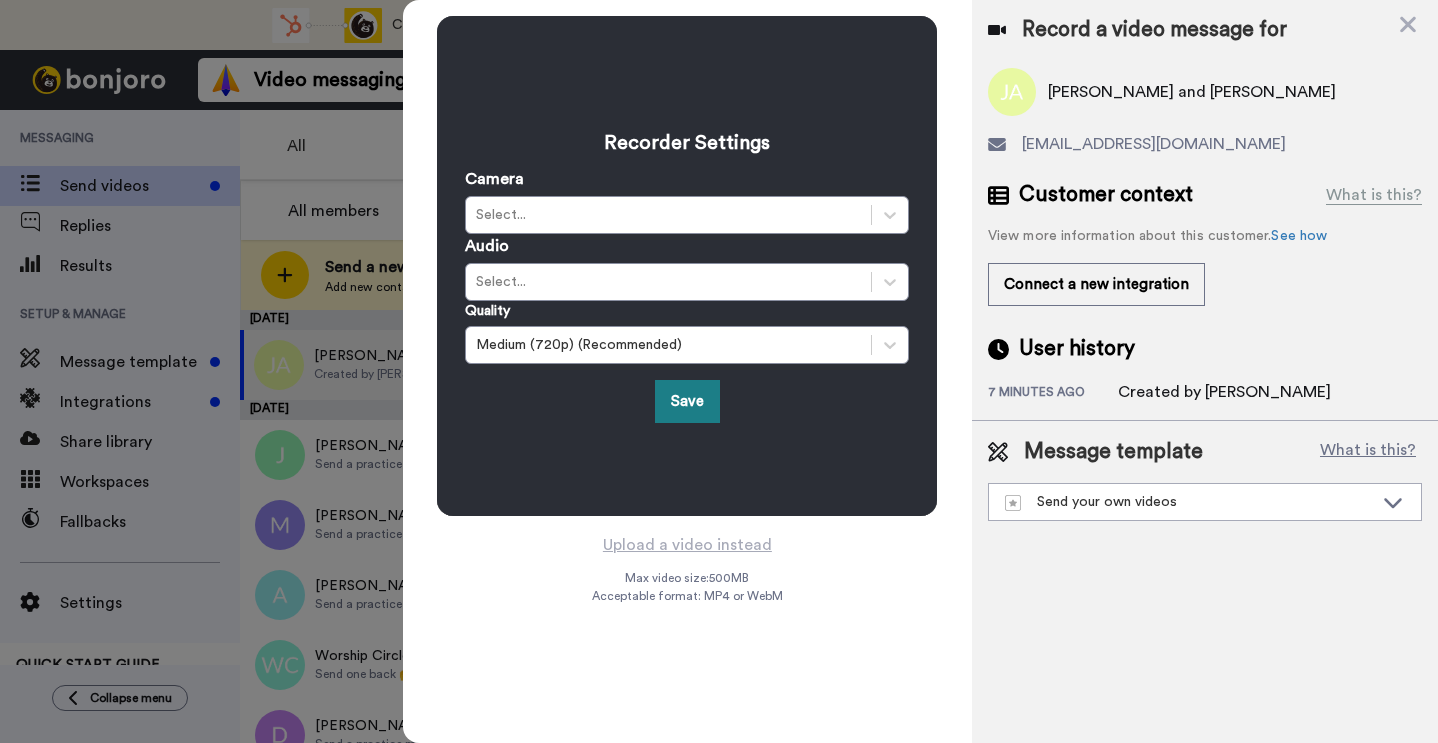 click on "Save" at bounding box center (687, 401) 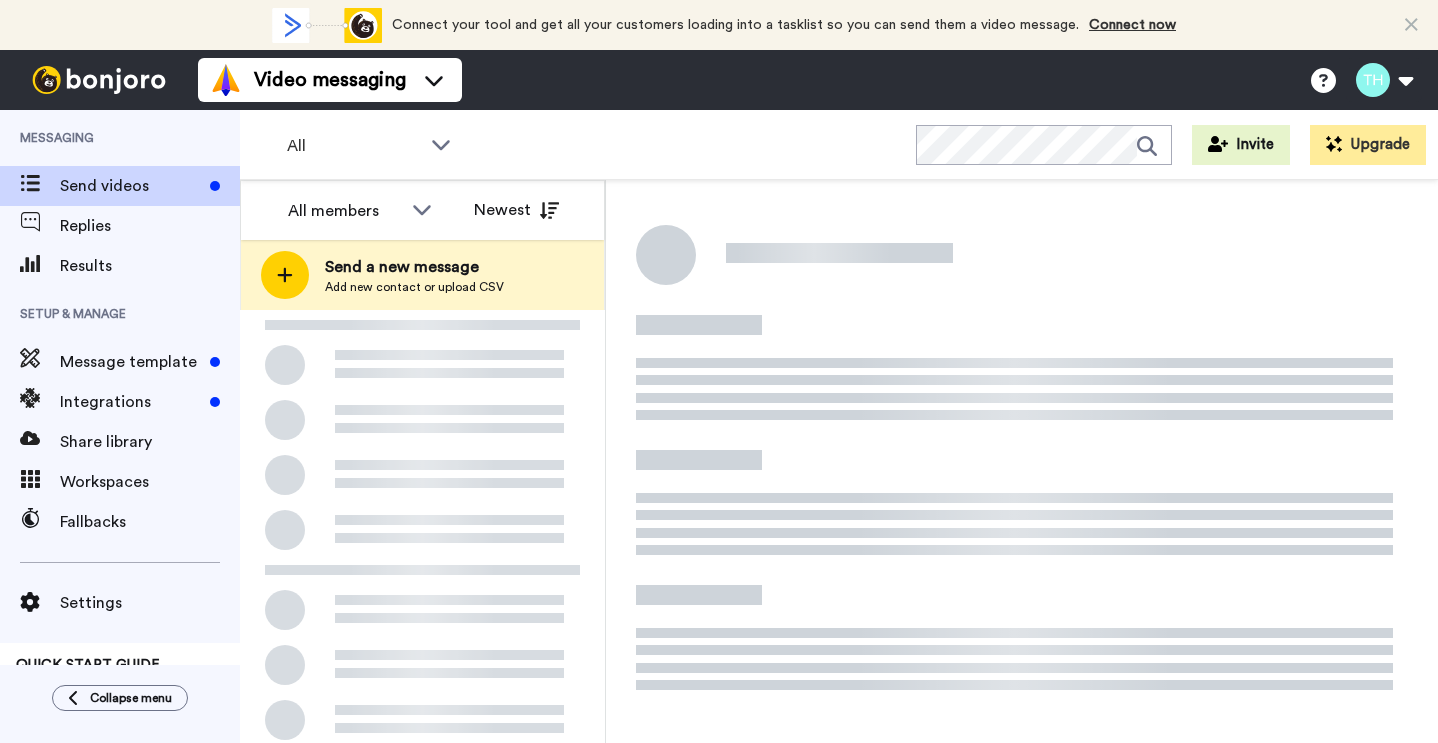 scroll, scrollTop: 0, scrollLeft: 0, axis: both 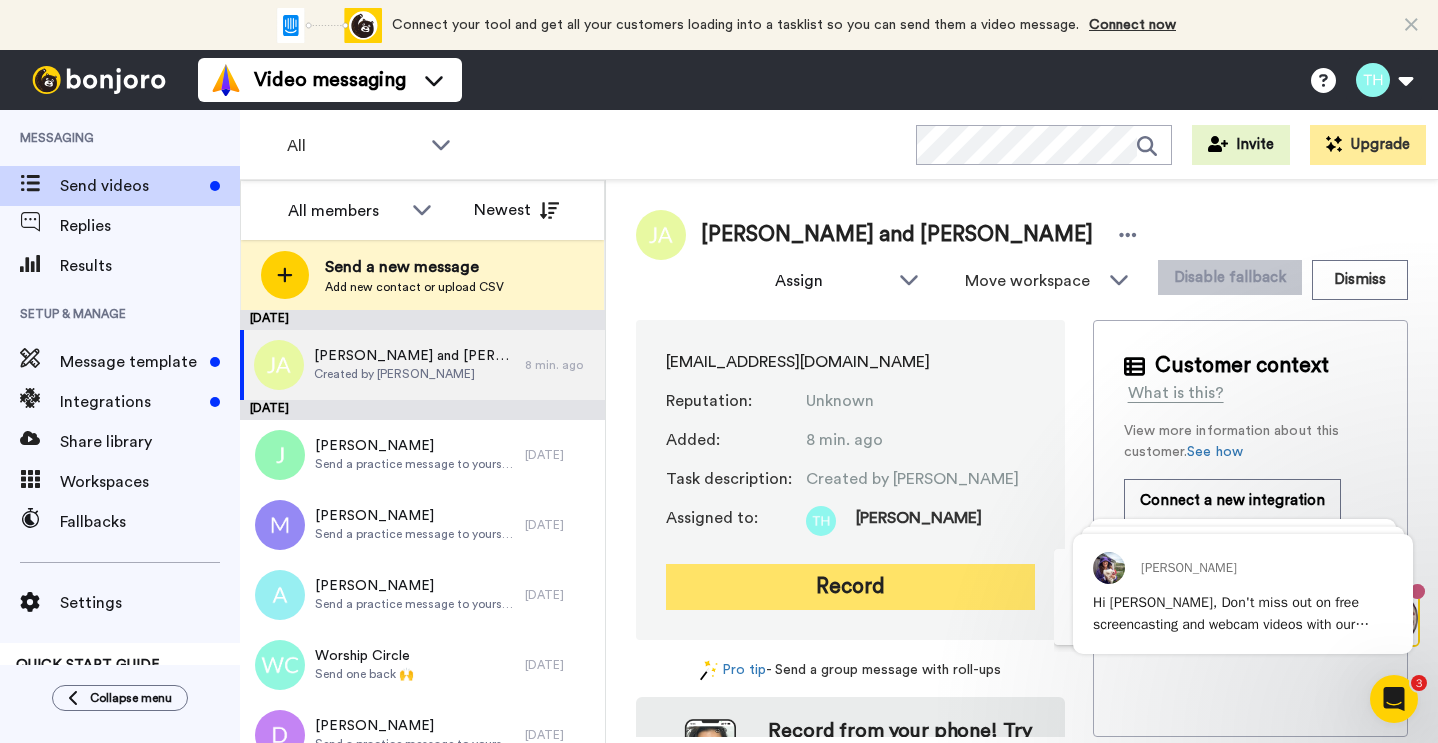 click on "Record" at bounding box center (850, 587) 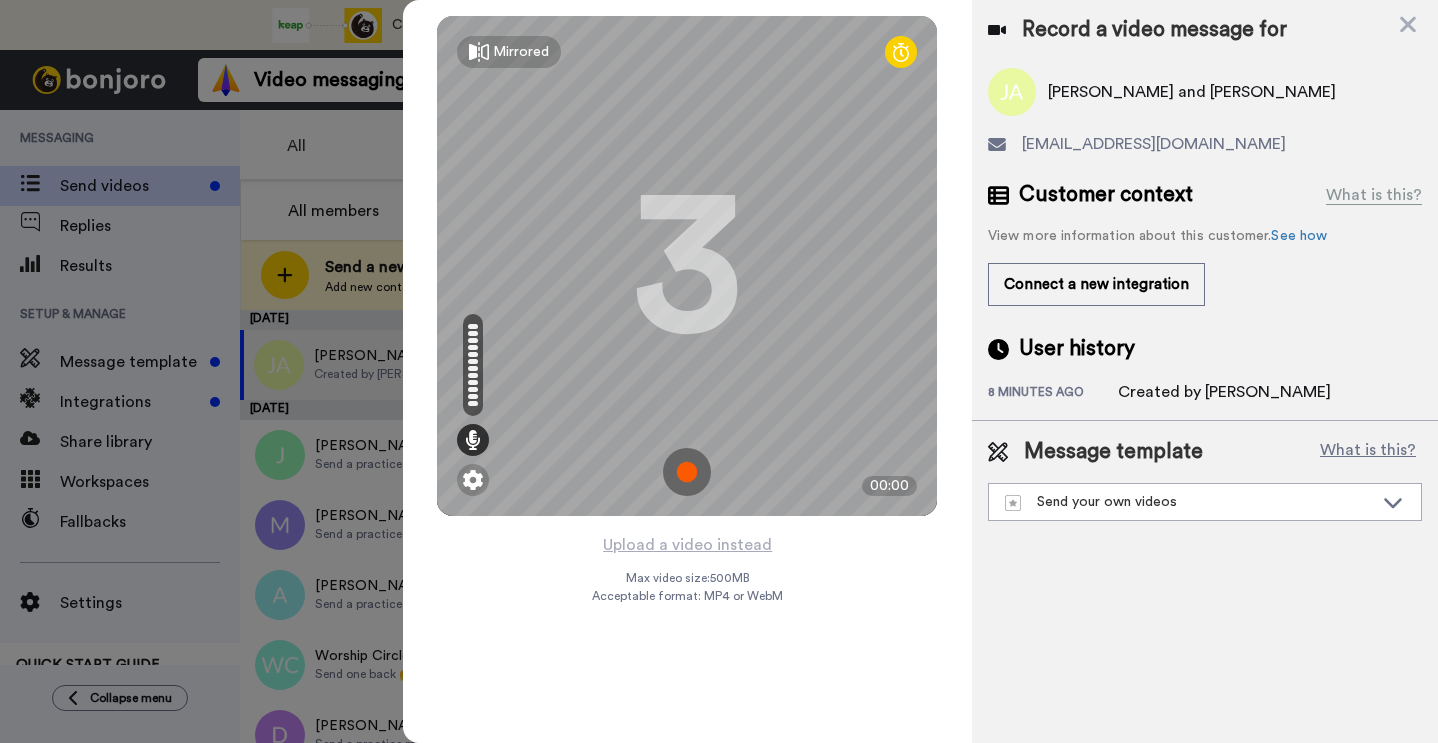 click at bounding box center [687, 472] 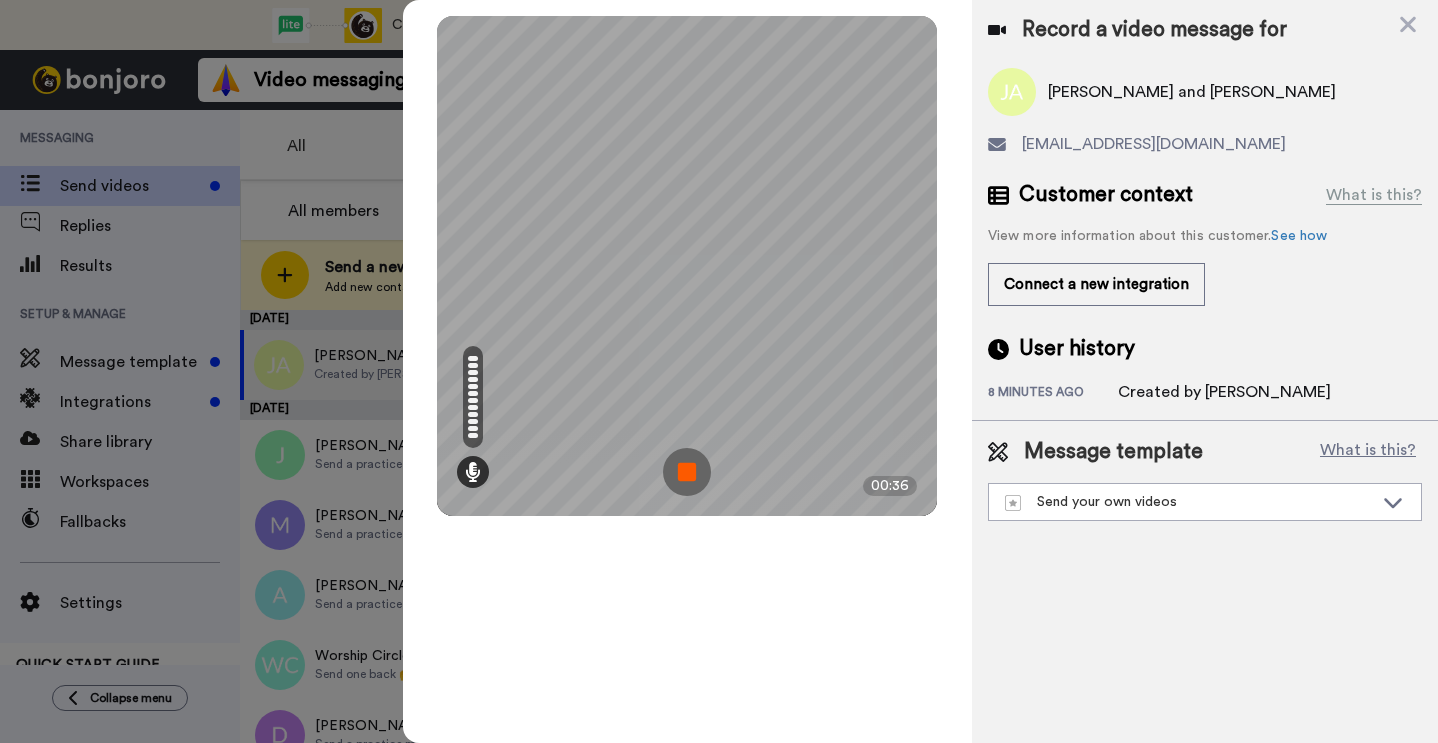 click at bounding box center (687, 472) 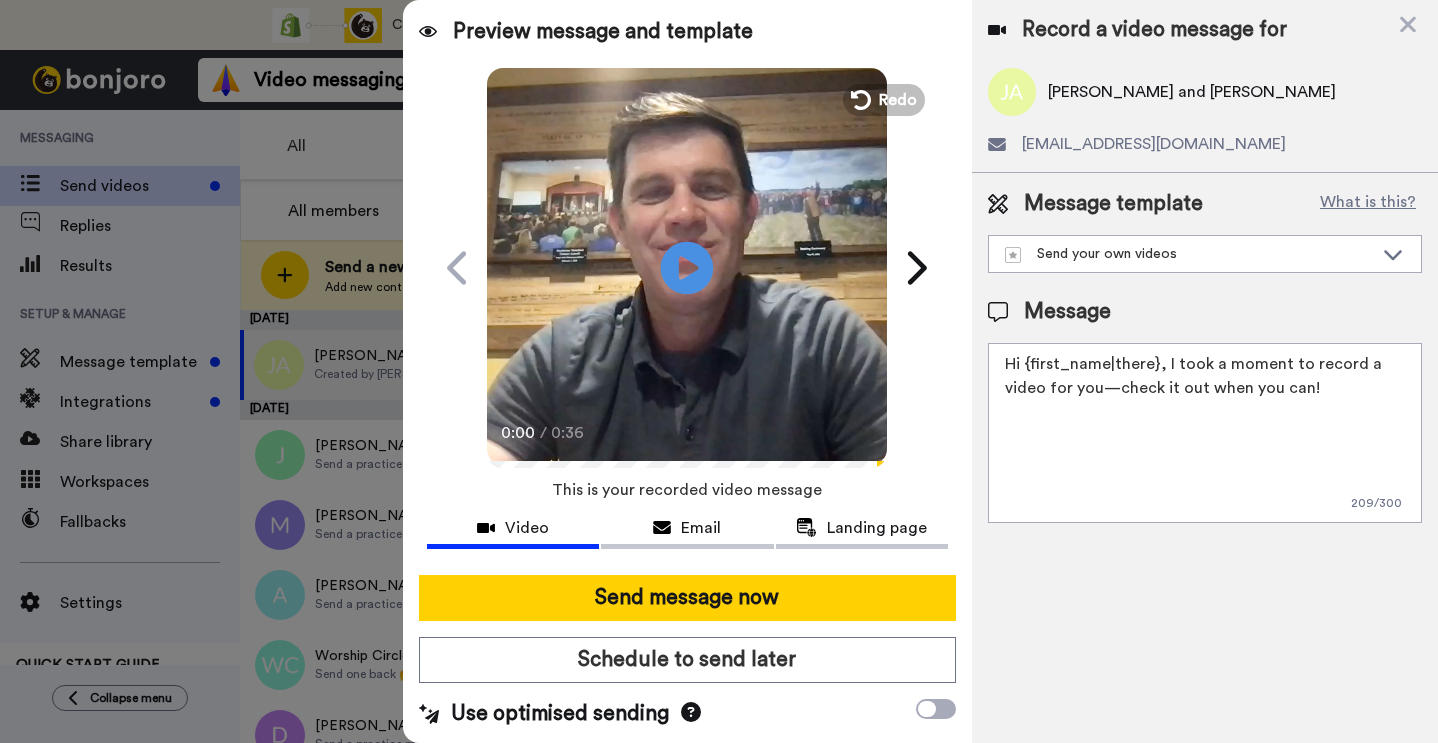 click 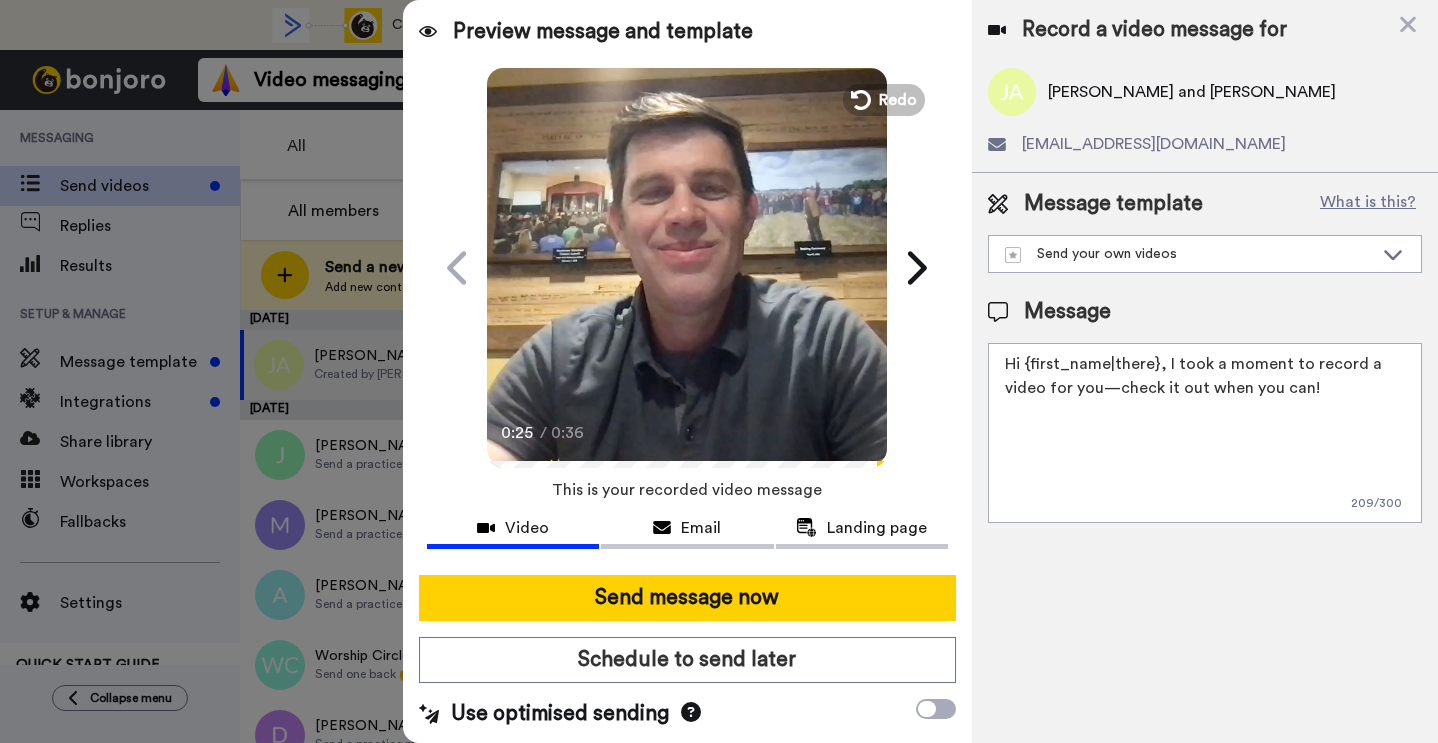 click on "Hi {first_name|there}, I took a moment to record a video for you—check it out when you can!" at bounding box center [1205, 433] 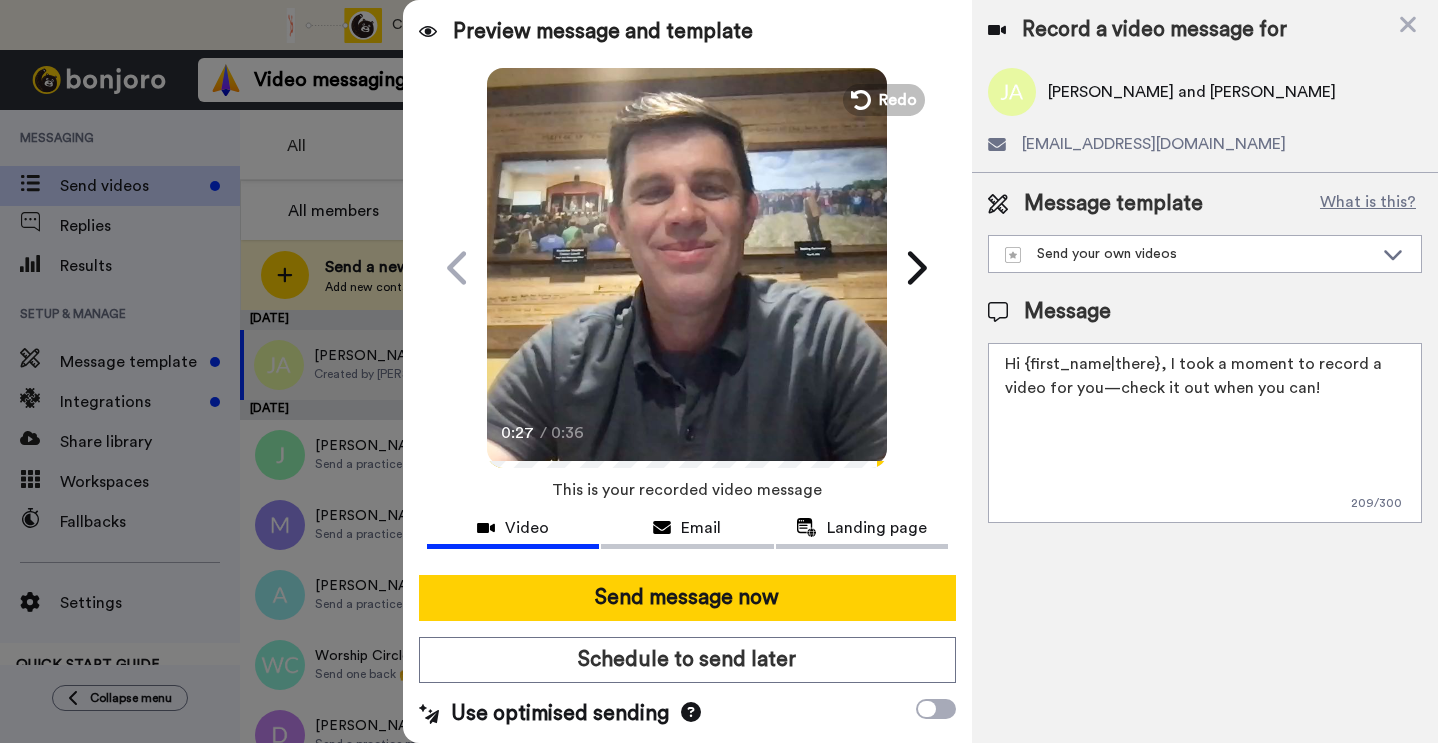 click on "Hi {first_name|there}, I took a moment to record a video for you—check it out when you can!" at bounding box center (1205, 433) 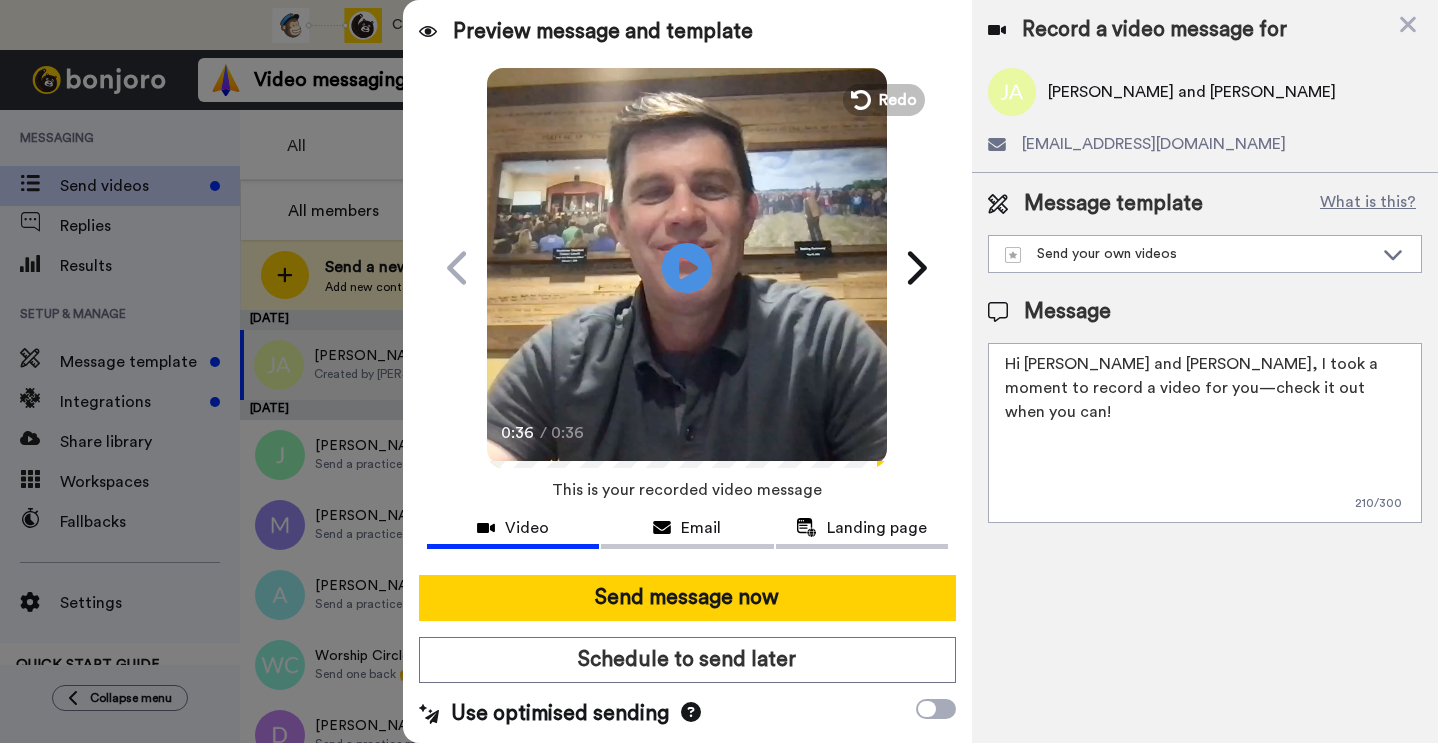 drag, startPoint x: 1178, startPoint y: 369, endPoint x: 1315, endPoint y: 383, distance: 137.71347 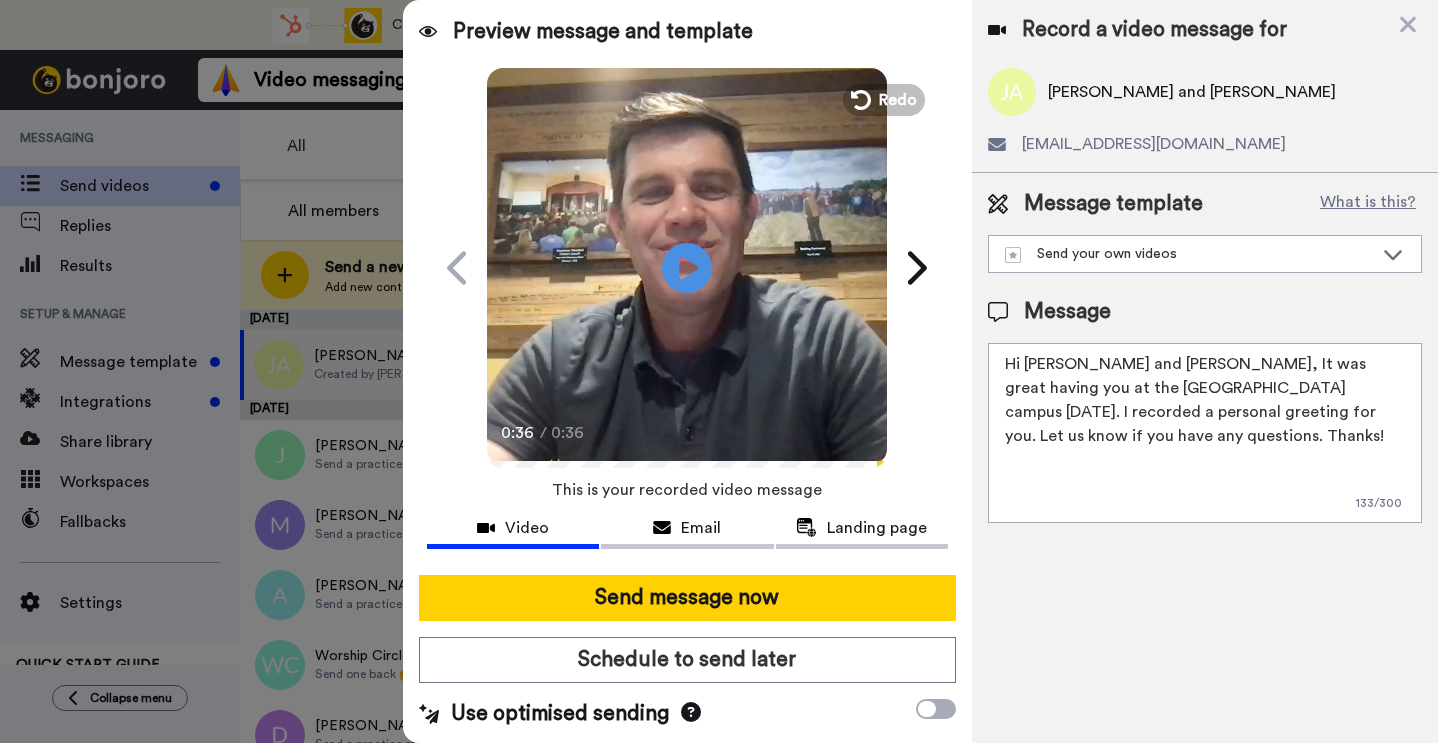 drag, startPoint x: 1072, startPoint y: 439, endPoint x: 1002, endPoint y: 352, distance: 111.66467 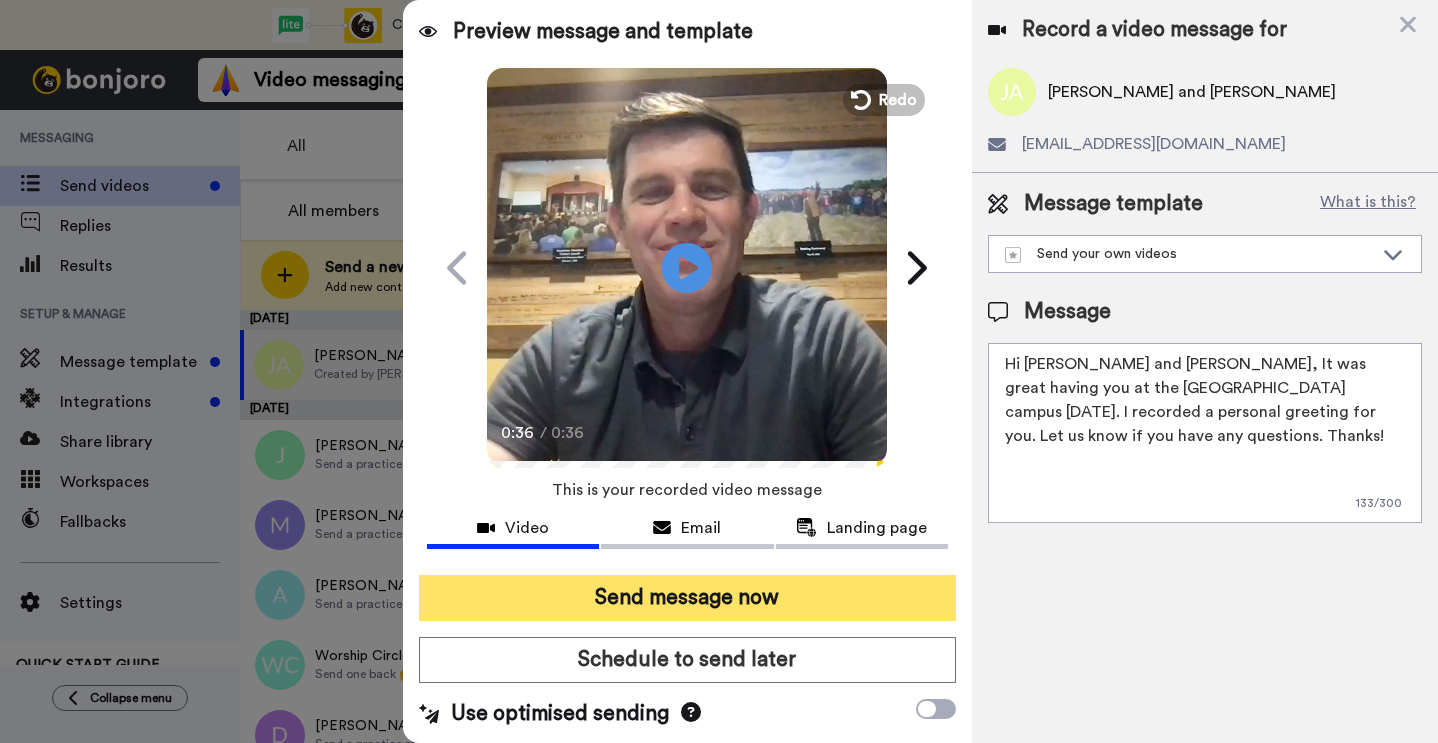 type on "Hi Jeremy and Brandi, It was great having you at the Westfield campus yesterday. I recorded a personal greeting for you. Let us know if you have any questions. Thanks!" 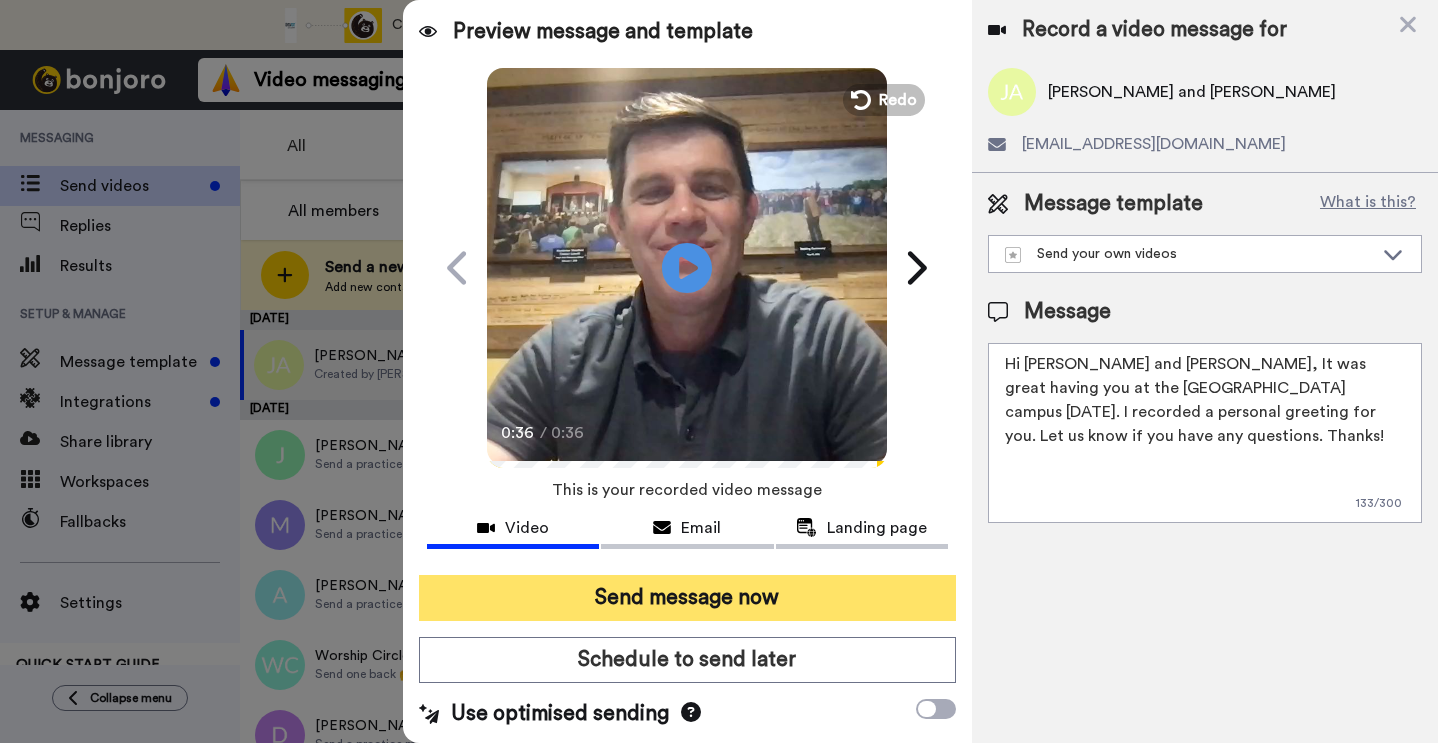 click on "Send message now" at bounding box center (687, 598) 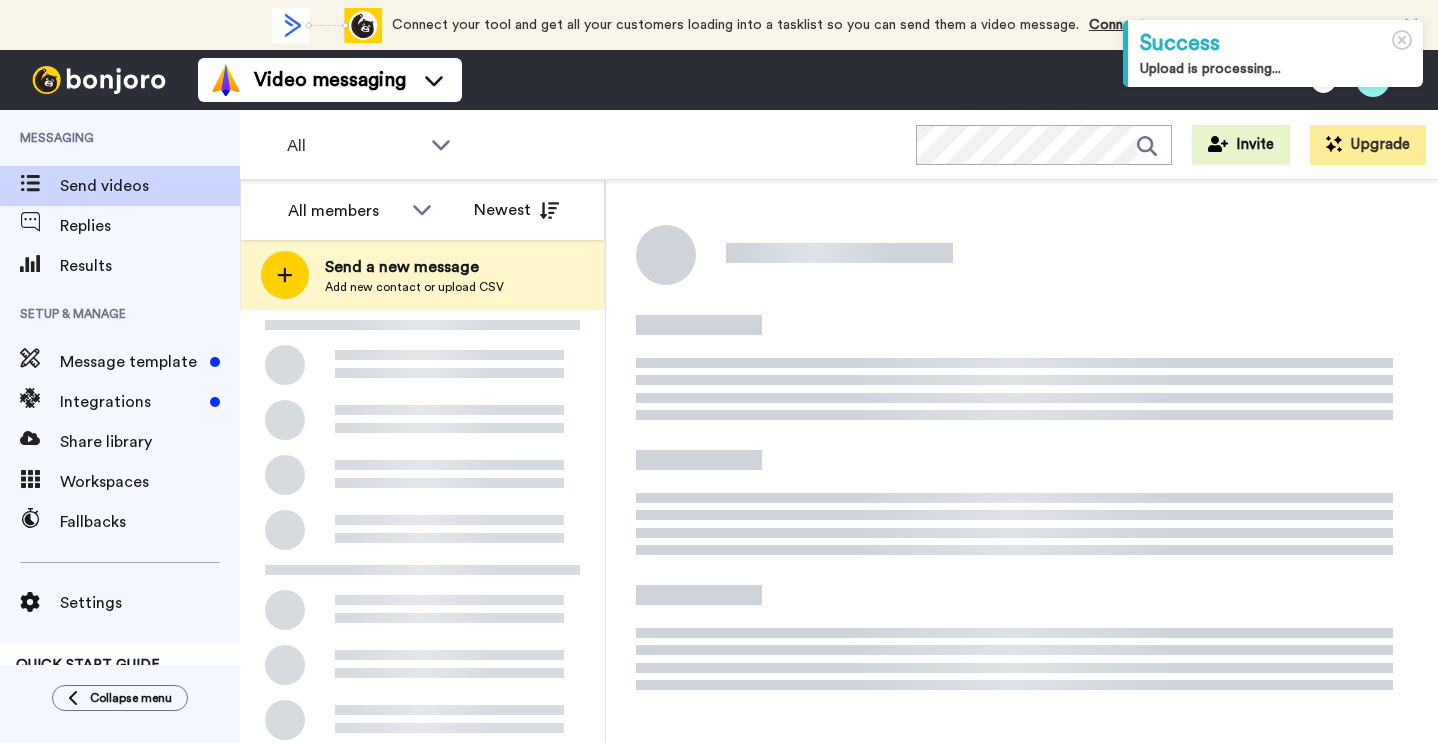 scroll, scrollTop: 0, scrollLeft: 0, axis: both 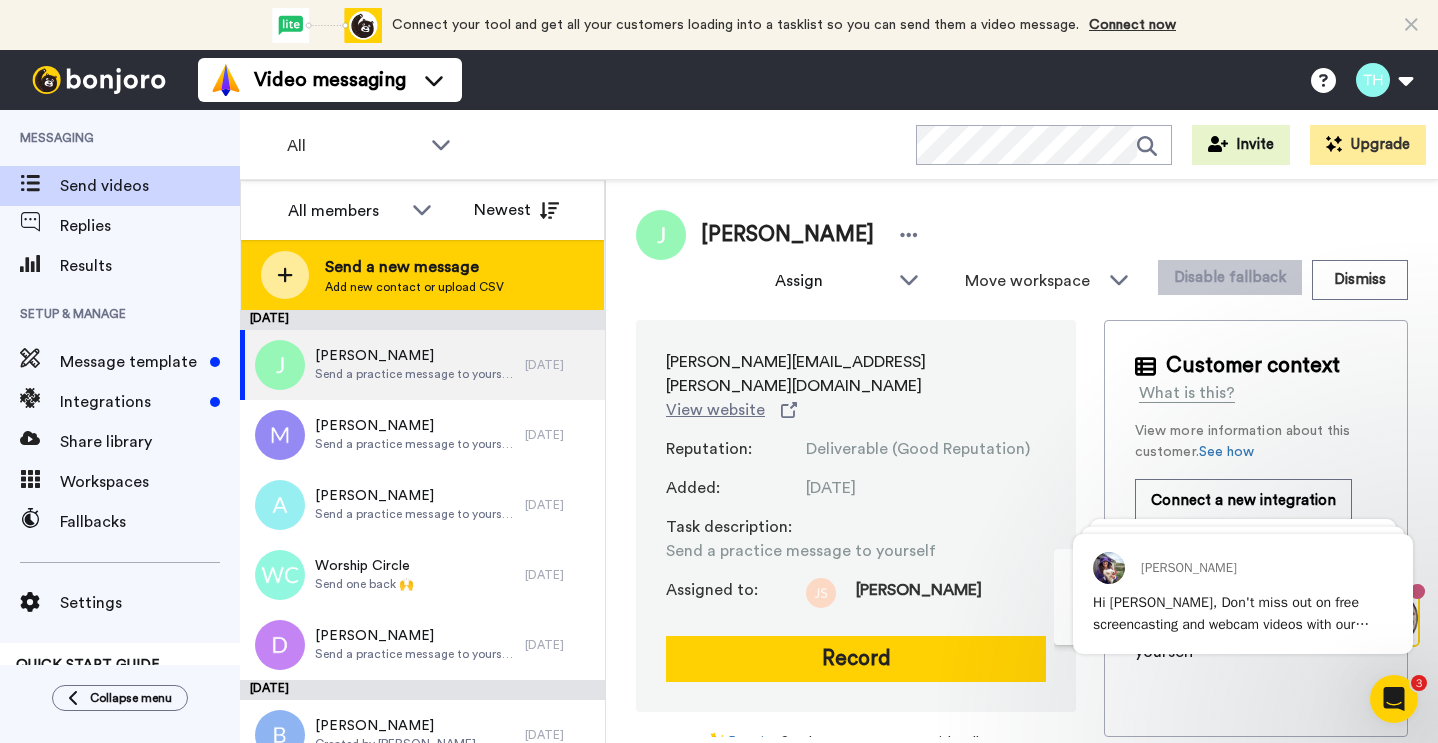 click on "Send a new message" at bounding box center (414, 267) 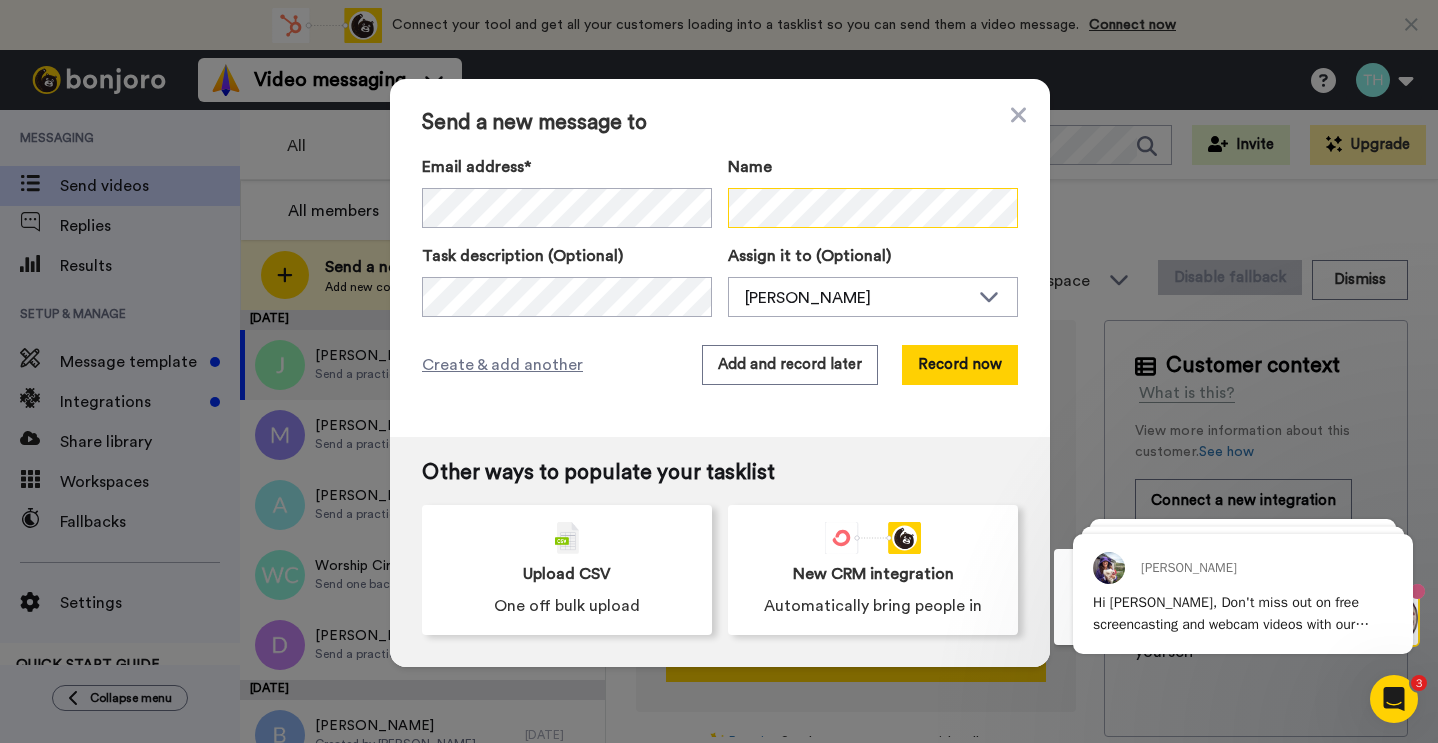 click on "Email address* No search result for ‘ beatriceaseda@gmail.com ’ Name" at bounding box center (720, 191) 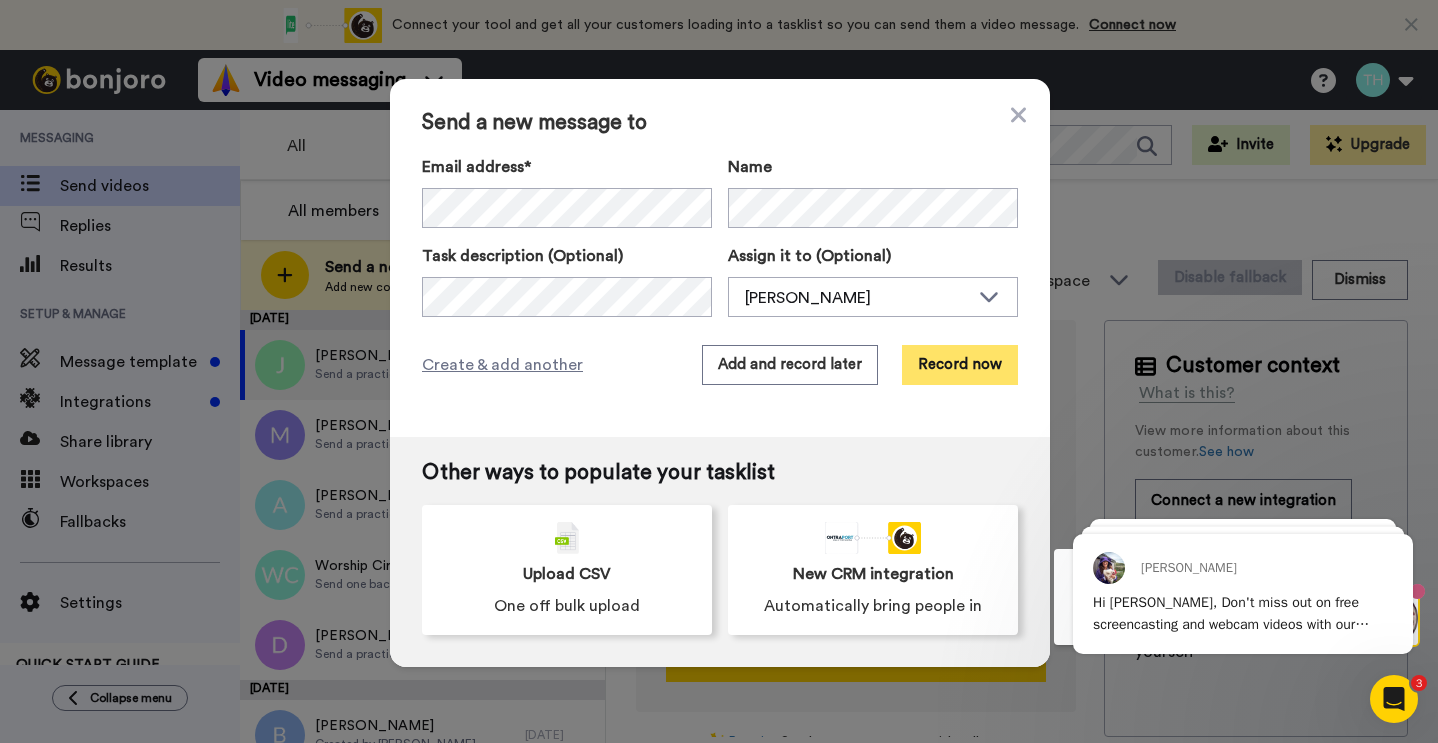 click on "Record now" at bounding box center (960, 365) 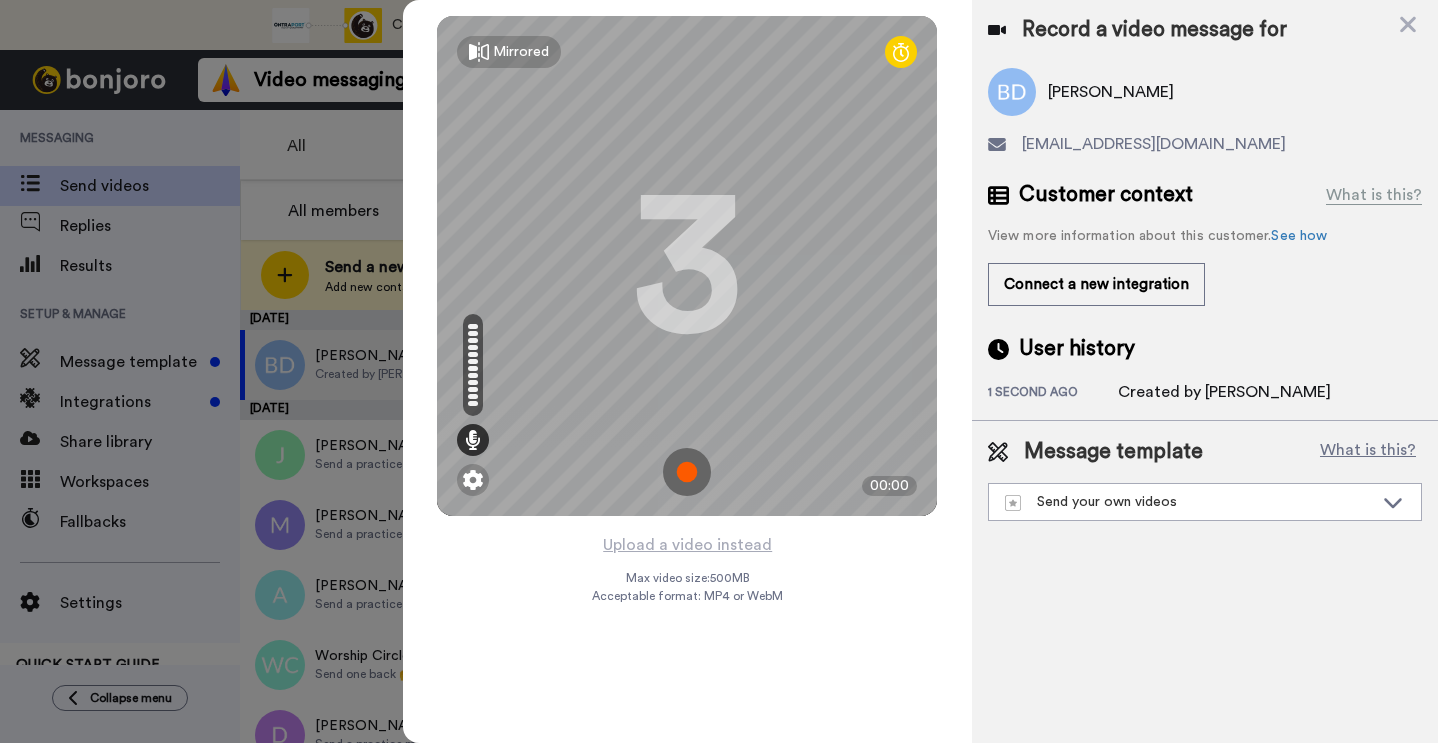 click at bounding box center [687, 472] 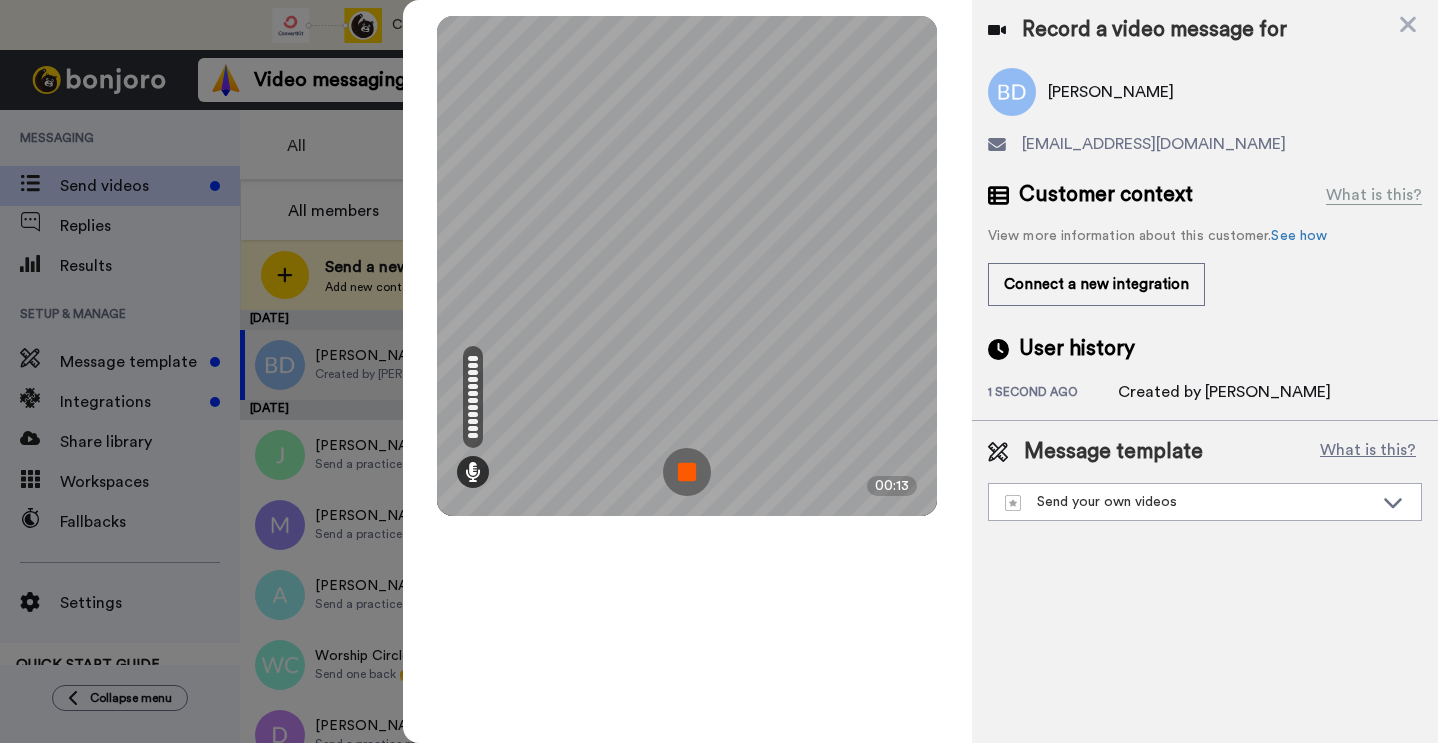 click at bounding box center (687, 472) 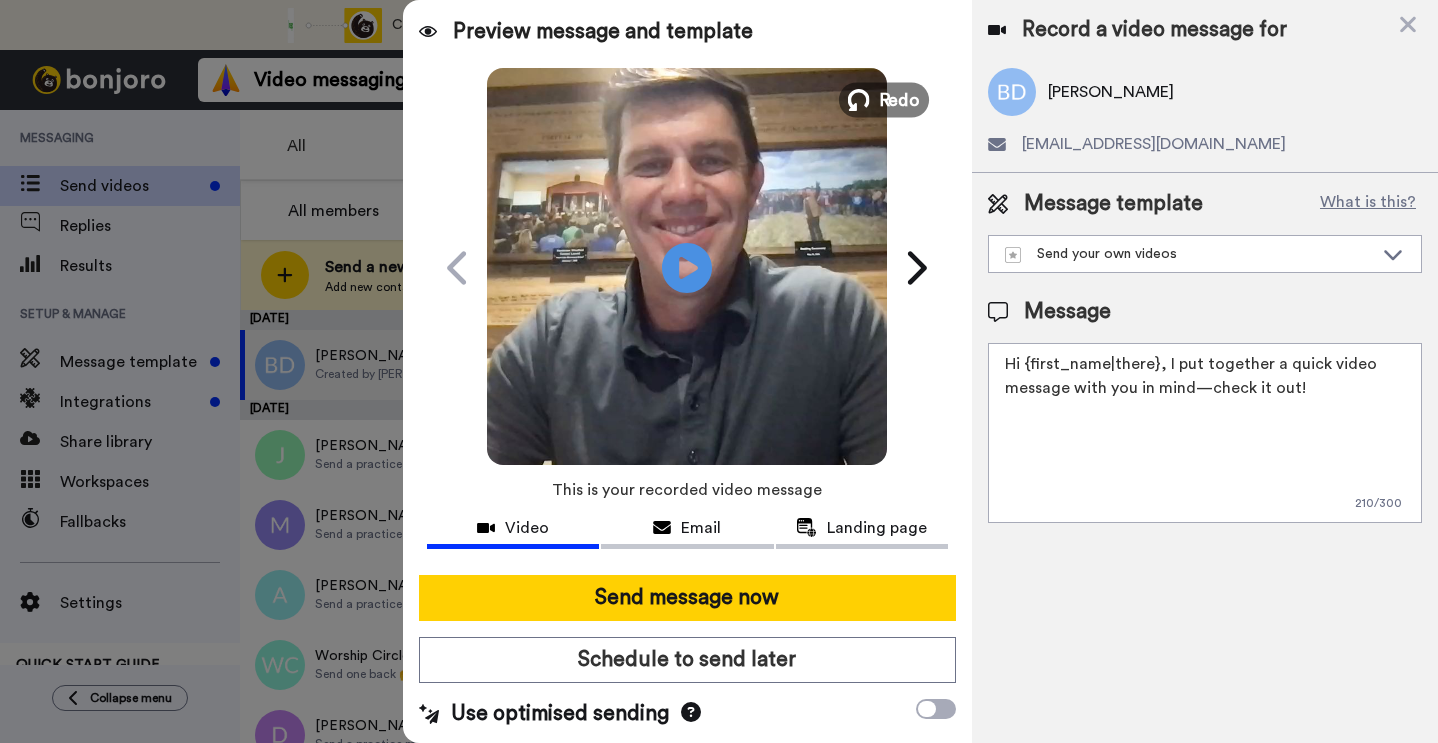click on "Redo" at bounding box center [900, 99] 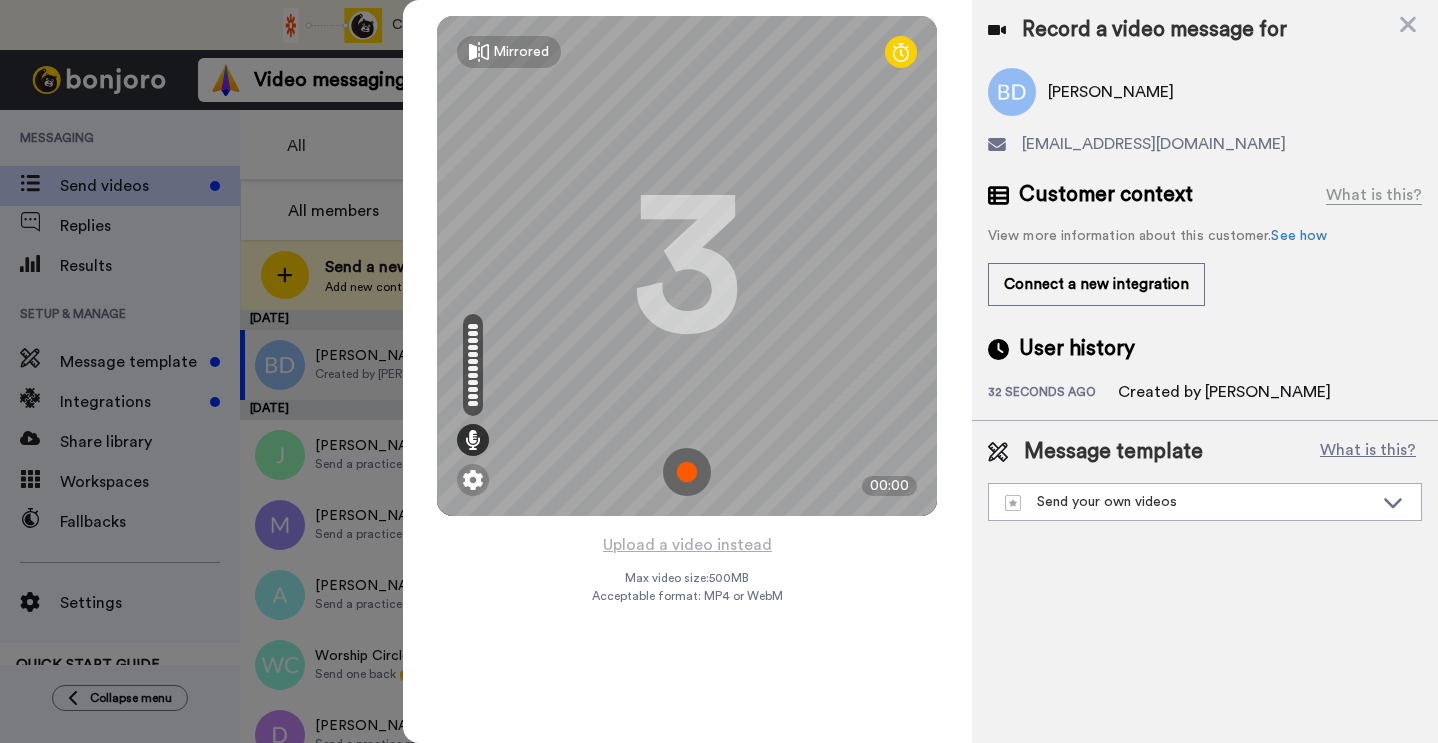 click at bounding box center (687, 472) 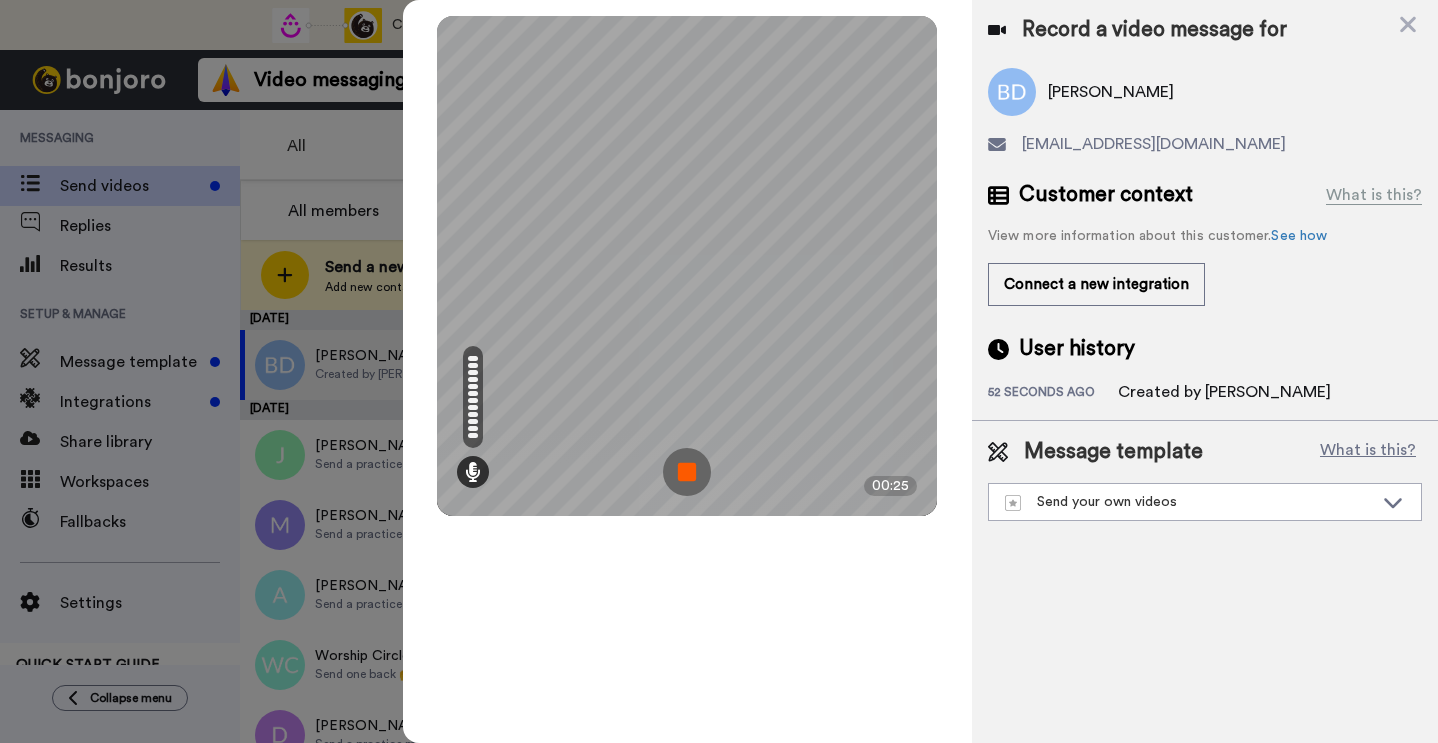 click at bounding box center (687, 472) 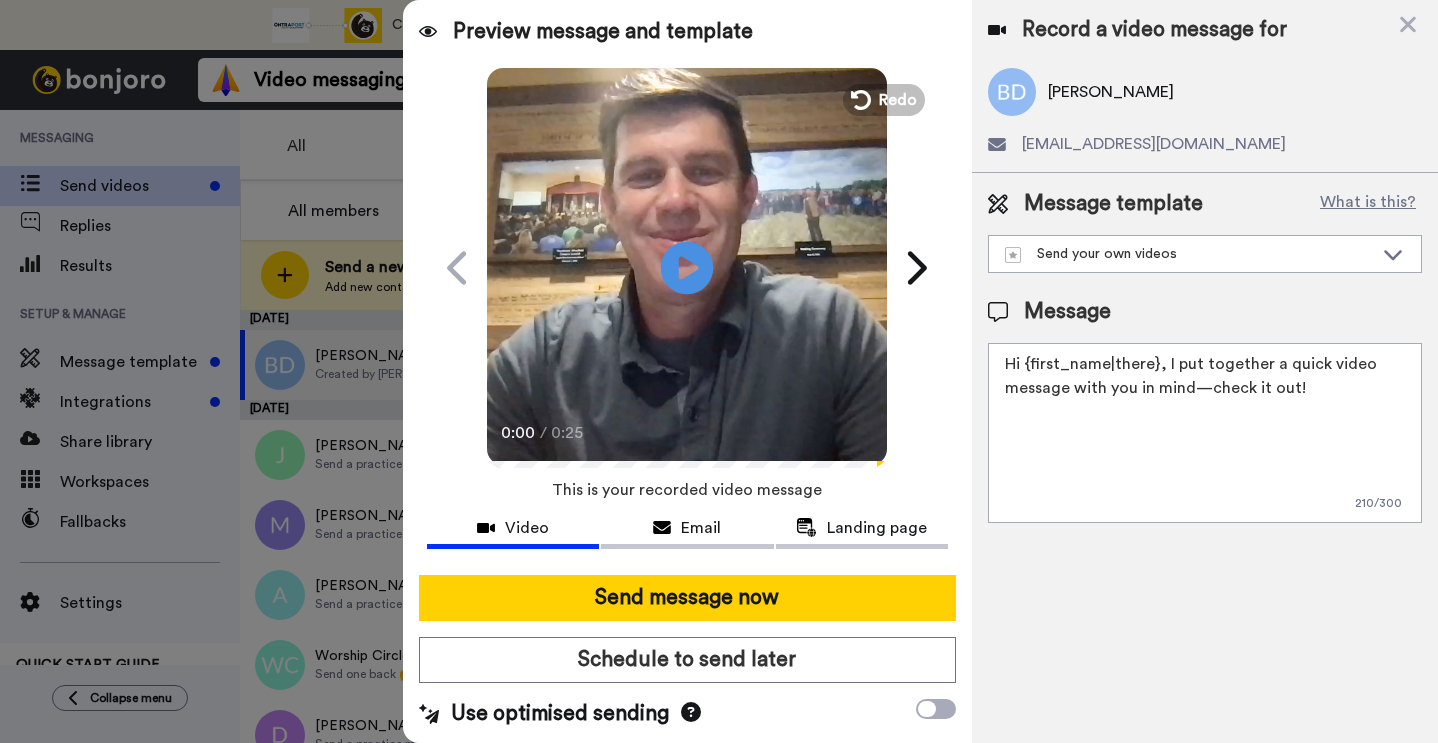 click on "Play/Pause" 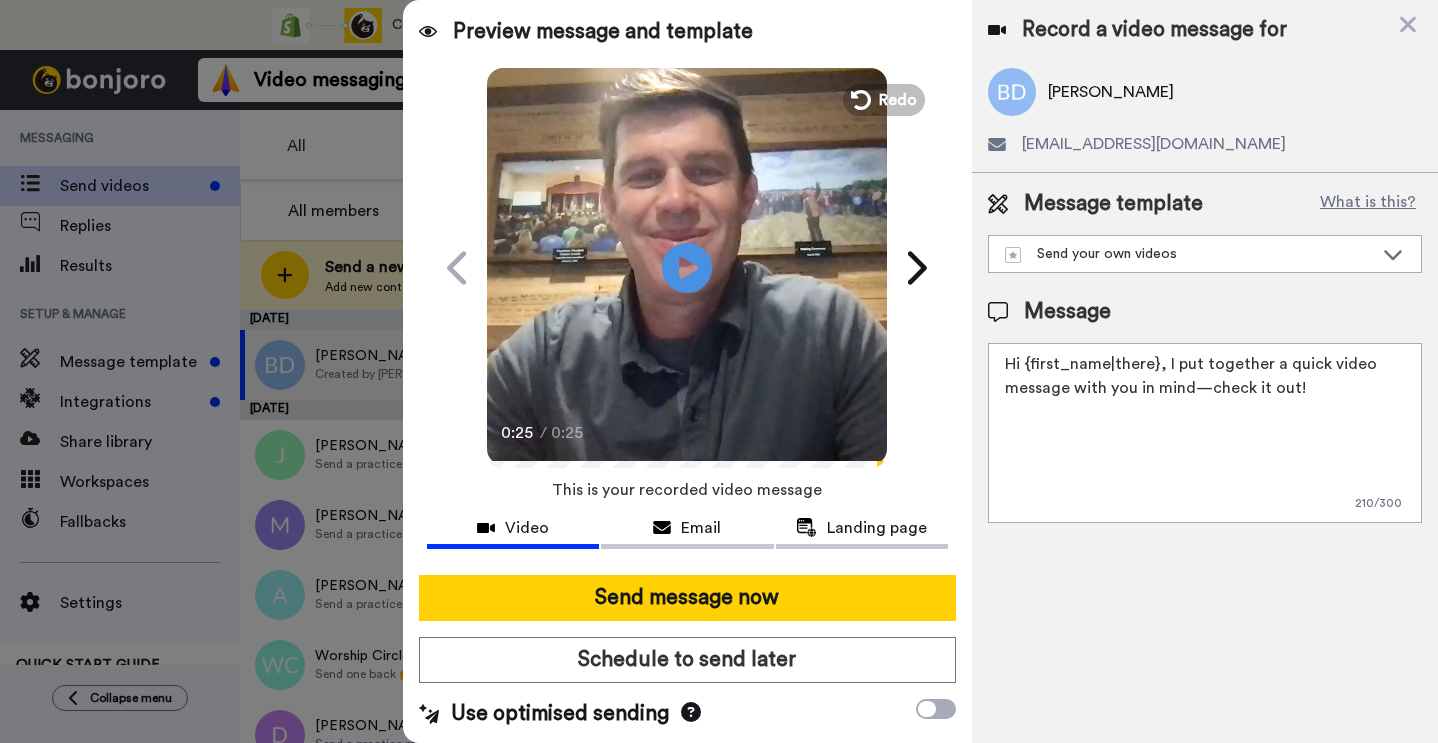 drag, startPoint x: 1306, startPoint y: 391, endPoint x: 1027, endPoint y: 372, distance: 279.6462 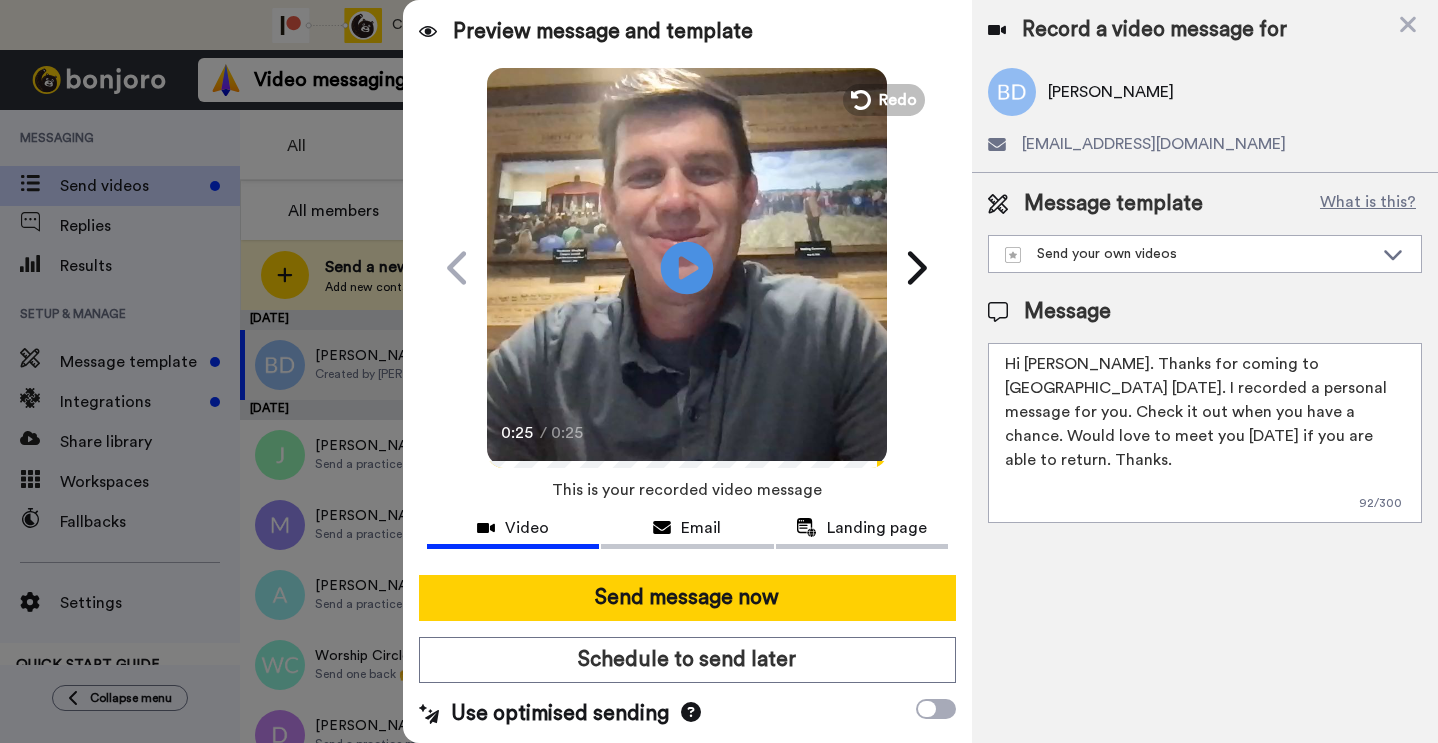 type on "Hi Beatrice. Thanks for coming to Northview Westfield yesterday. I recorded a personal message for you. Check it out when you have a chance. Would love to meet you on Sunday if you are able to return. Thanks." 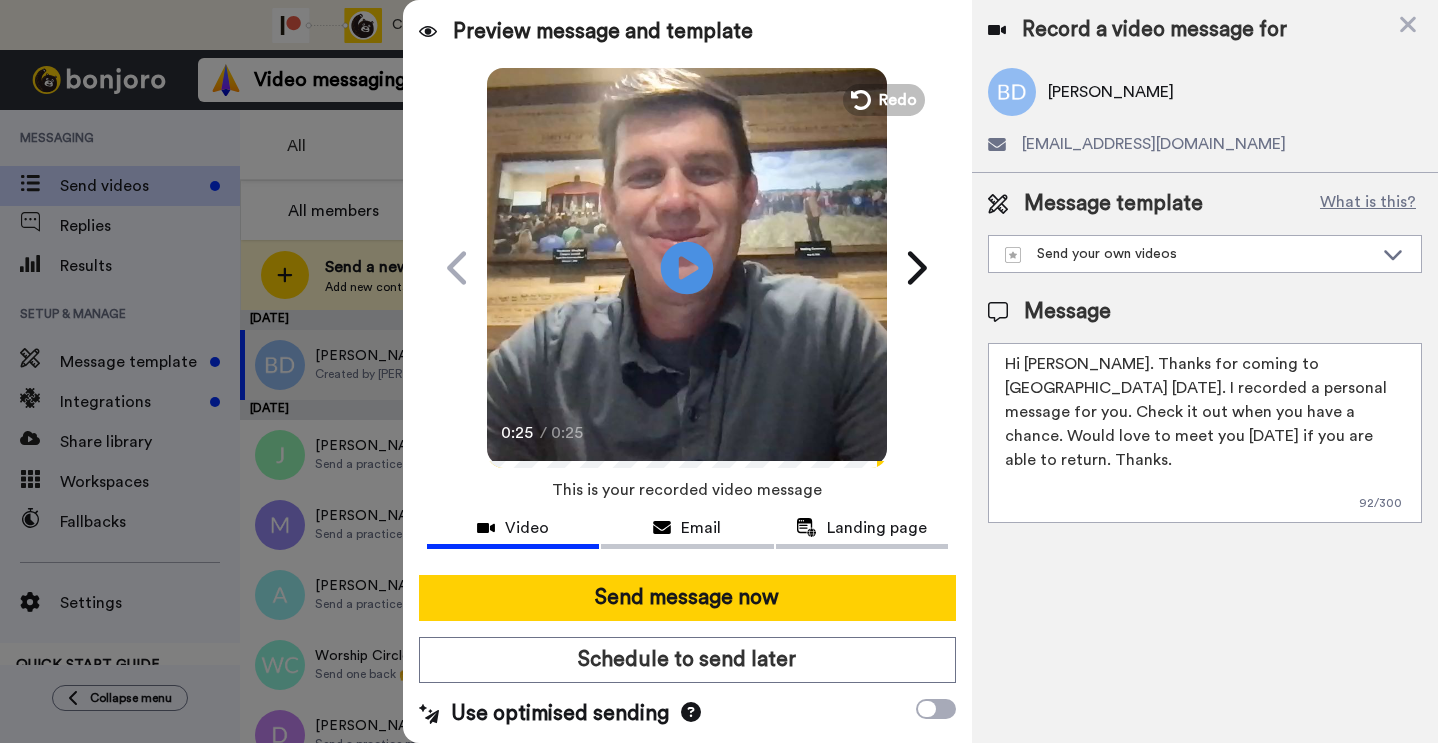 click on "Play/Pause" 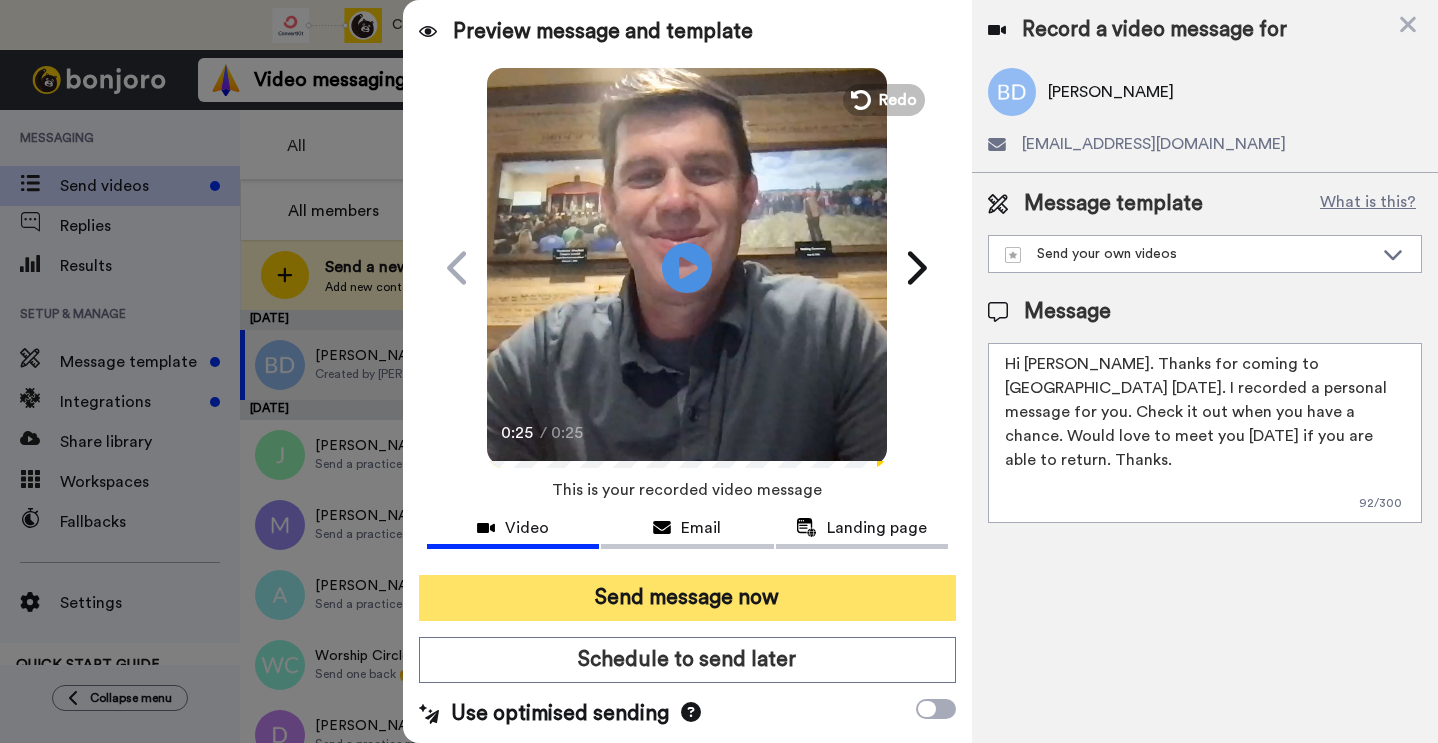 click on "Send message now" at bounding box center [687, 598] 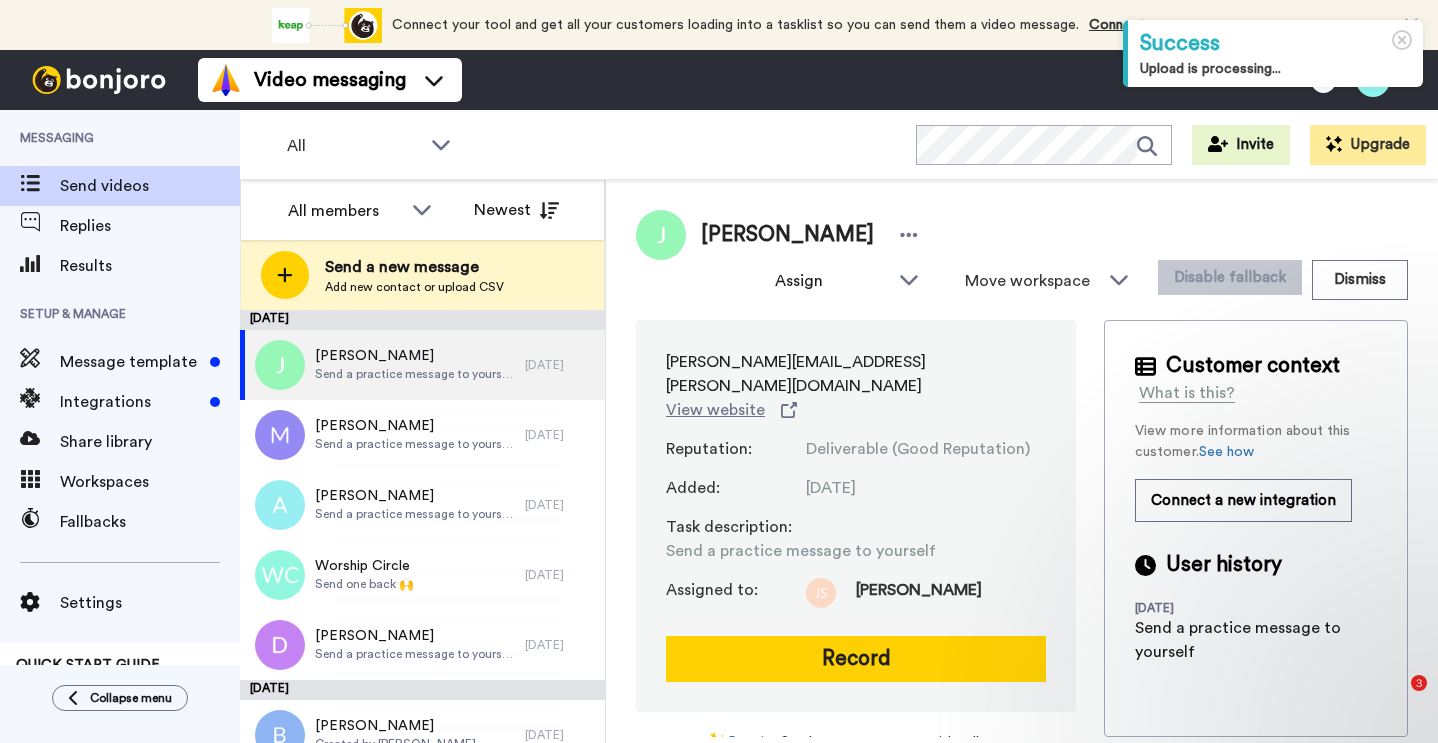 scroll, scrollTop: 0, scrollLeft: 0, axis: both 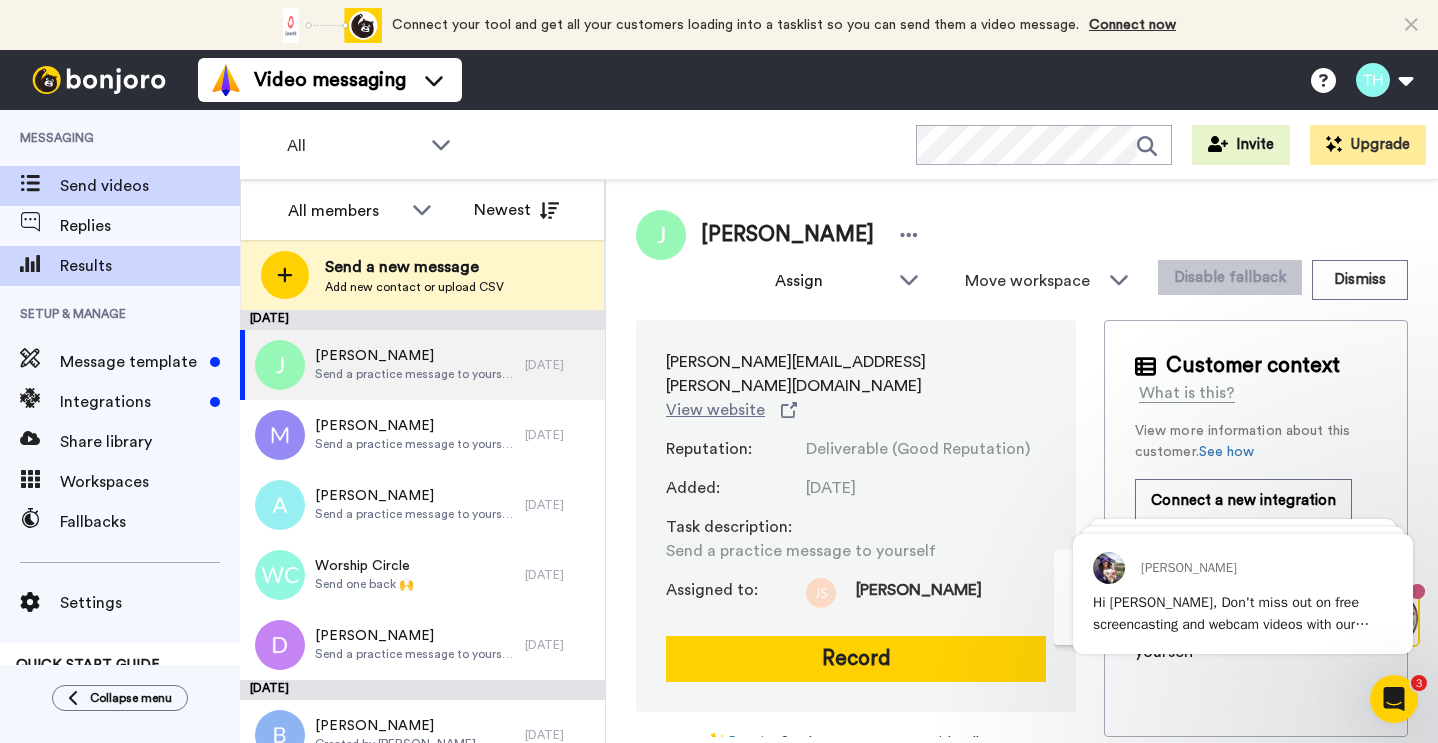 click on "Results" at bounding box center (150, 266) 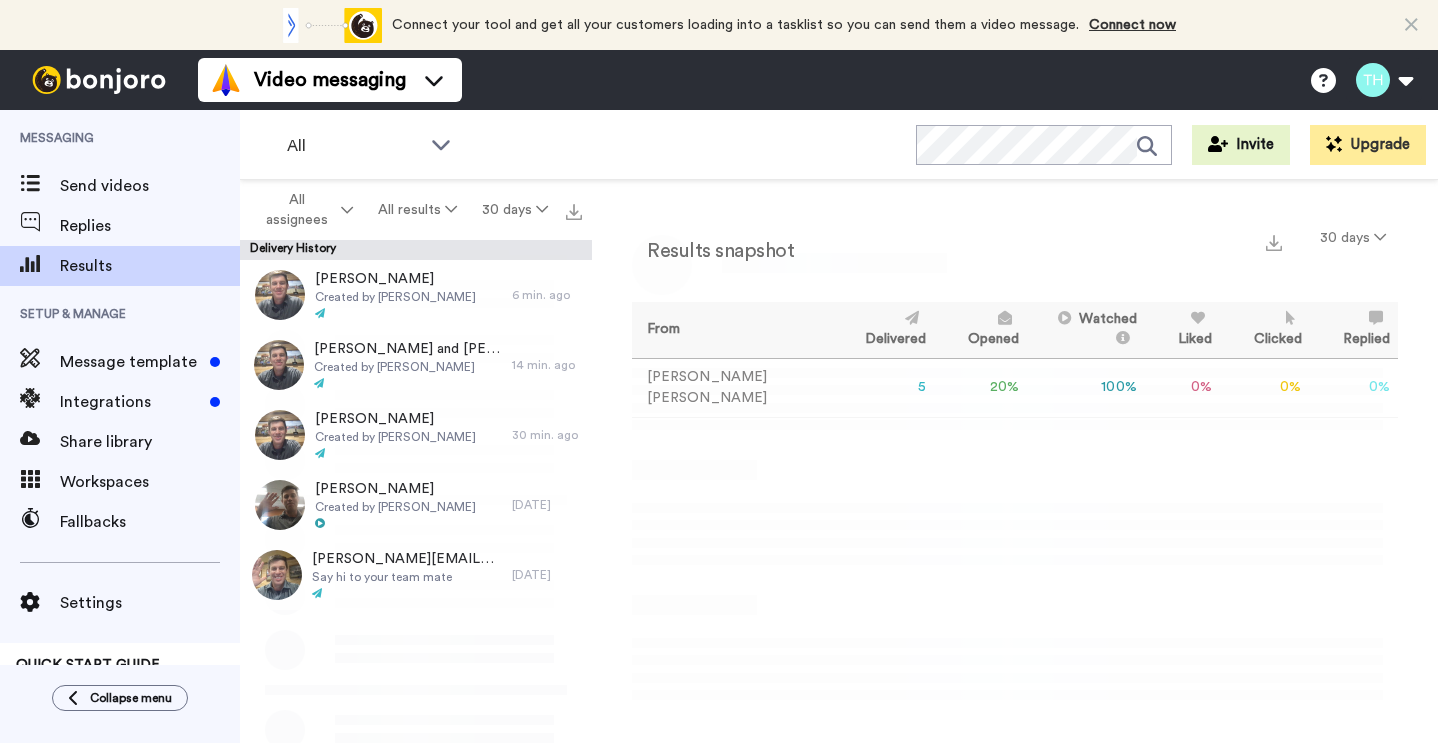 scroll, scrollTop: 0, scrollLeft: 0, axis: both 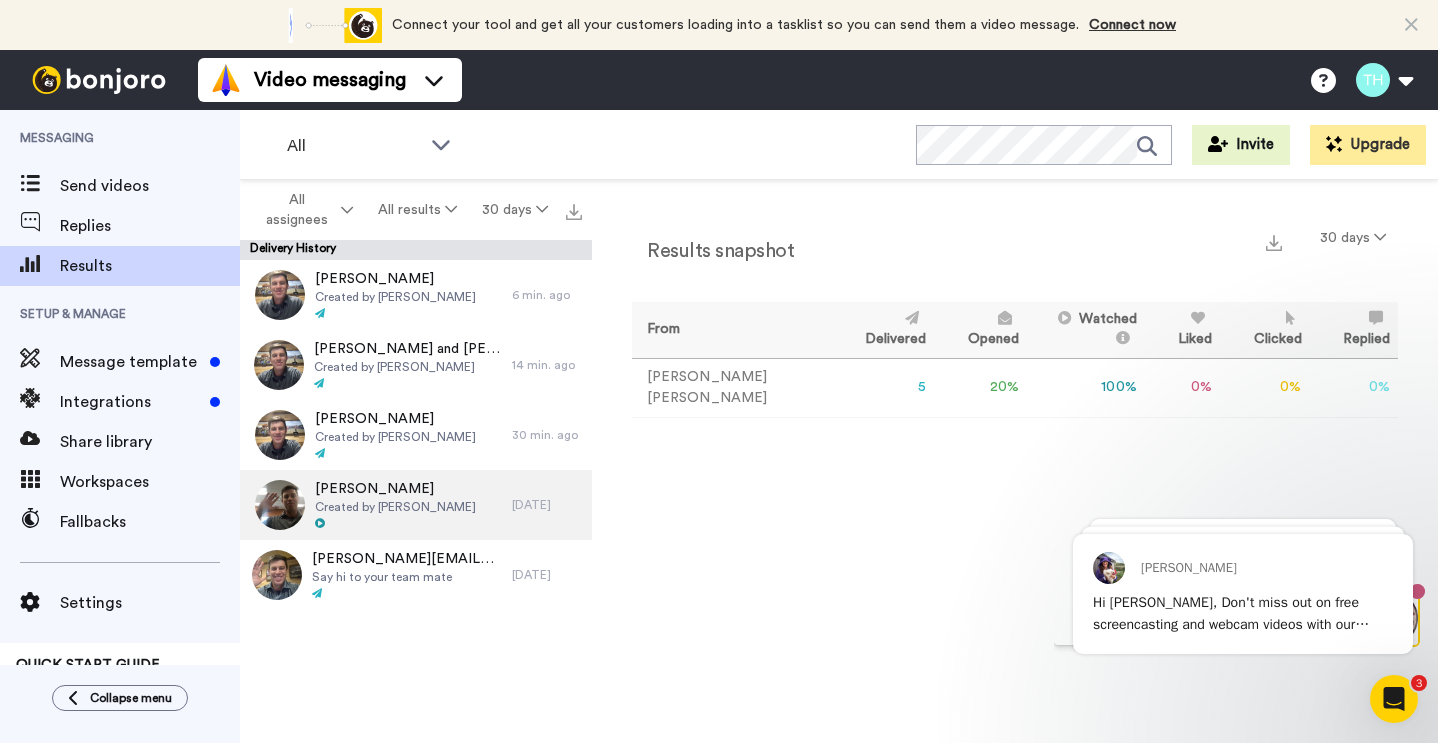 click on "Created by [PERSON_NAME]" at bounding box center (395, 507) 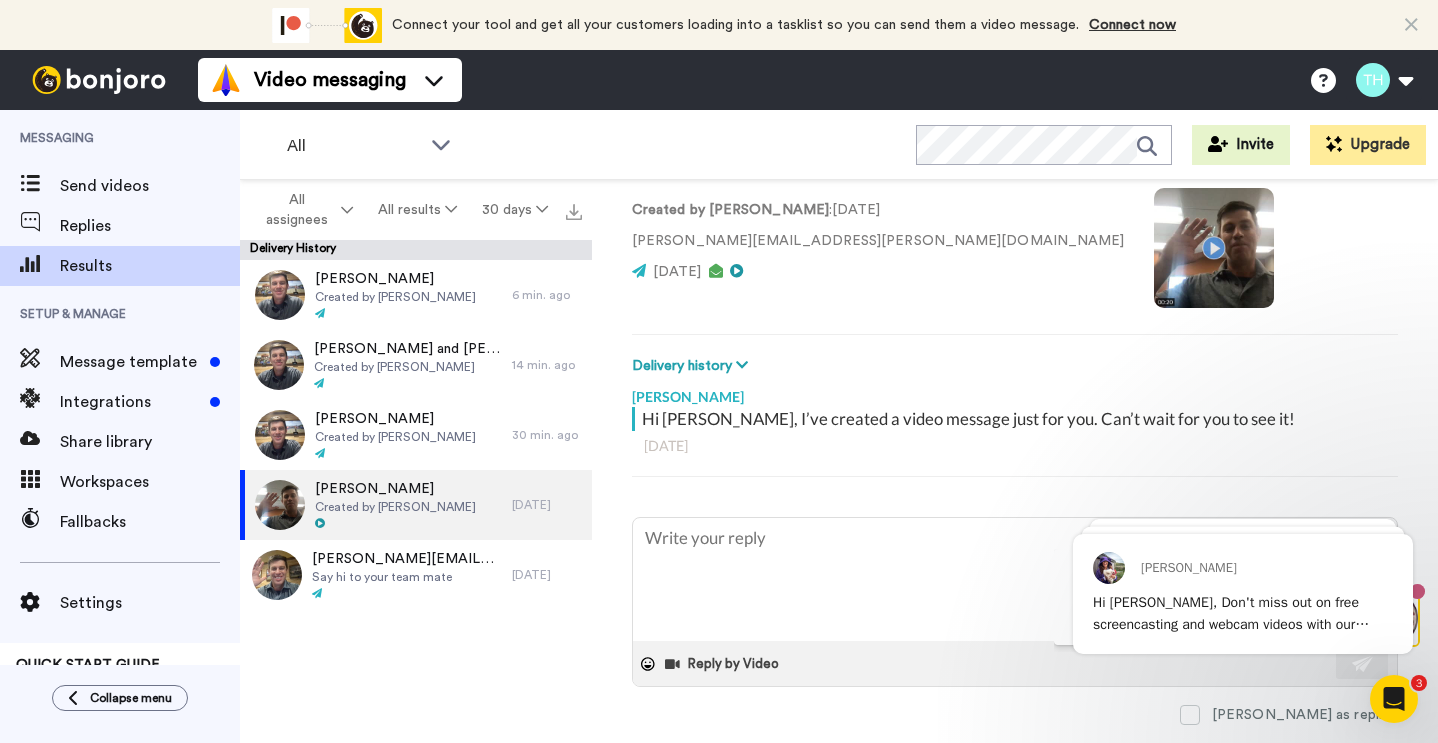 scroll, scrollTop: 165, scrollLeft: 0, axis: vertical 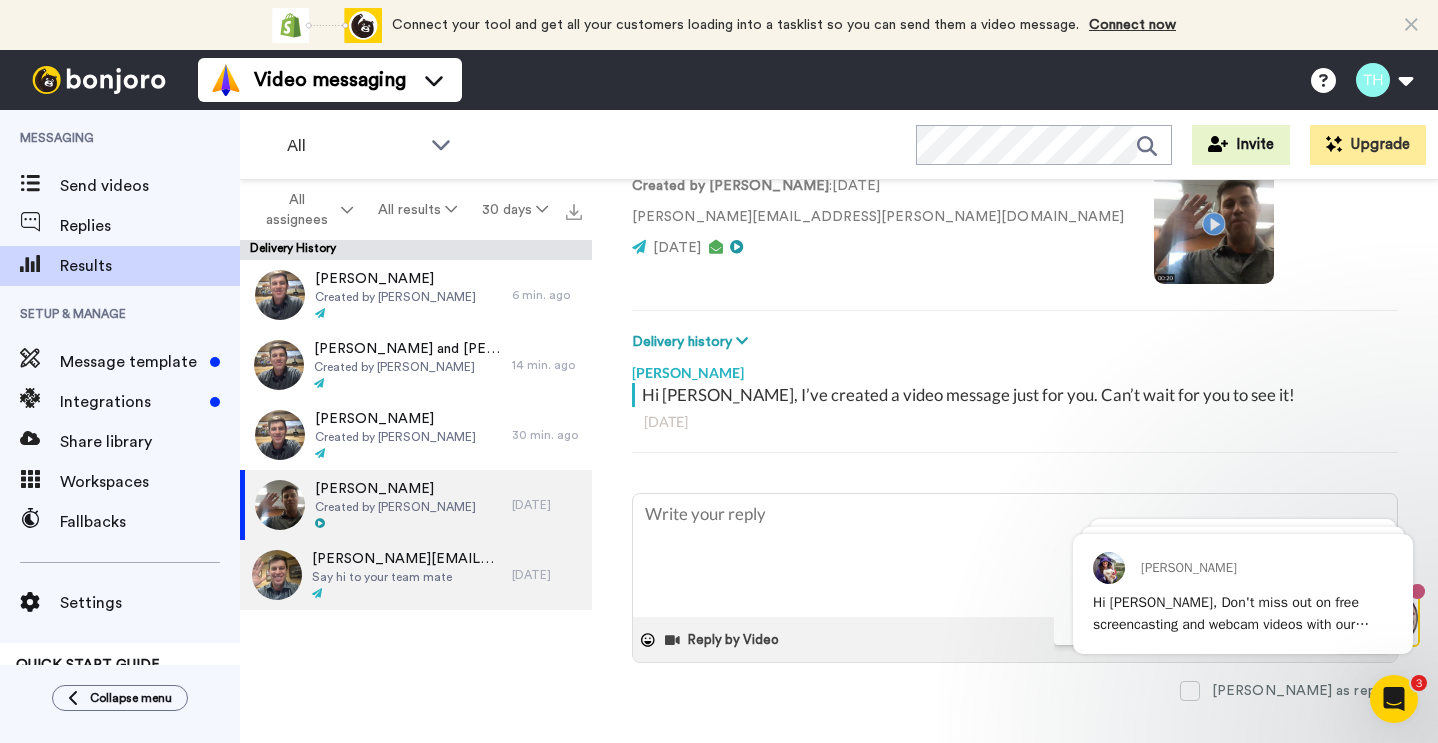 click on "[PERSON_NAME][EMAIL_ADDRESS][PERSON_NAME][DOMAIN_NAME]" at bounding box center (407, 559) 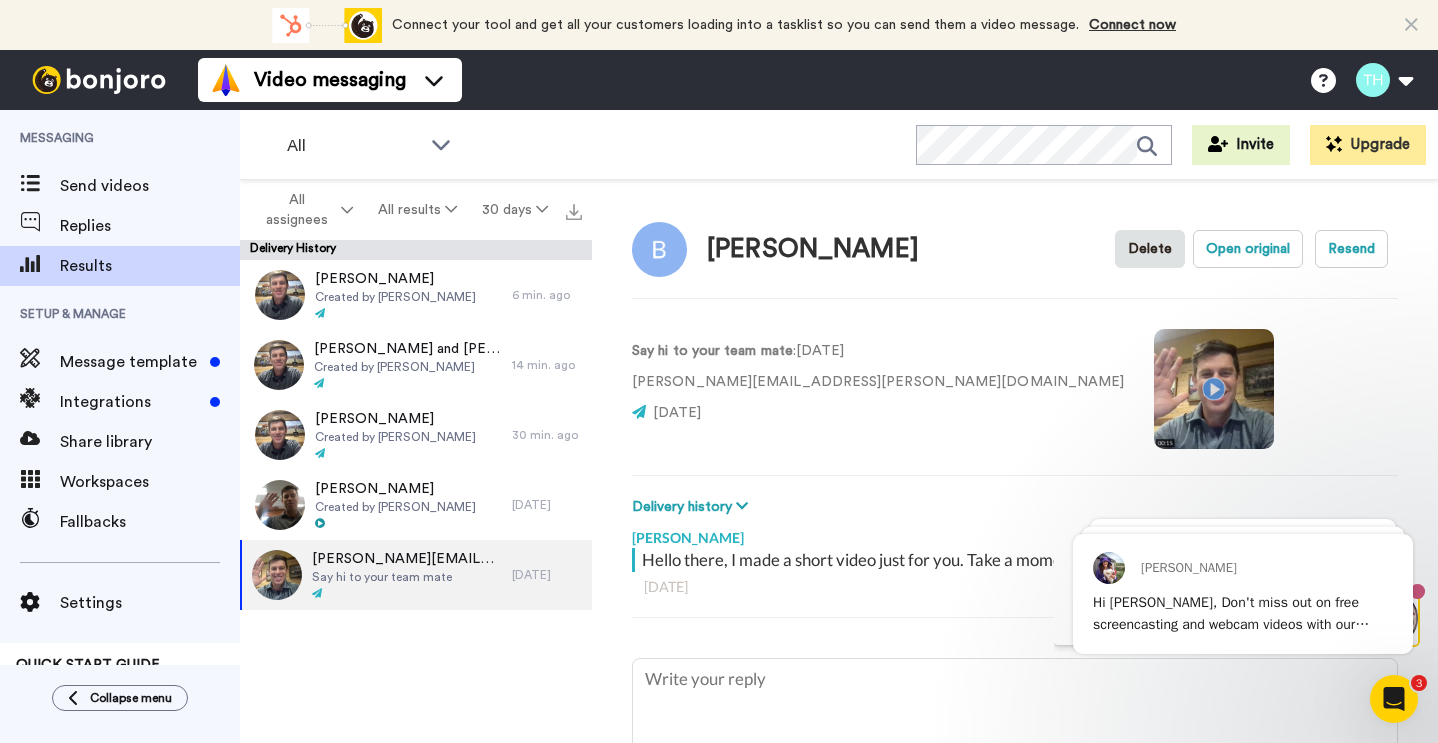 scroll, scrollTop: 0, scrollLeft: 0, axis: both 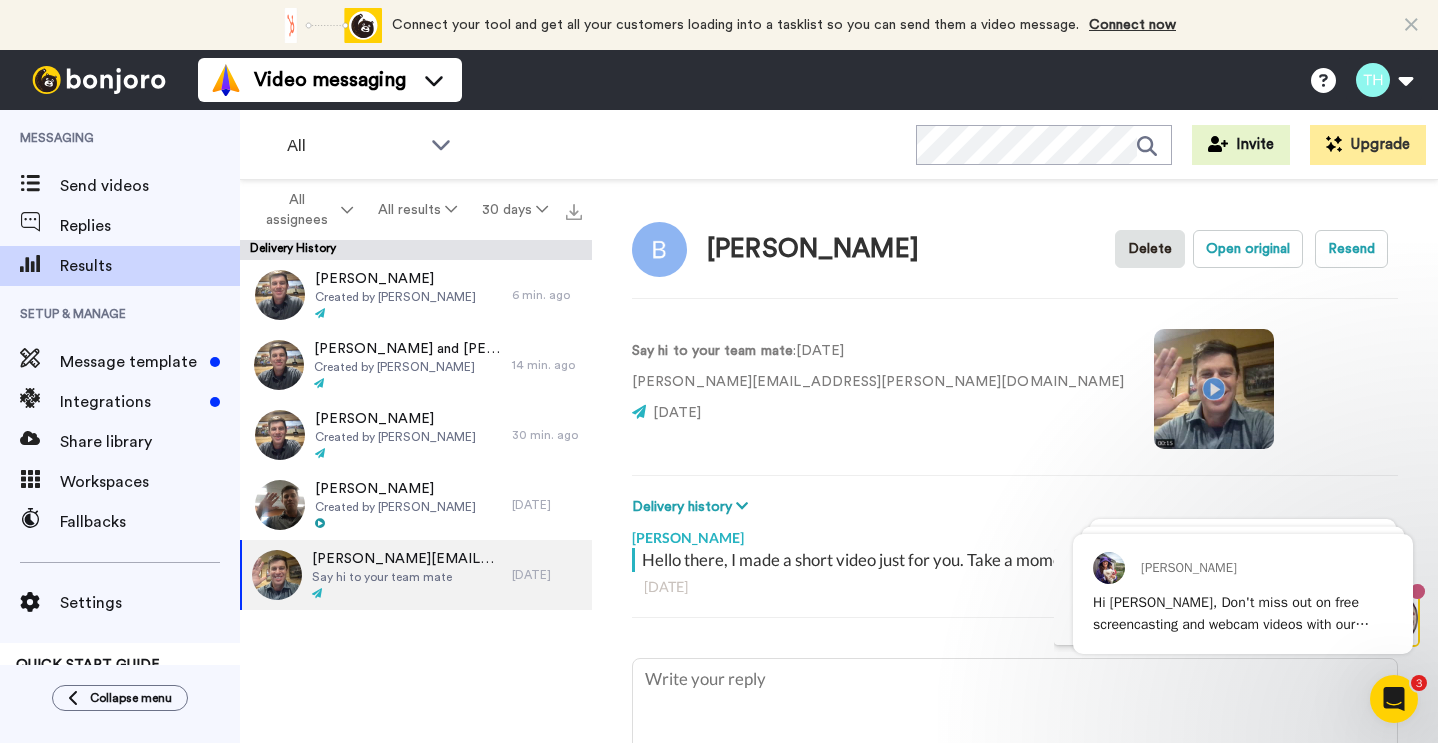click at bounding box center [1214, 389] 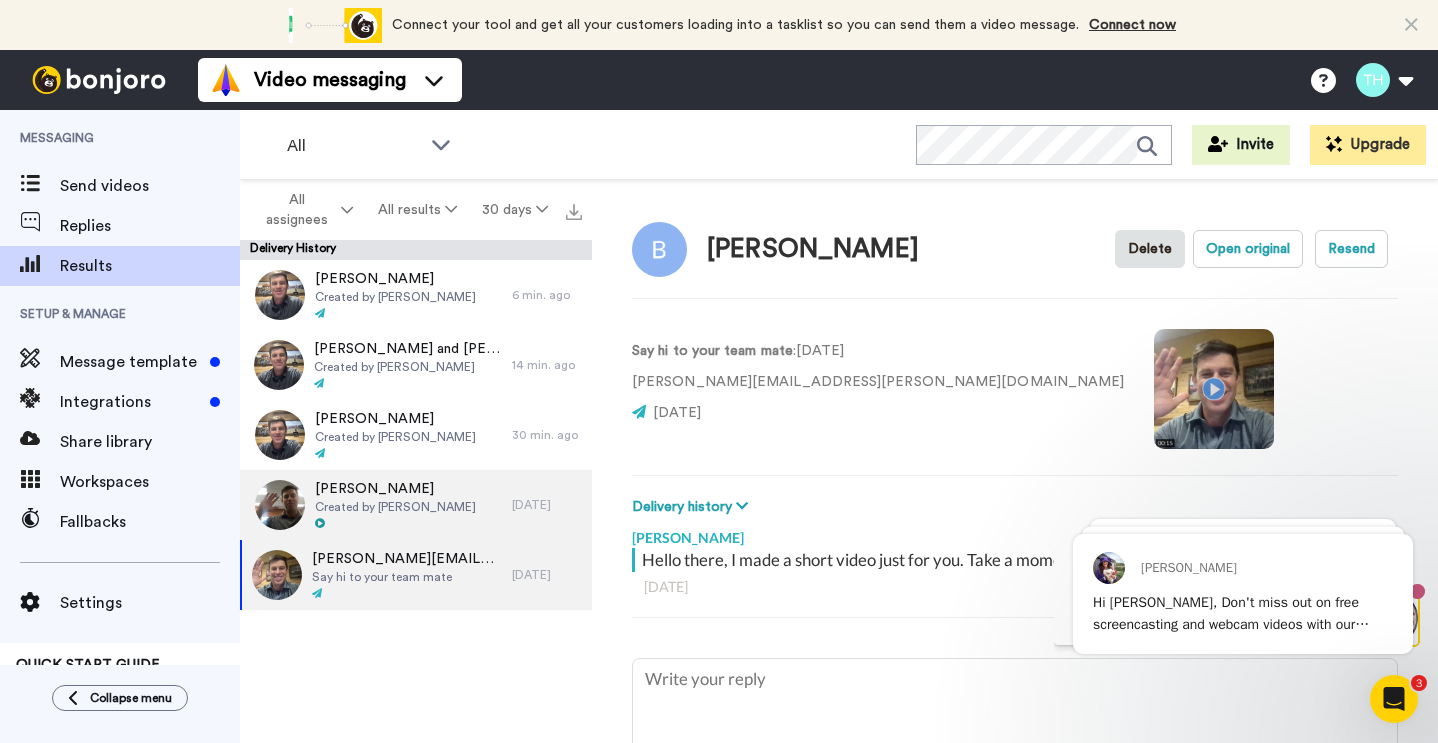 click on "Created by Todd Holzworth" at bounding box center [395, 507] 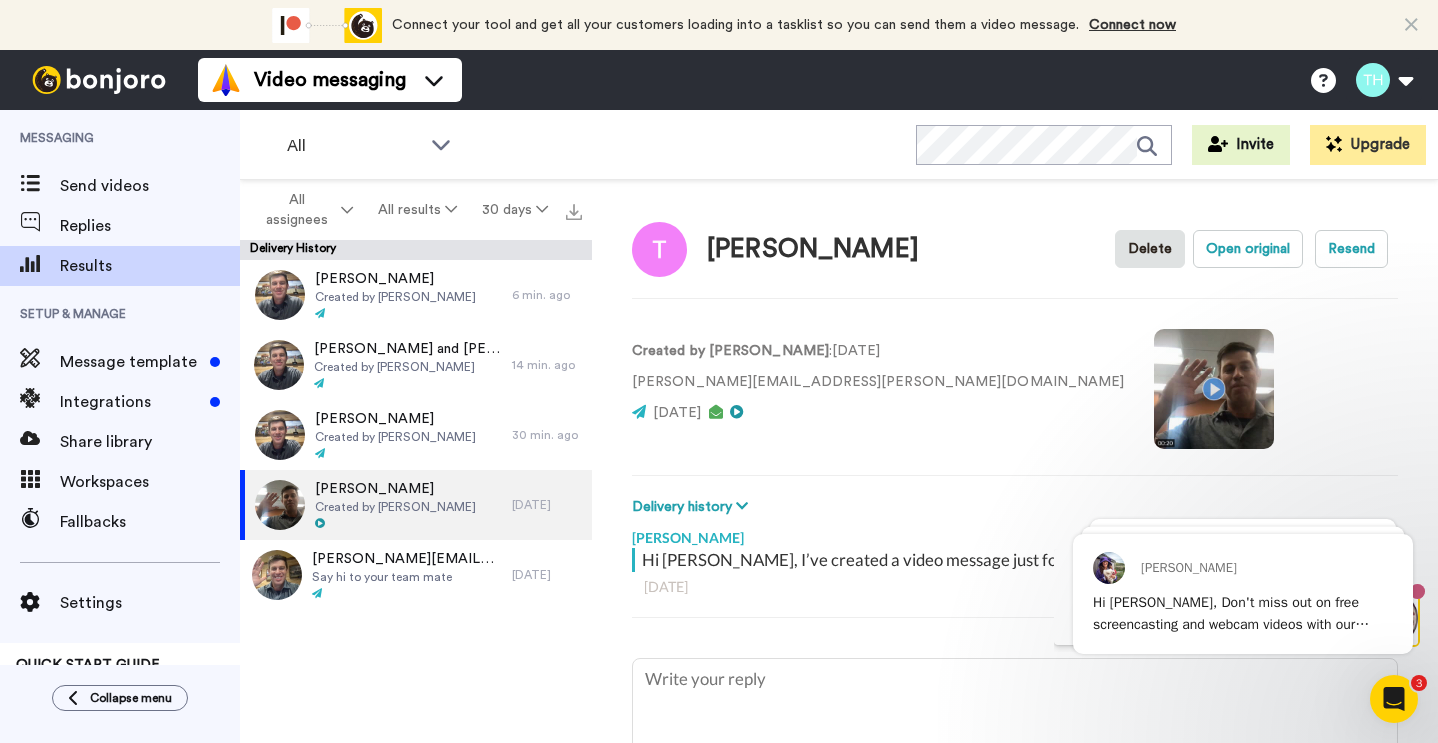 click at bounding box center [1214, 389] 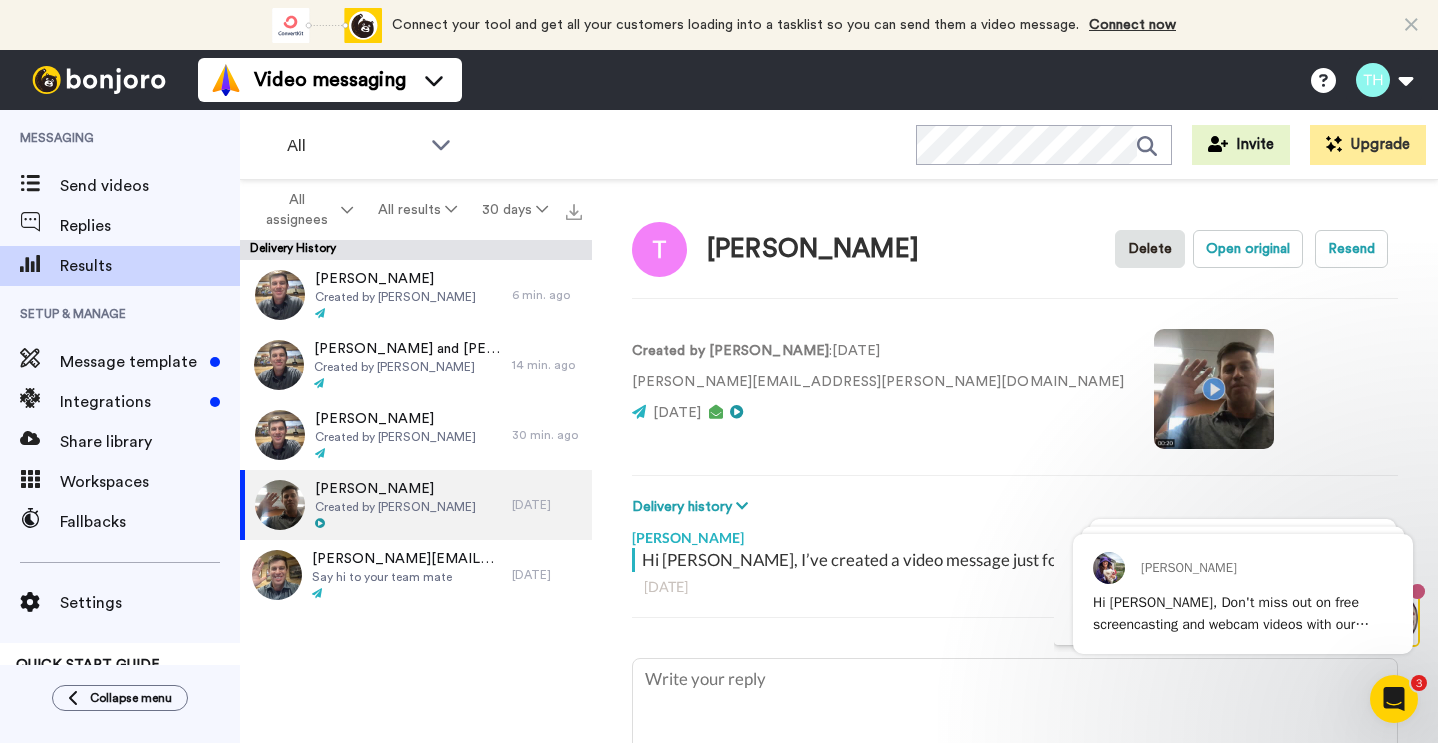 click at bounding box center [1214, 389] 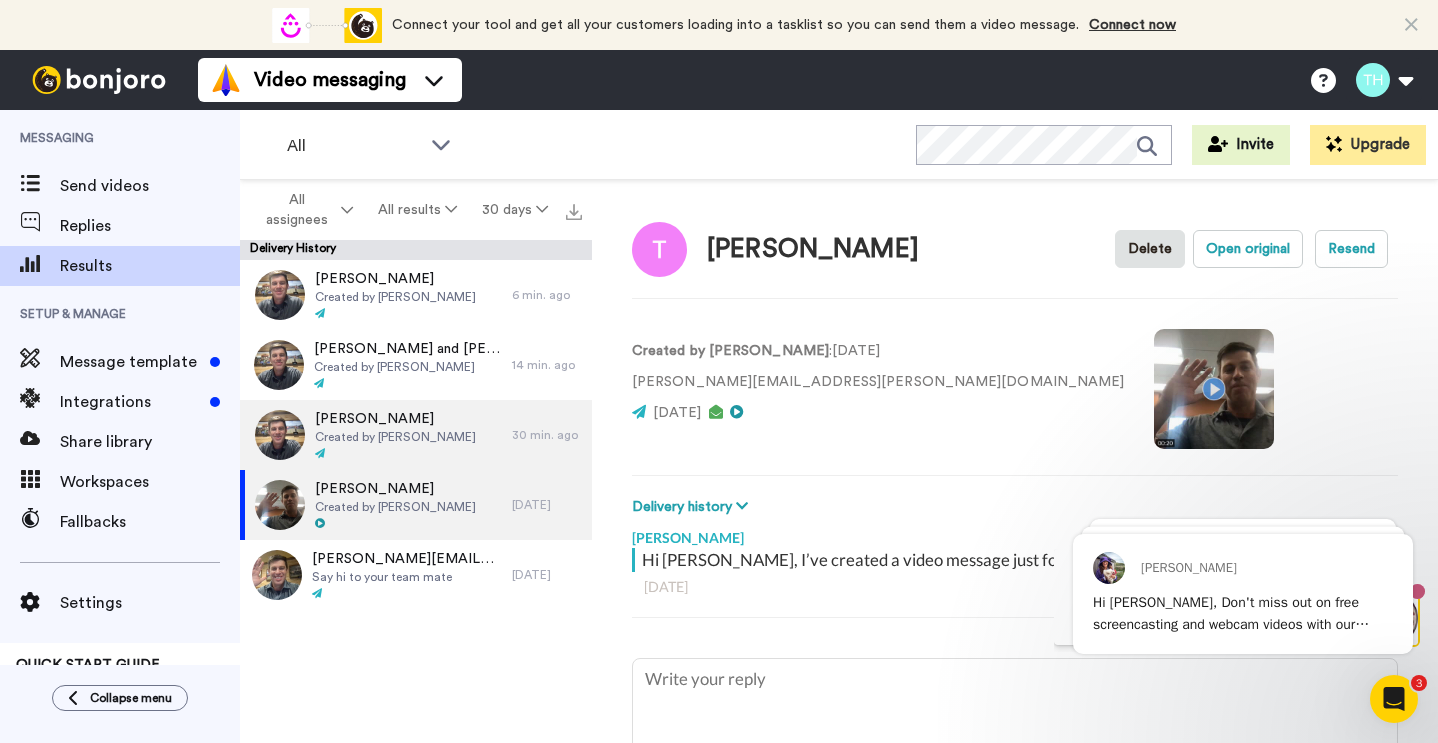 click on "Olivia Schwall" at bounding box center (395, 419) 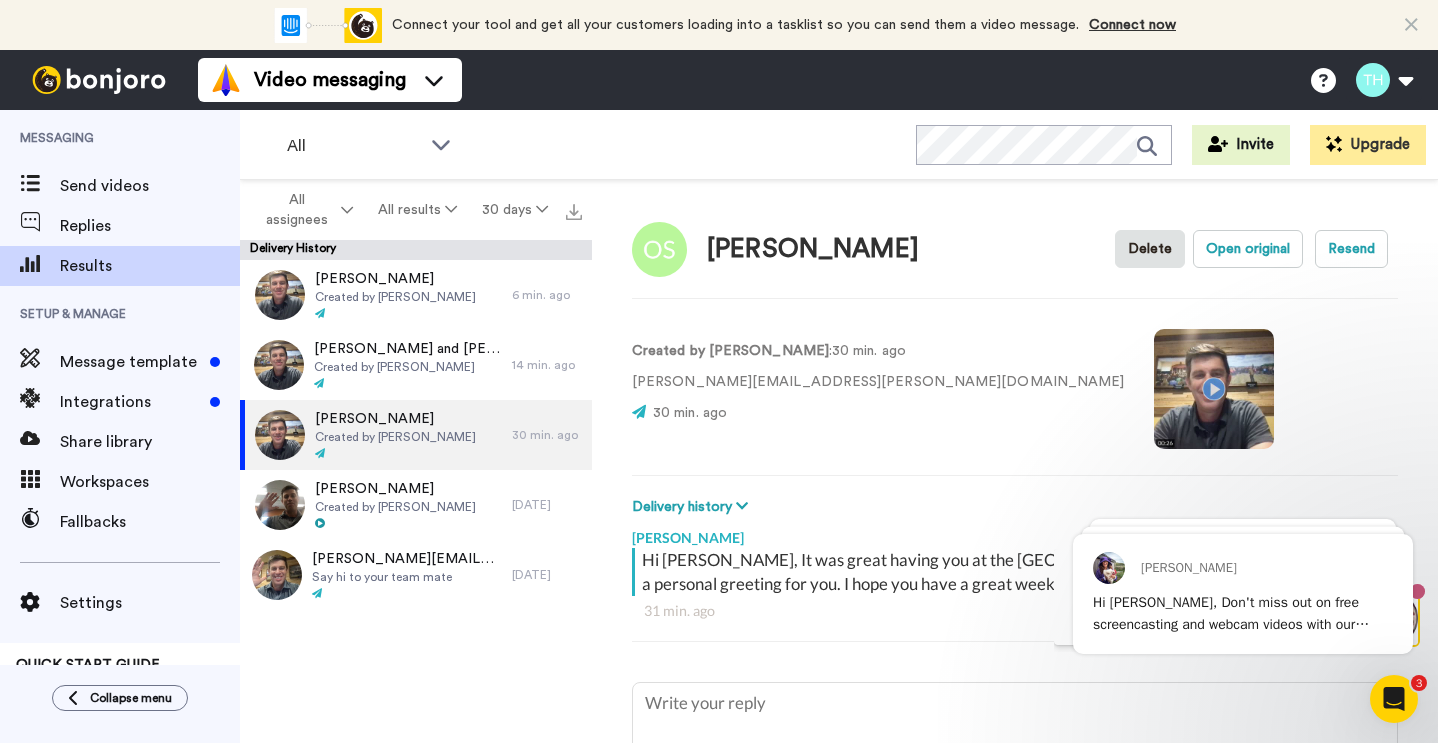 type on "x" 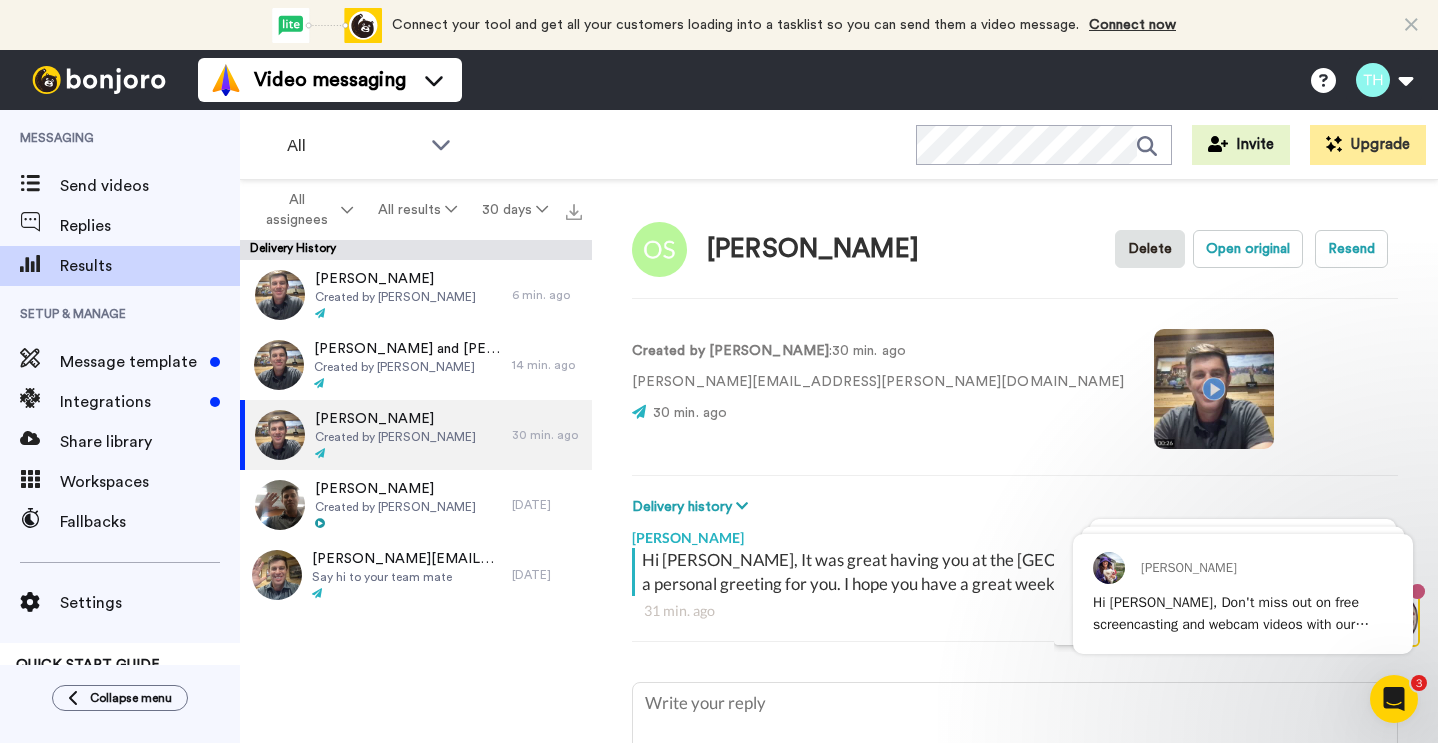 click at bounding box center [1214, 389] 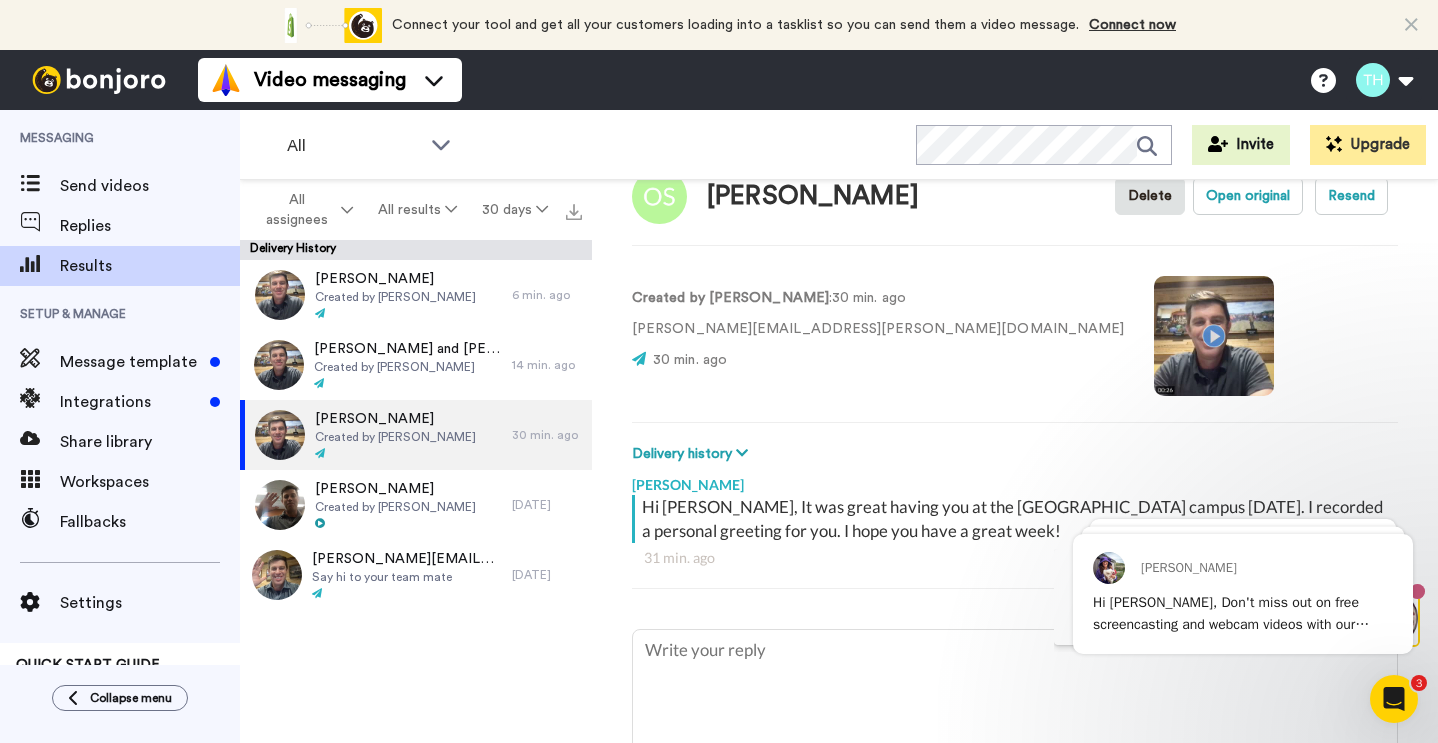 scroll, scrollTop: 55, scrollLeft: 0, axis: vertical 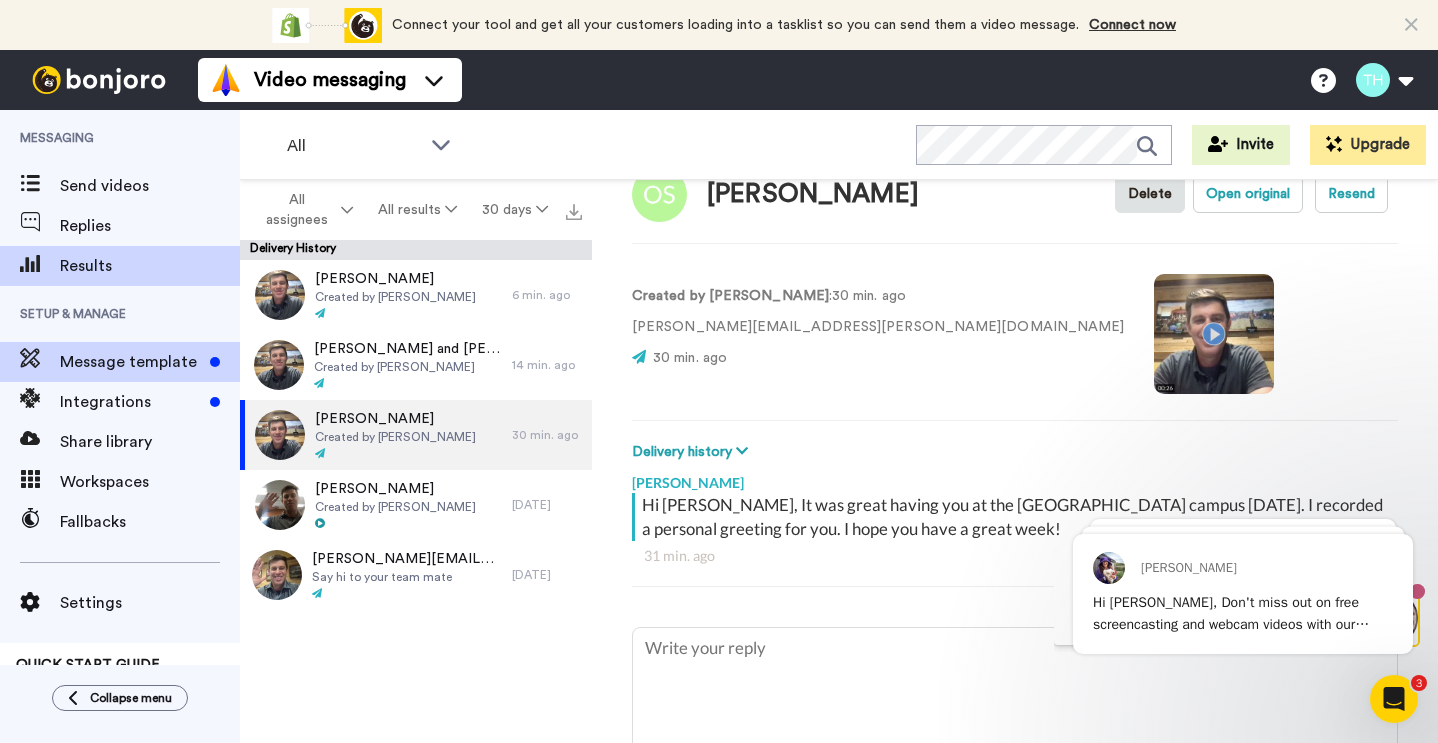 click on "Message template" at bounding box center [131, 362] 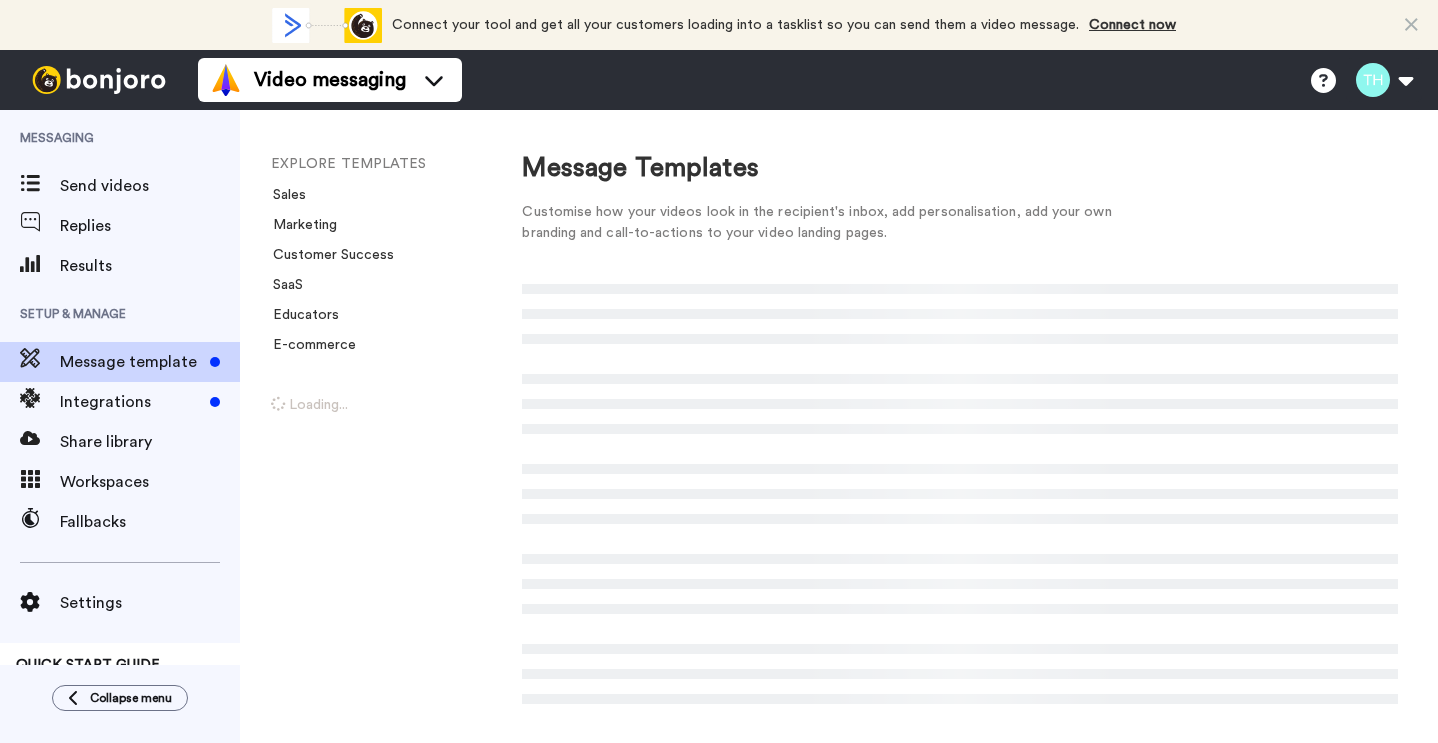 scroll, scrollTop: 0, scrollLeft: 0, axis: both 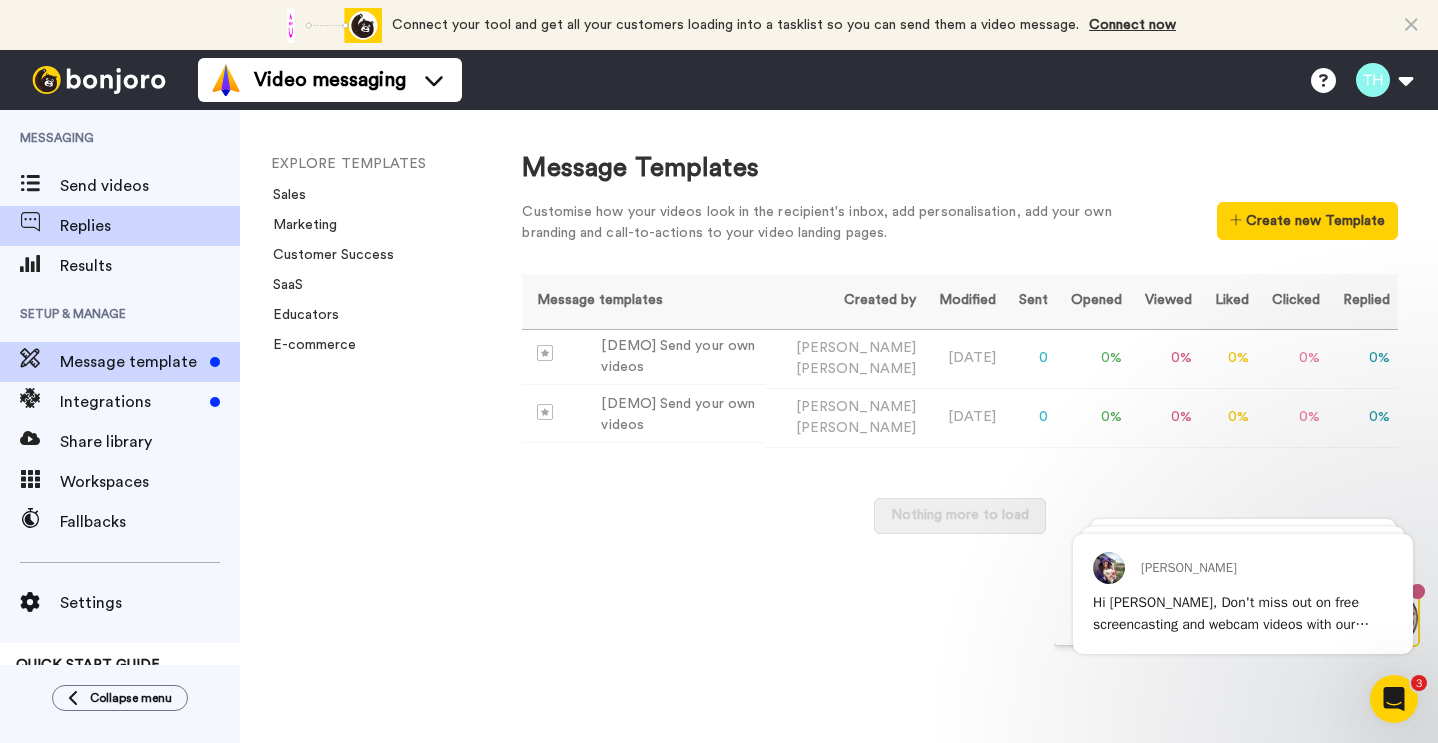 click on "Replies" at bounding box center (150, 226) 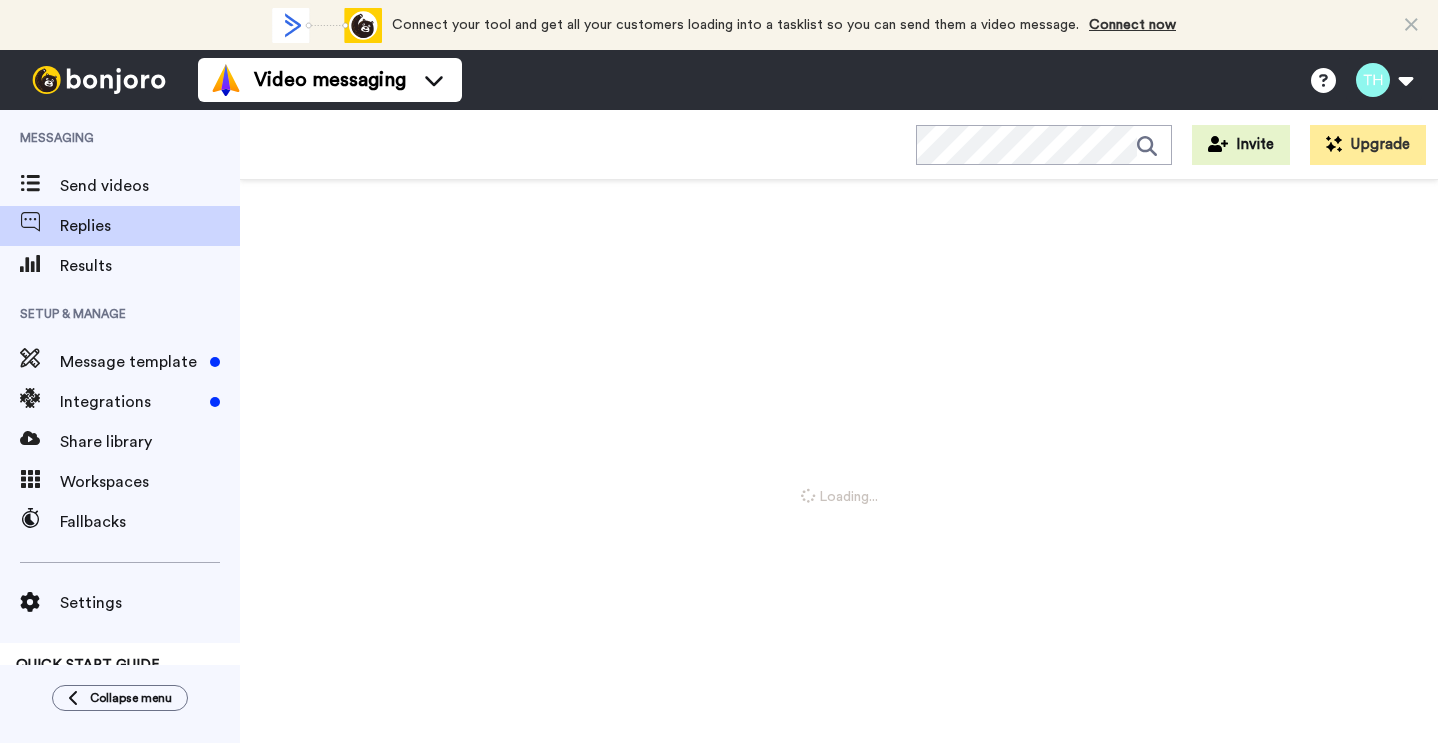 scroll, scrollTop: 0, scrollLeft: 0, axis: both 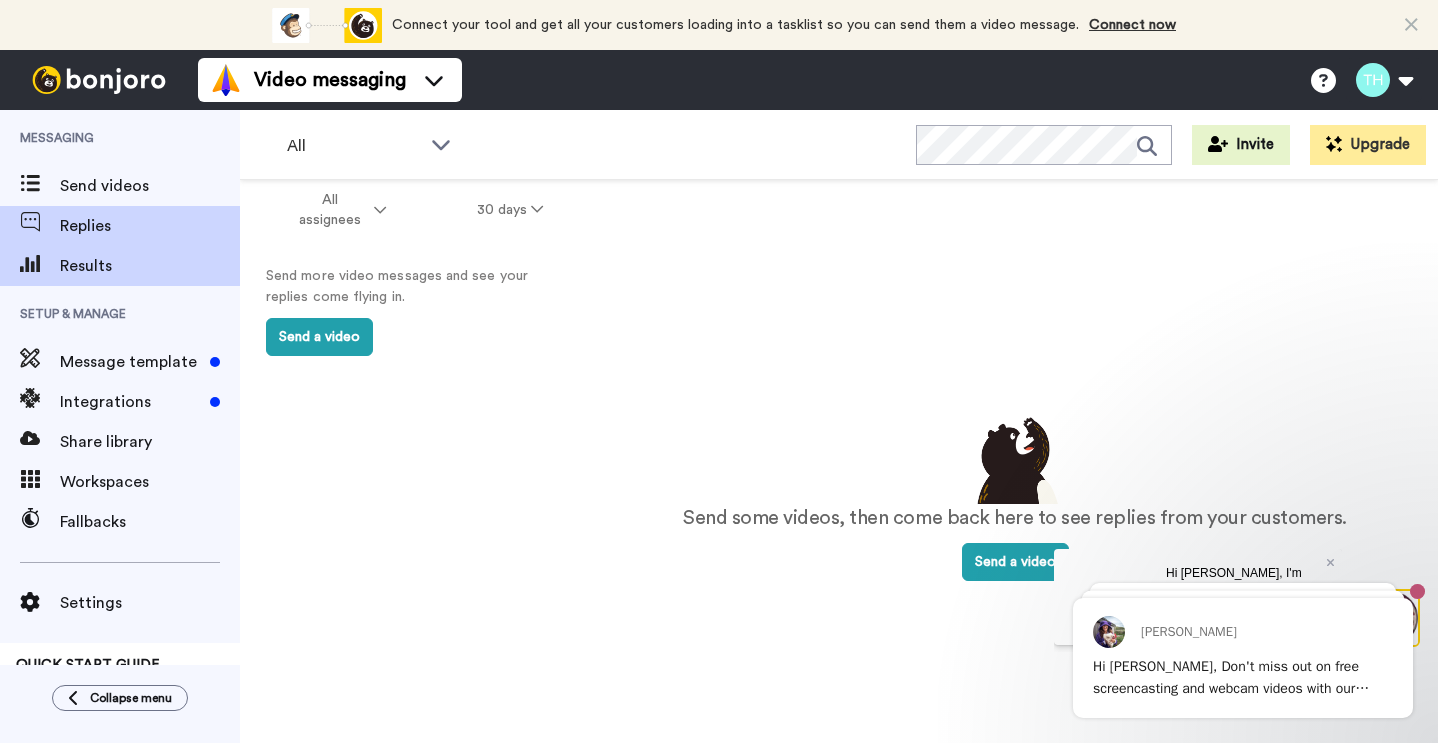 click on "Results" at bounding box center [150, 266] 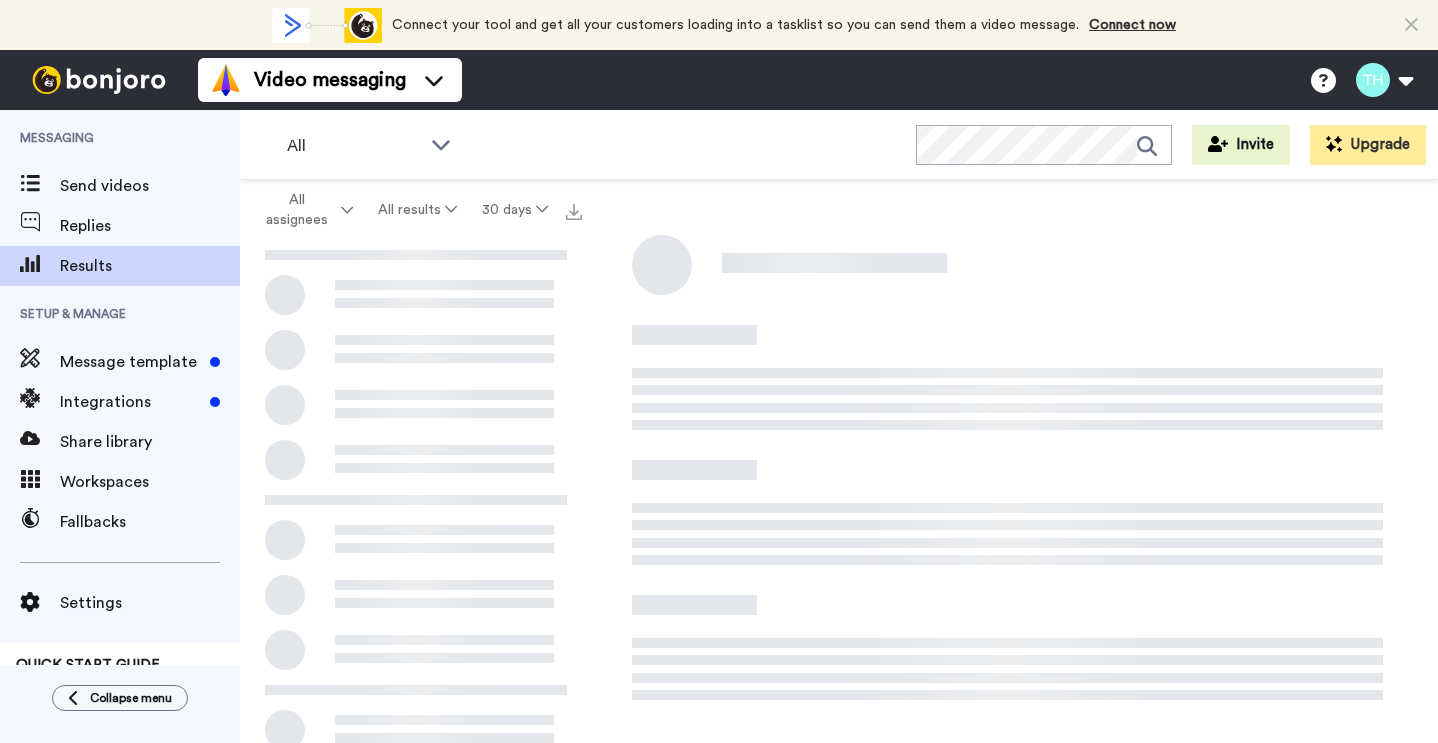 scroll, scrollTop: 0, scrollLeft: 0, axis: both 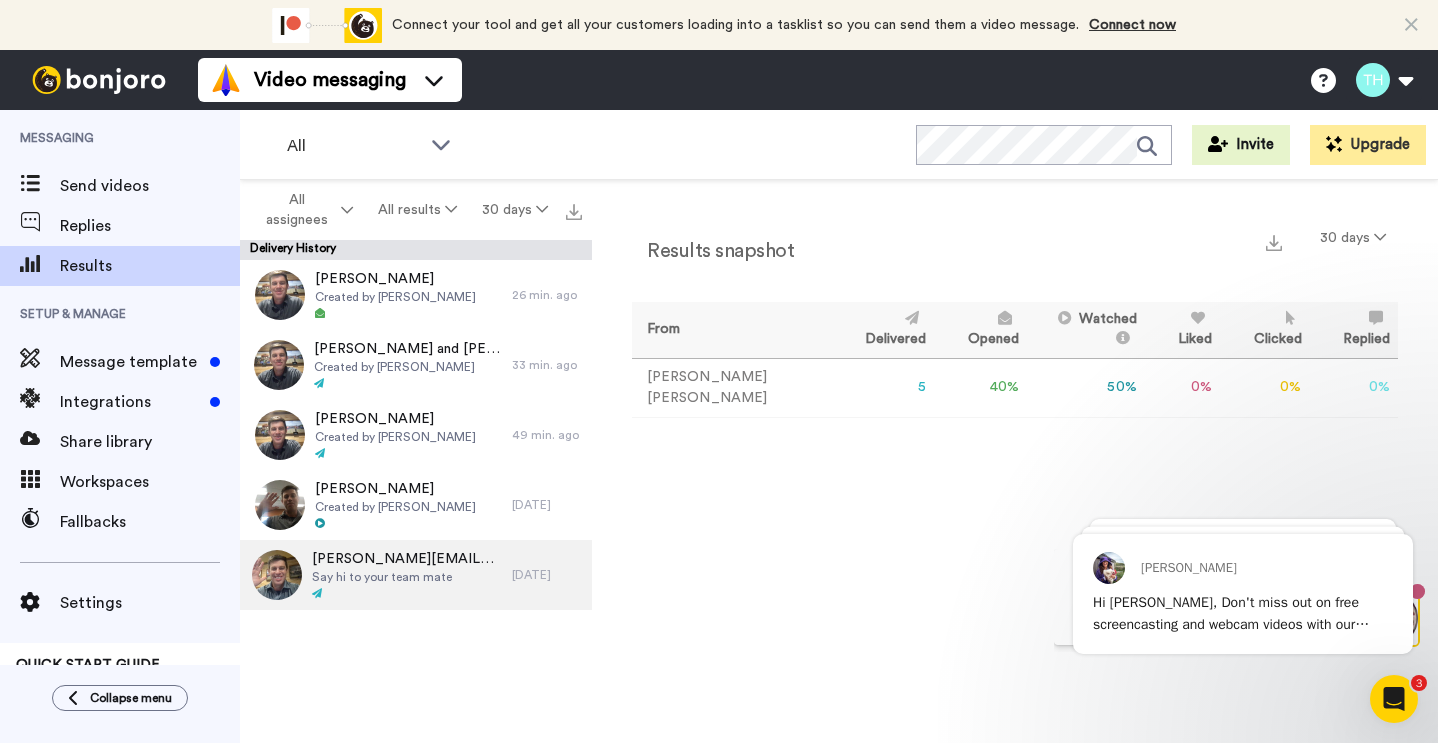 click on "[PERSON_NAME][EMAIL_ADDRESS][PERSON_NAME][DOMAIN_NAME]" at bounding box center [407, 559] 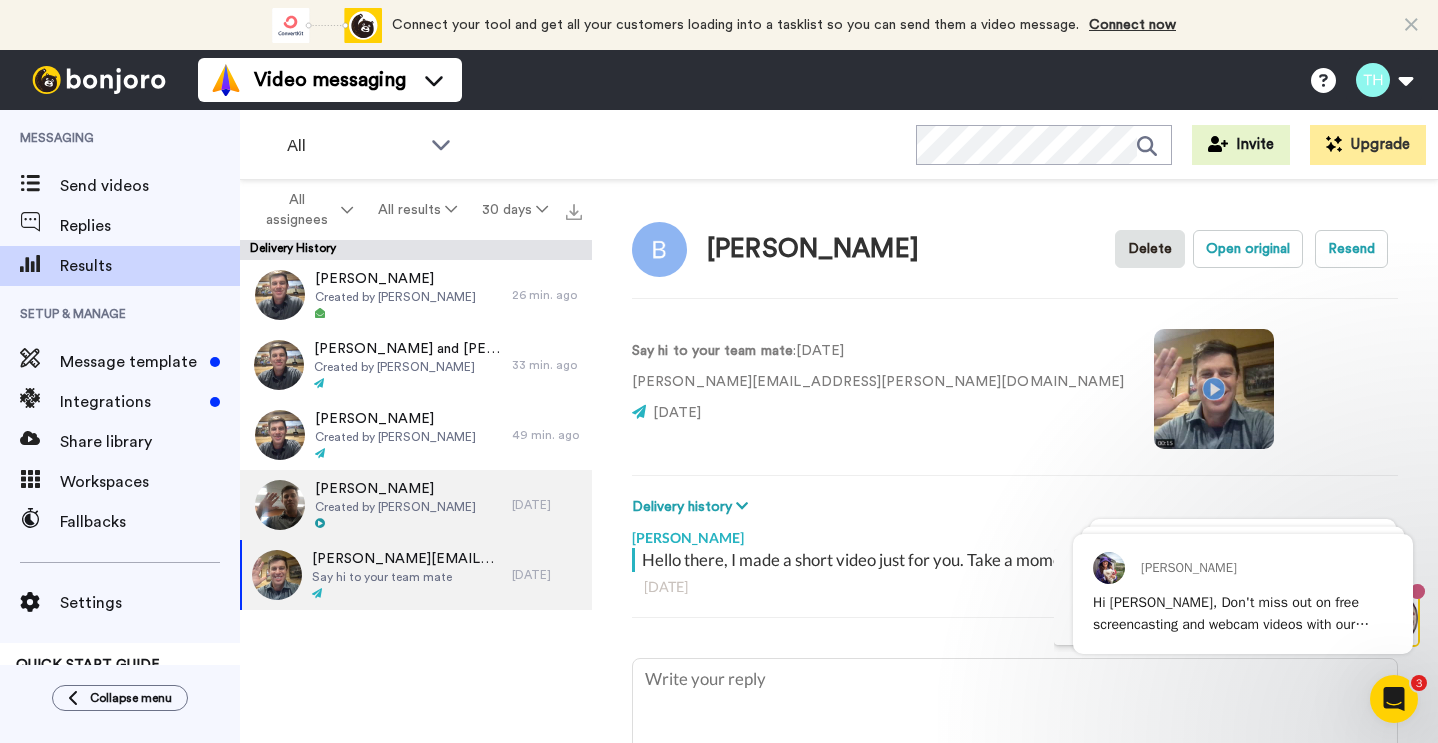 click on "[PERSON_NAME]" at bounding box center [395, 489] 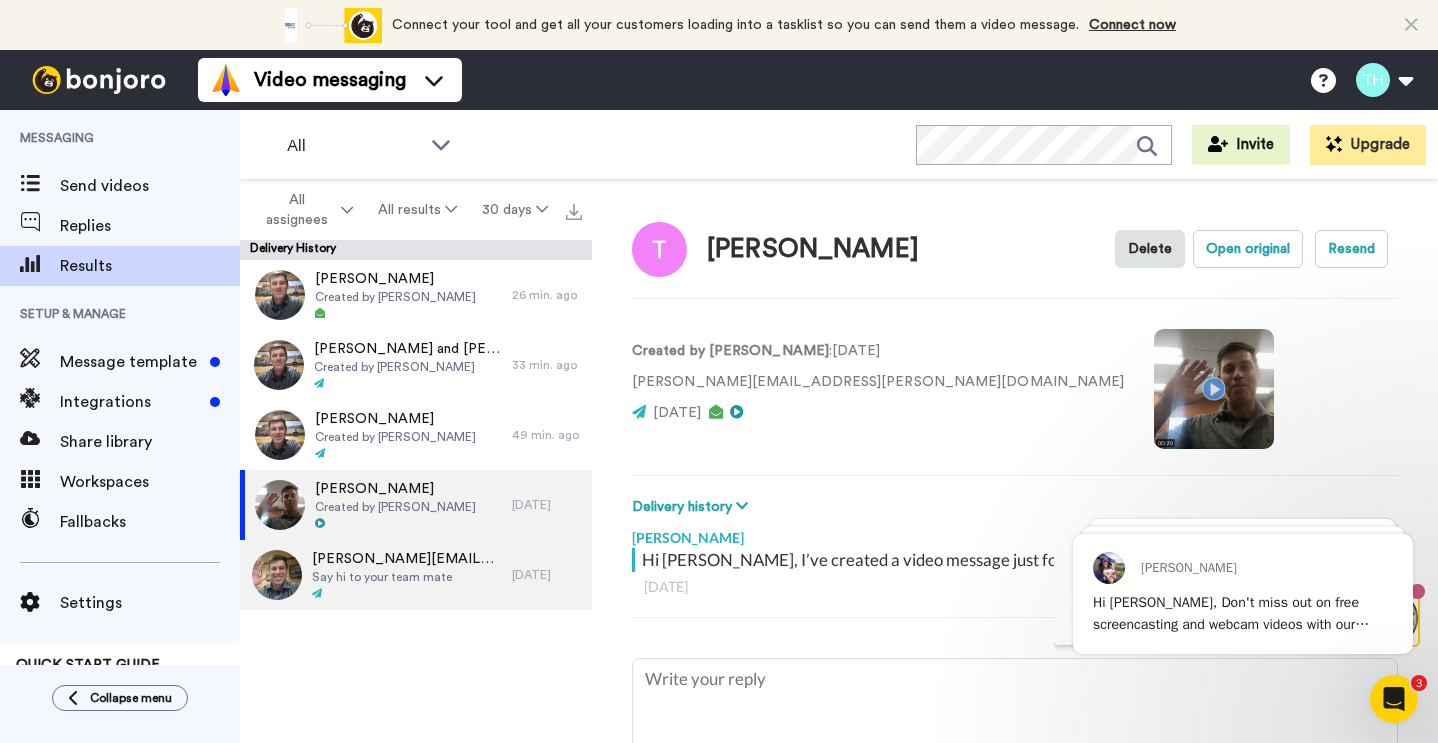 scroll, scrollTop: 0, scrollLeft: 0, axis: both 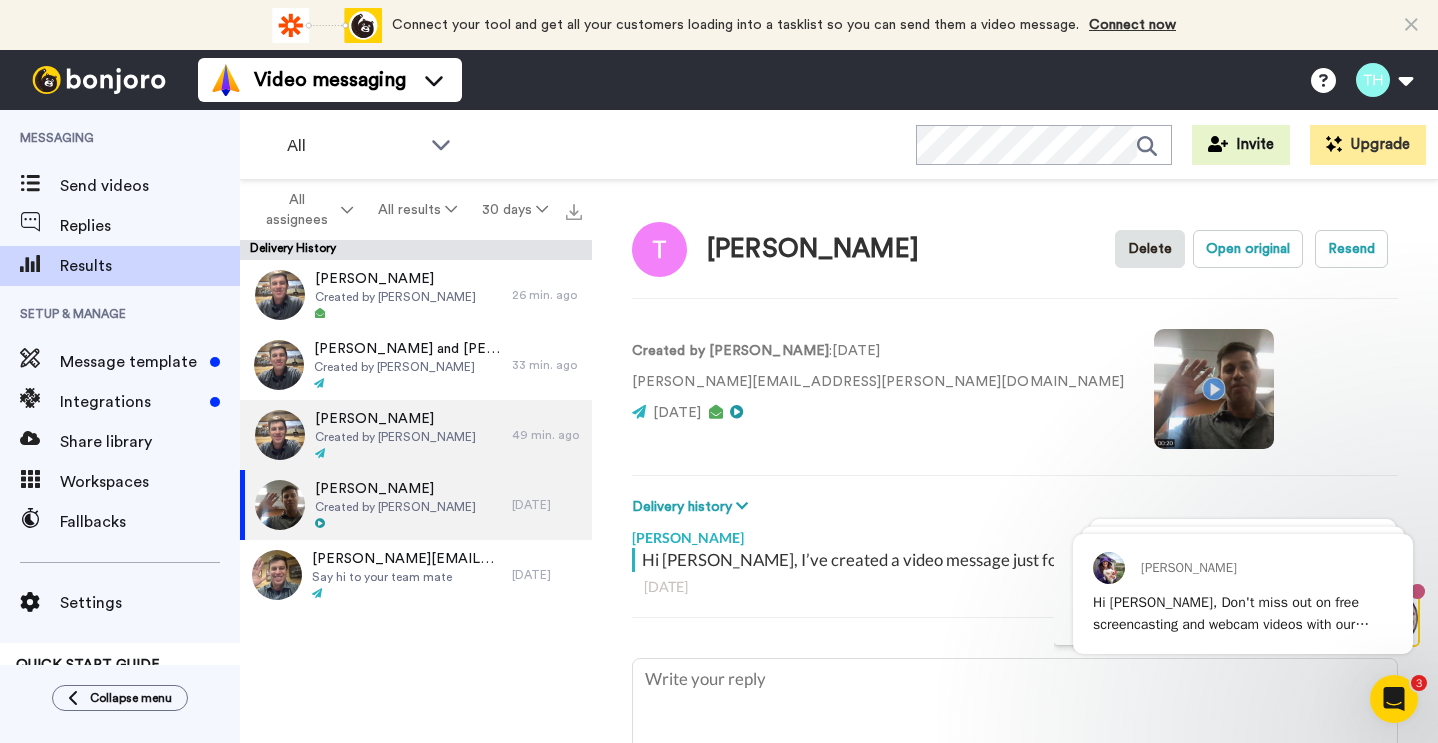click on "[PERSON_NAME] Created by [PERSON_NAME]" at bounding box center [376, 435] 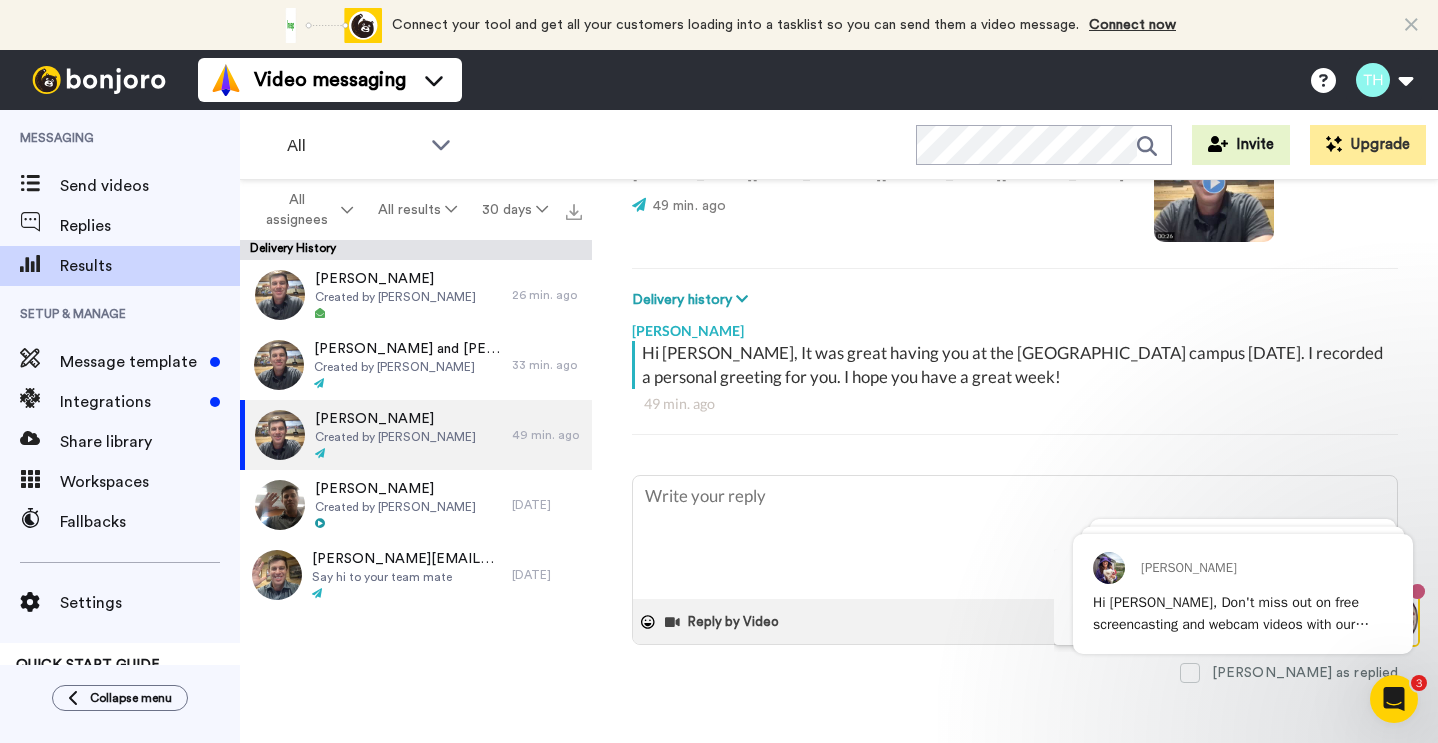 scroll, scrollTop: 210, scrollLeft: 0, axis: vertical 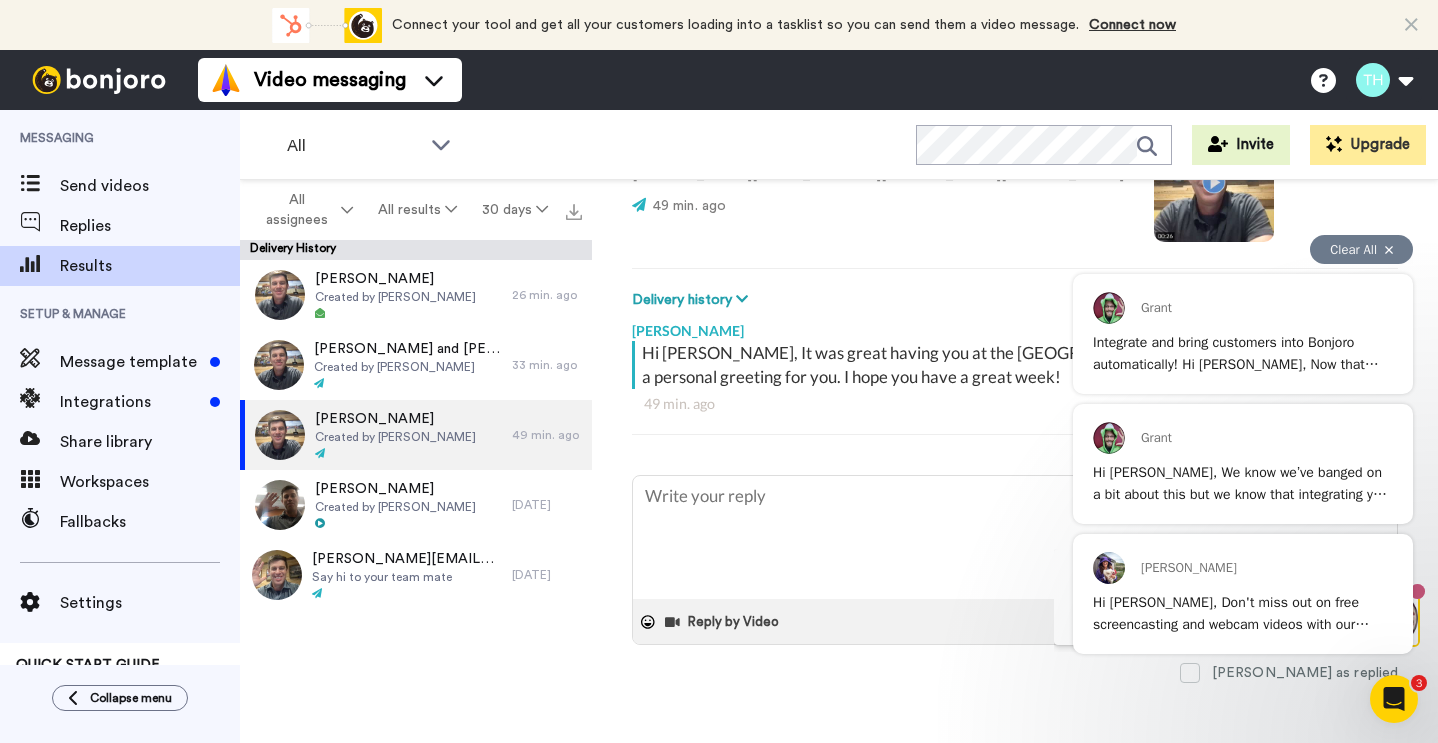 click at bounding box center (1389, 250) 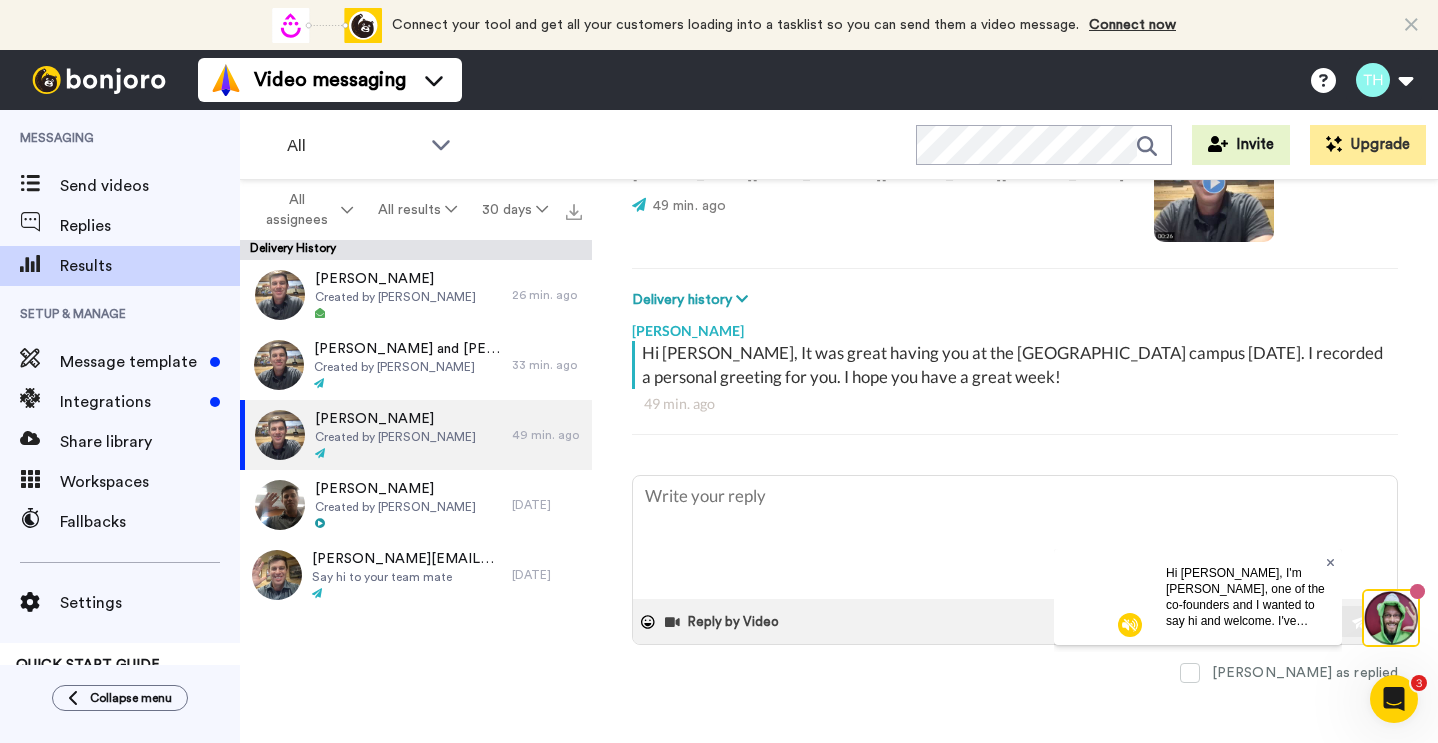 click 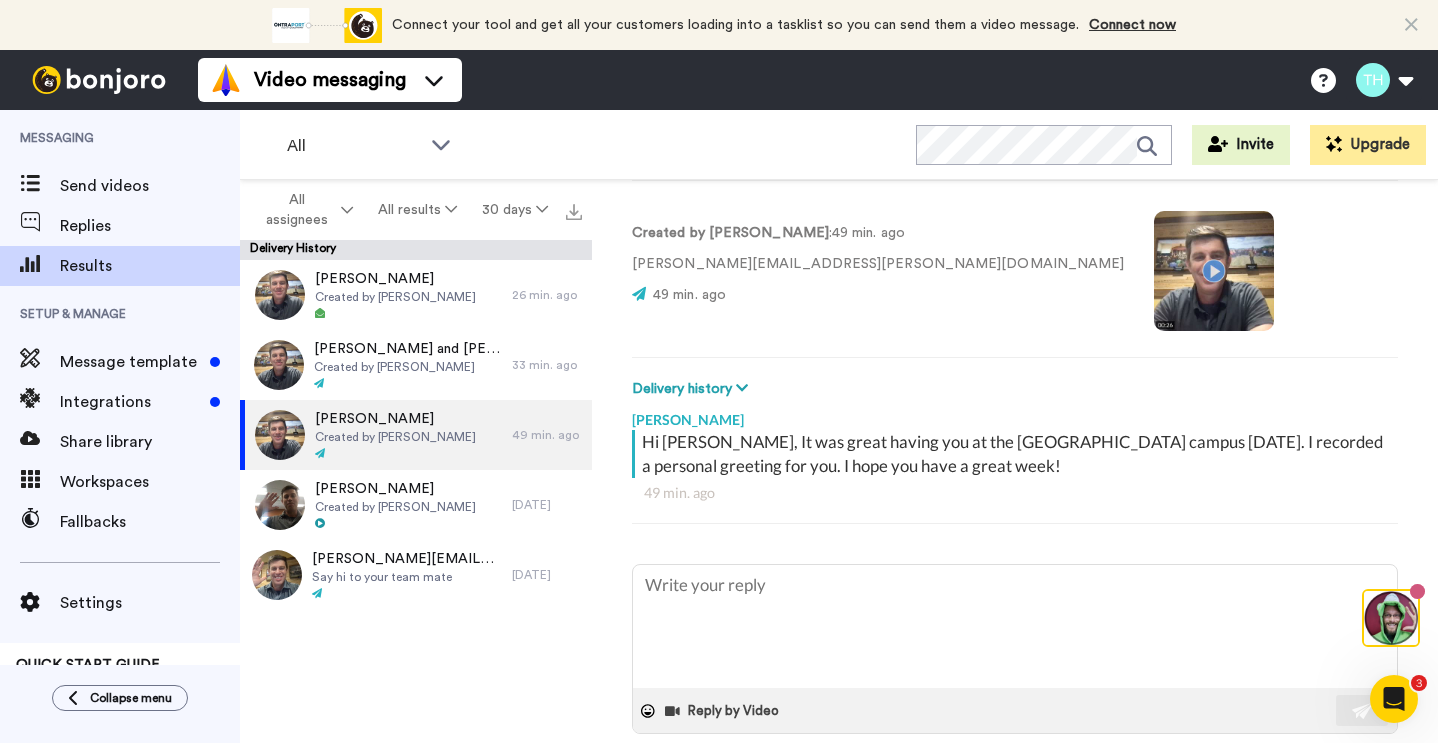 scroll, scrollTop: 126, scrollLeft: 0, axis: vertical 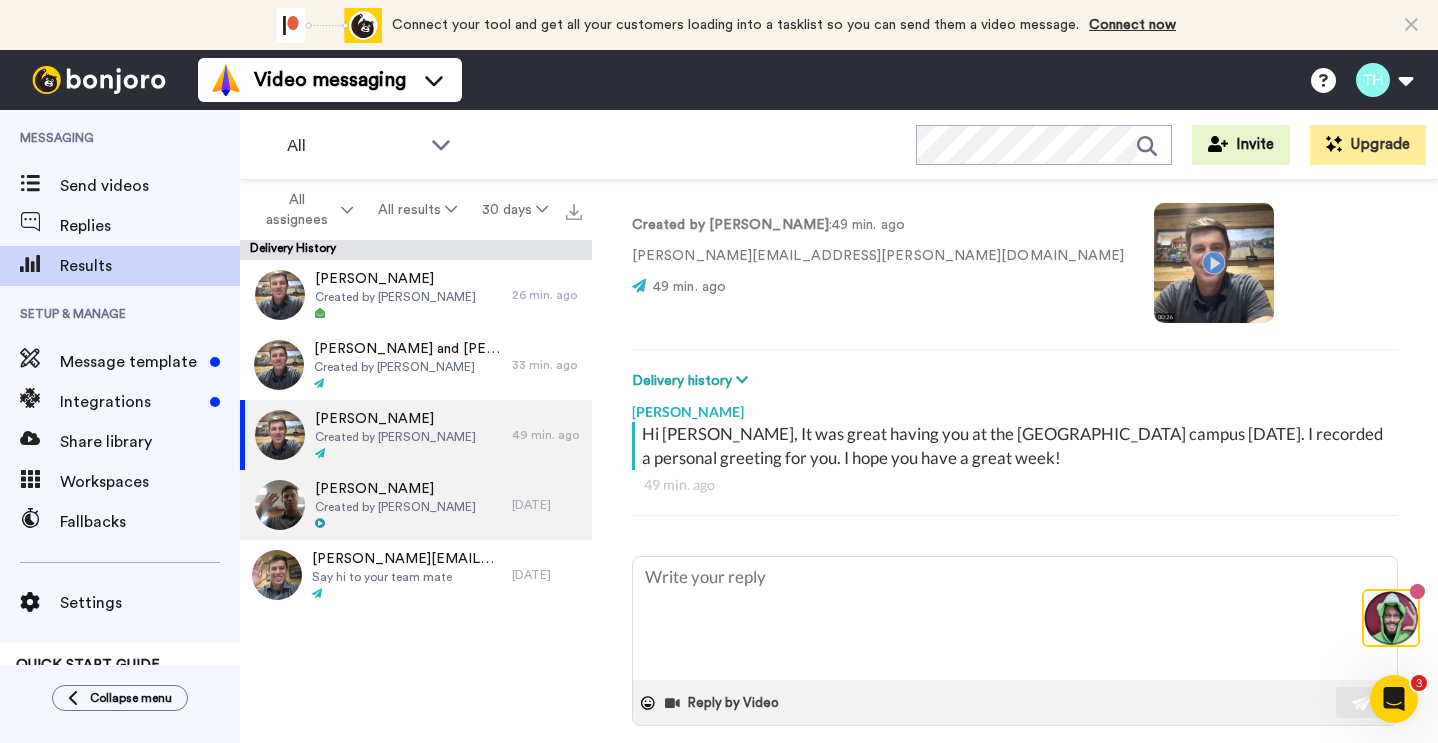 click on "[PERSON_NAME] Created by [PERSON_NAME]" at bounding box center [376, 505] 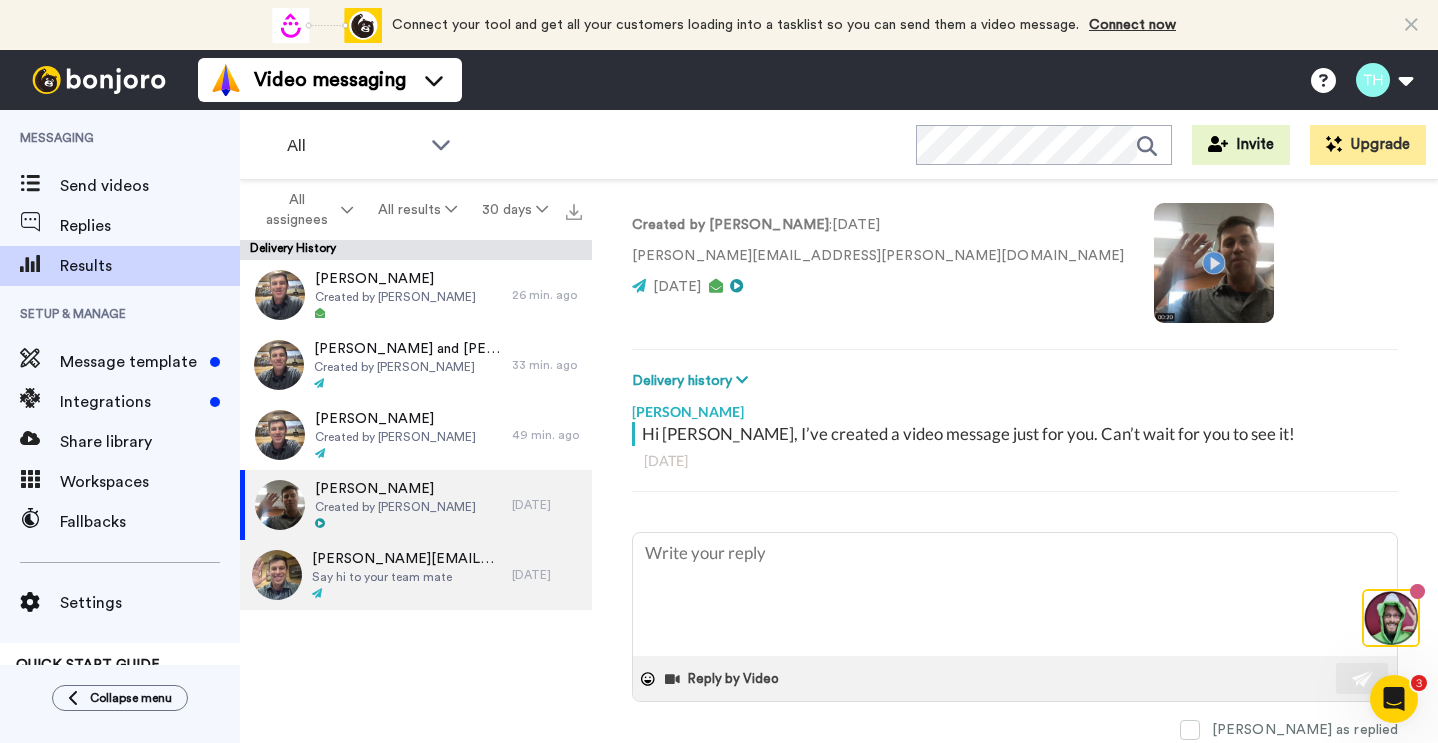 click on "[PERSON_NAME][EMAIL_ADDRESS][PERSON_NAME][DOMAIN_NAME]" at bounding box center [407, 559] 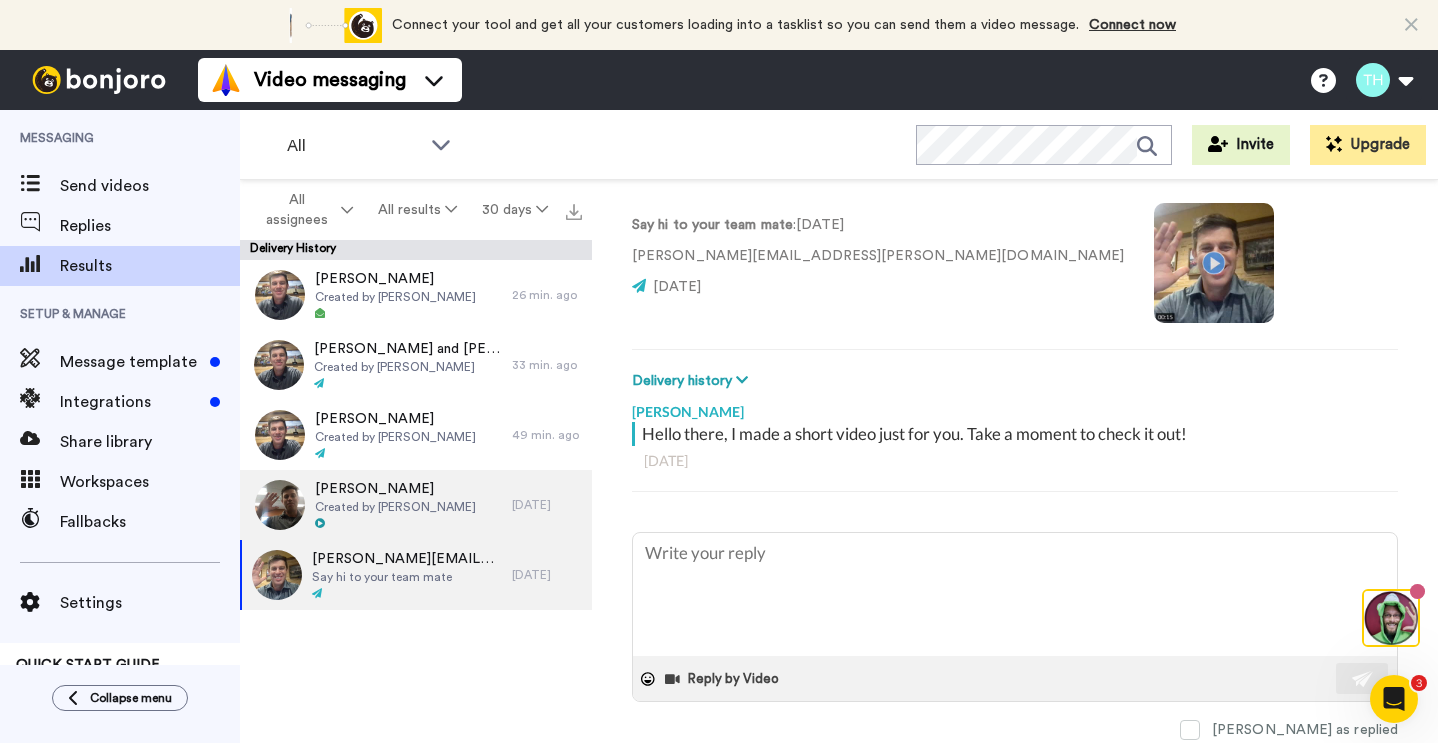 click on "Created by [PERSON_NAME]" at bounding box center (395, 507) 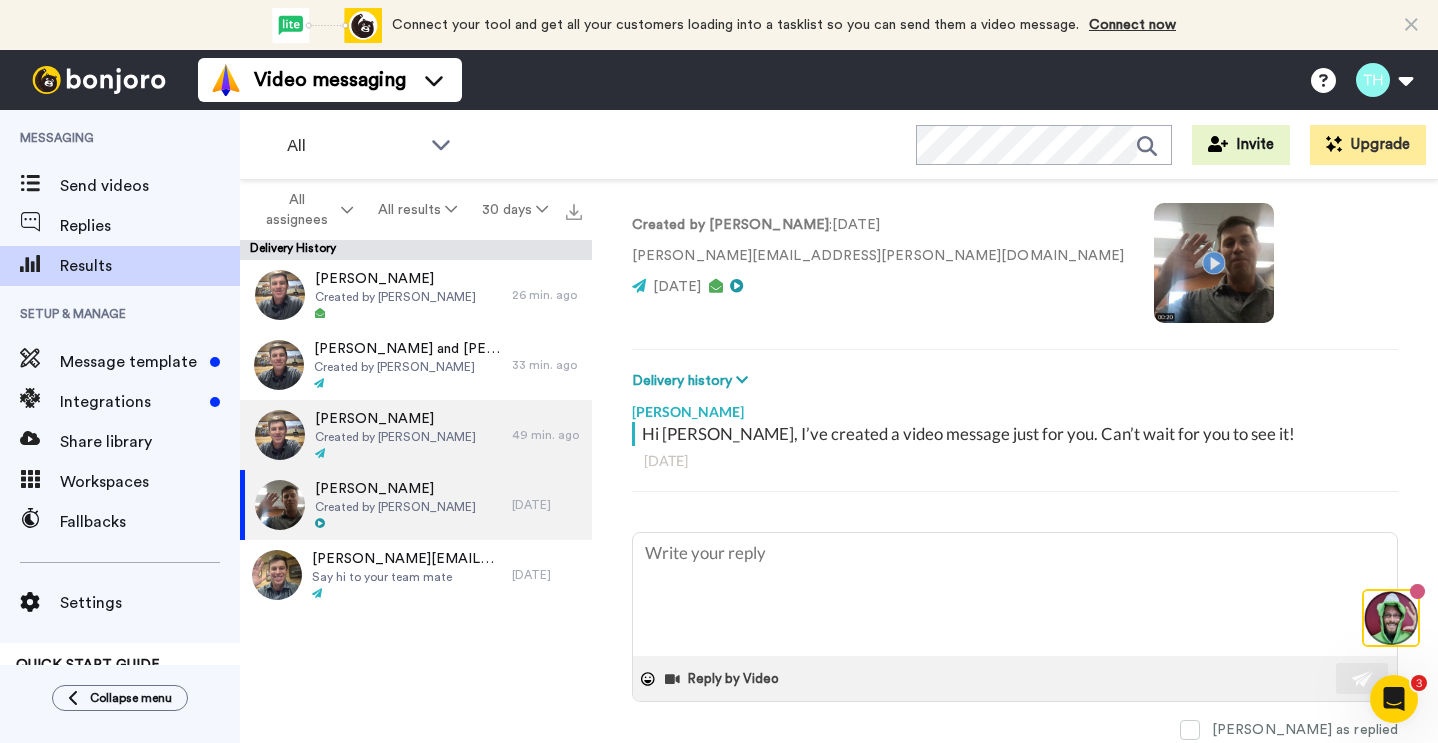 click on "Created by [PERSON_NAME]" at bounding box center (395, 437) 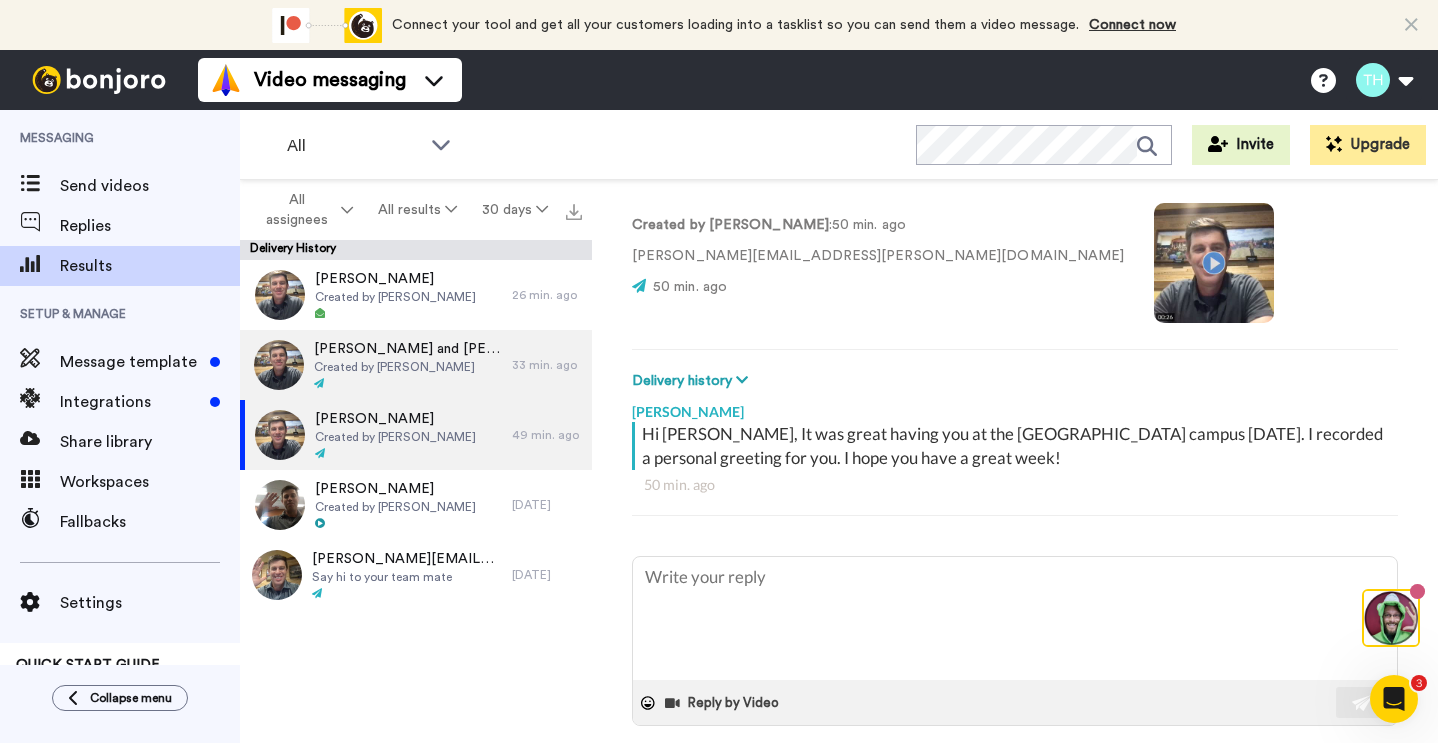 click on "Created by [PERSON_NAME]" at bounding box center [408, 367] 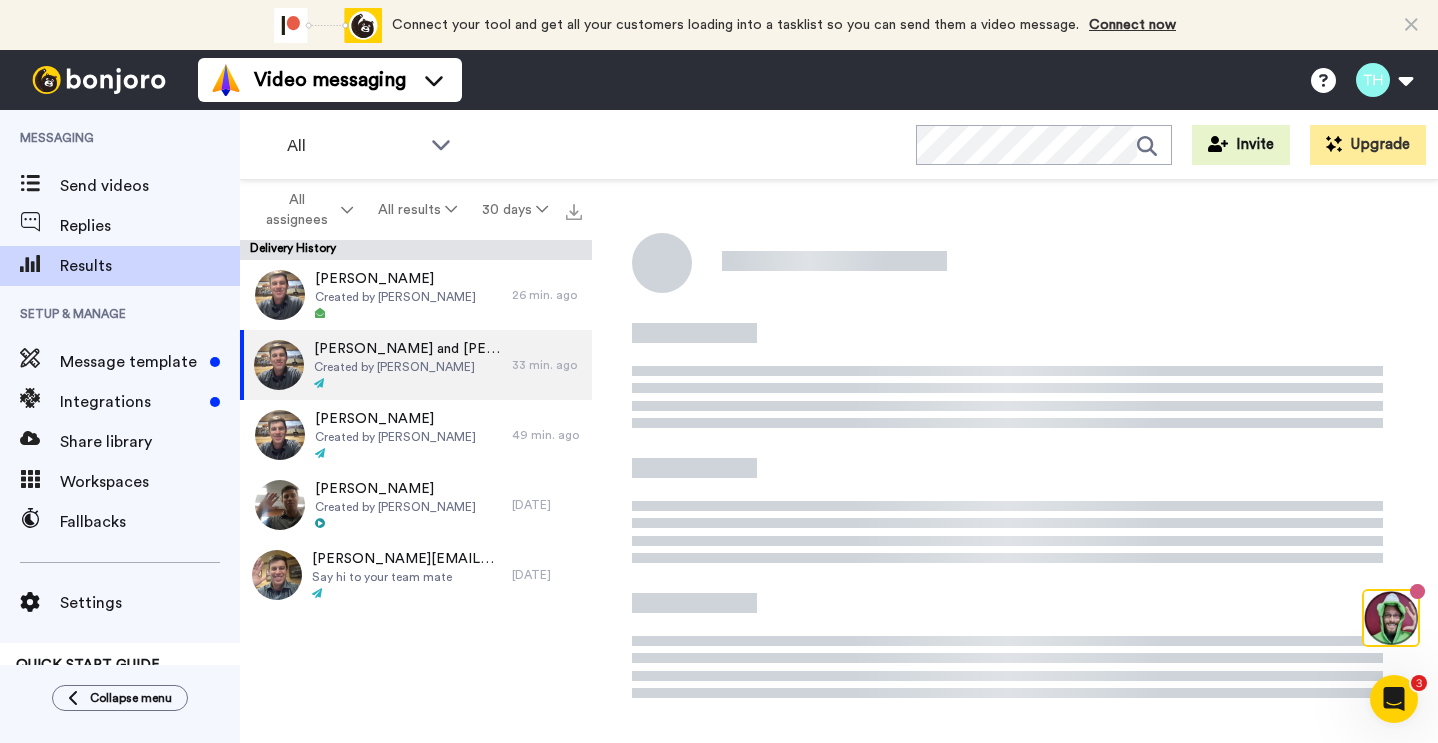 scroll, scrollTop: 2, scrollLeft: 0, axis: vertical 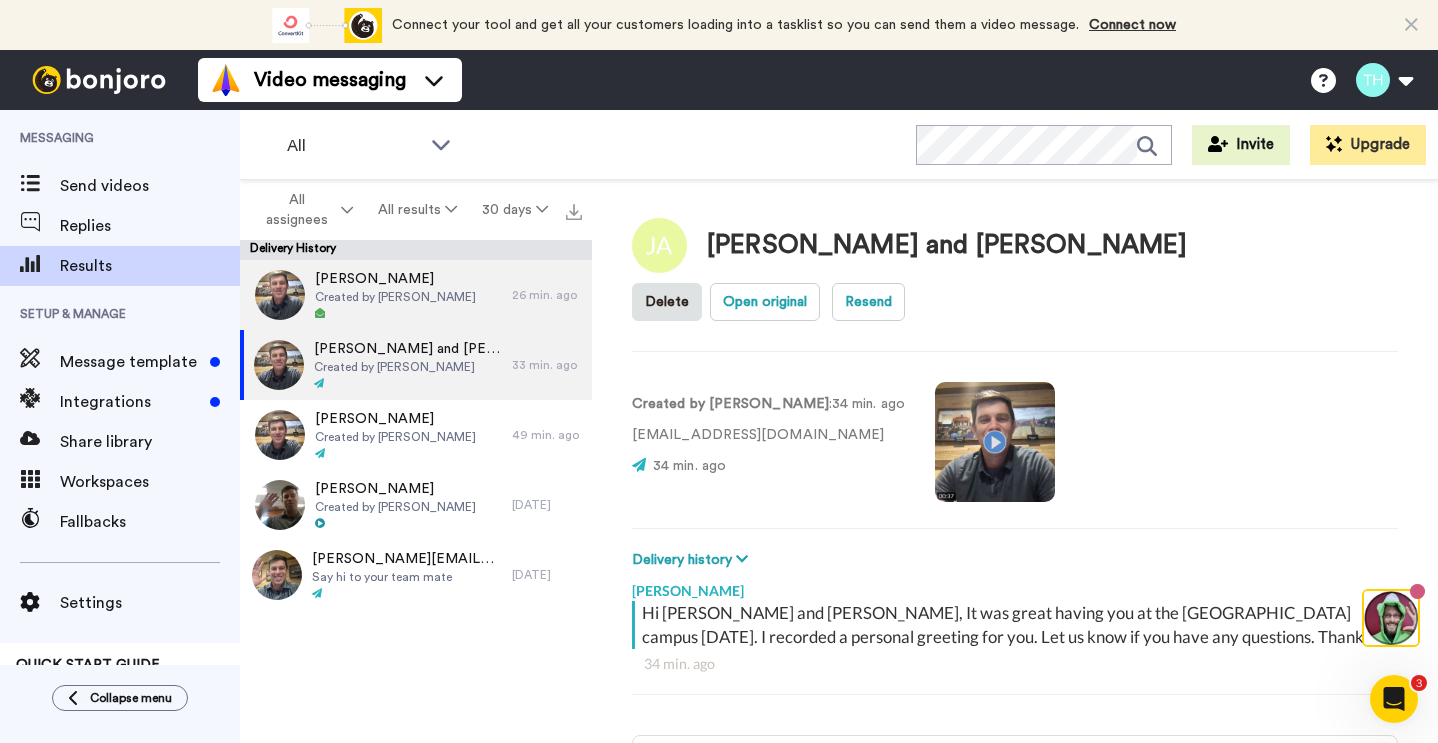 click on "[PERSON_NAME] Created by [PERSON_NAME]" at bounding box center (376, 295) 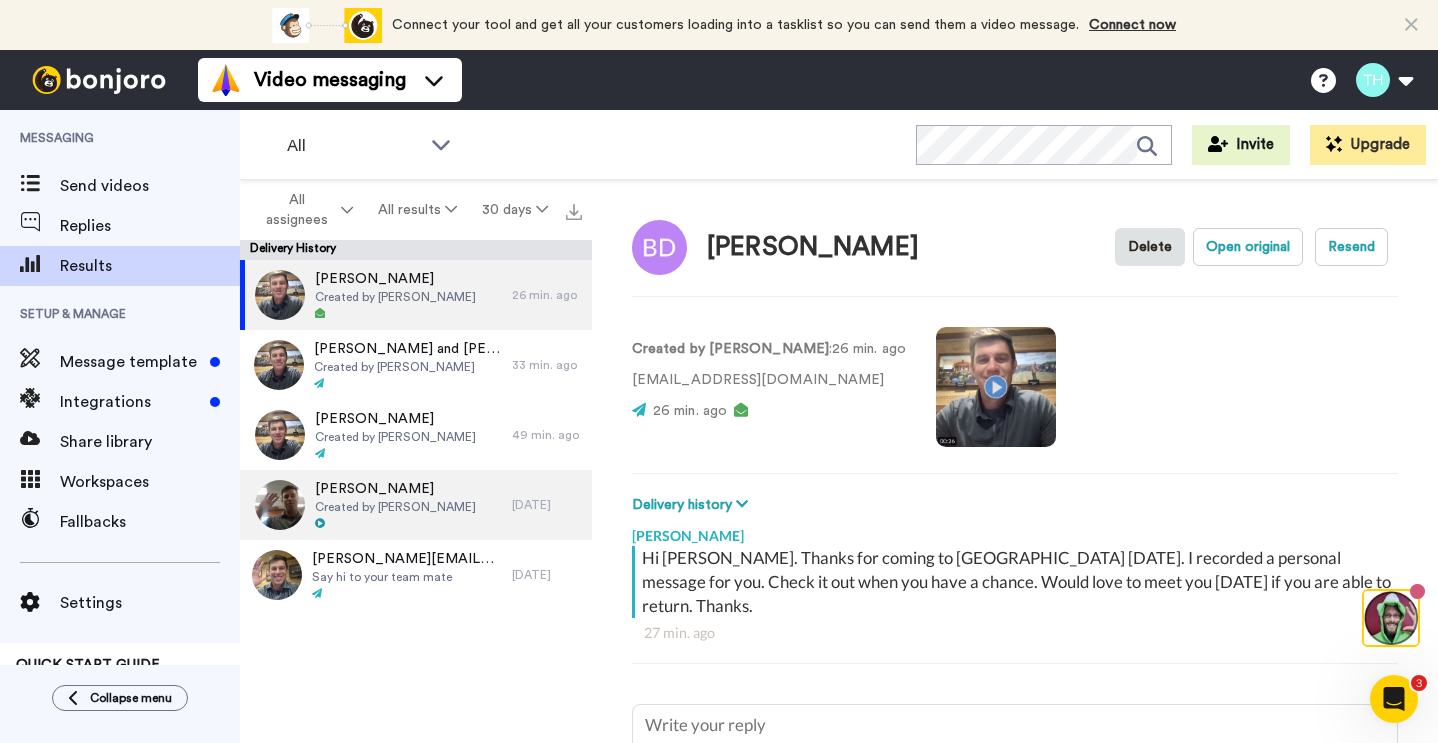 click on "Created by [PERSON_NAME]" at bounding box center [395, 507] 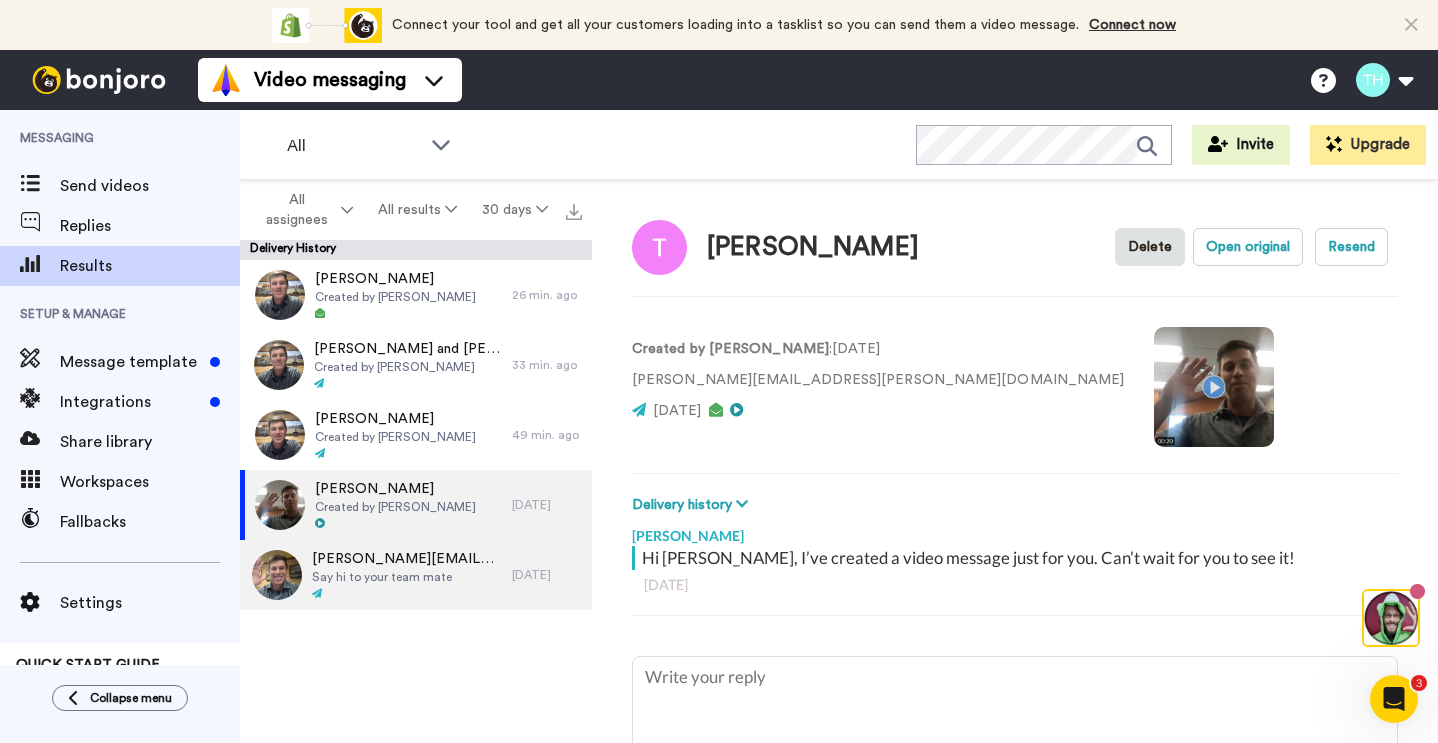 click on "Say hi to your team mate" at bounding box center [407, 577] 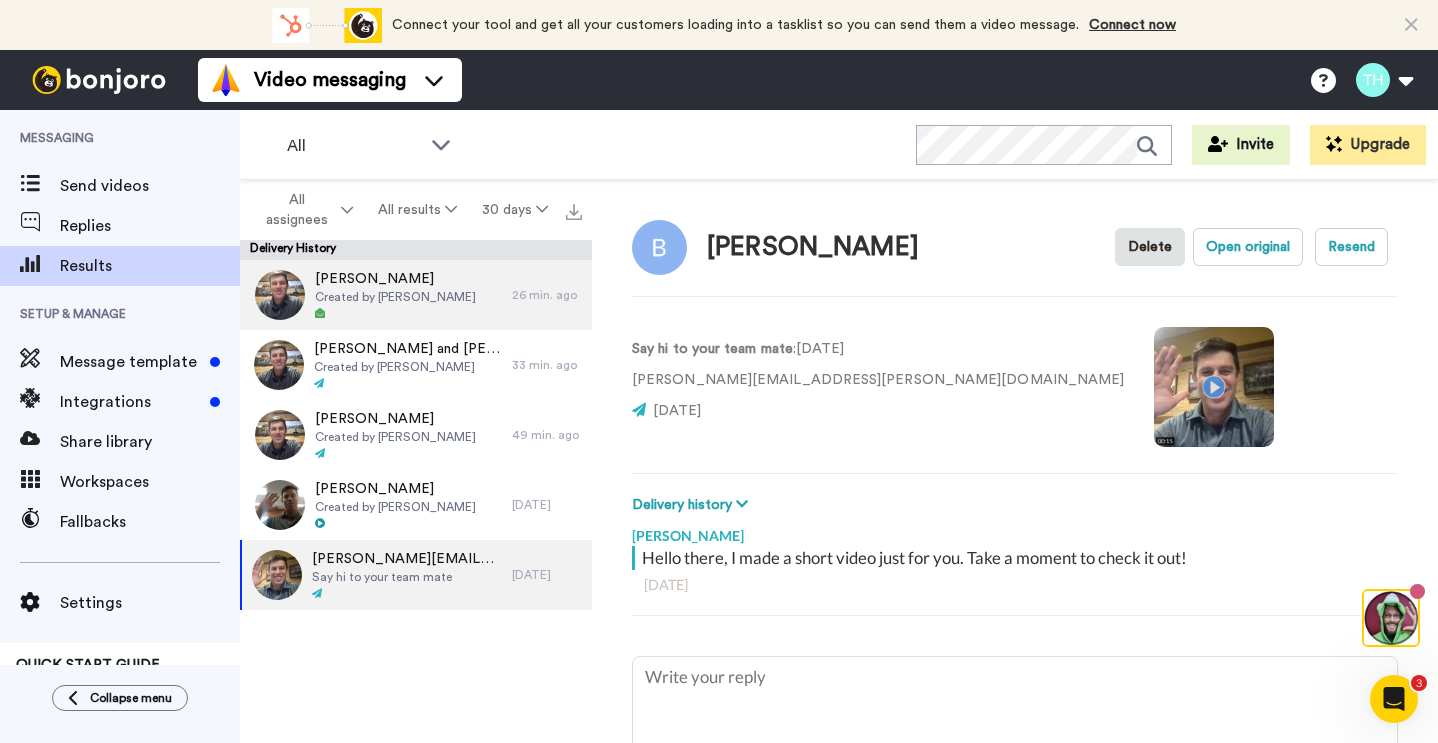 click on "Created by [PERSON_NAME]" at bounding box center [395, 297] 